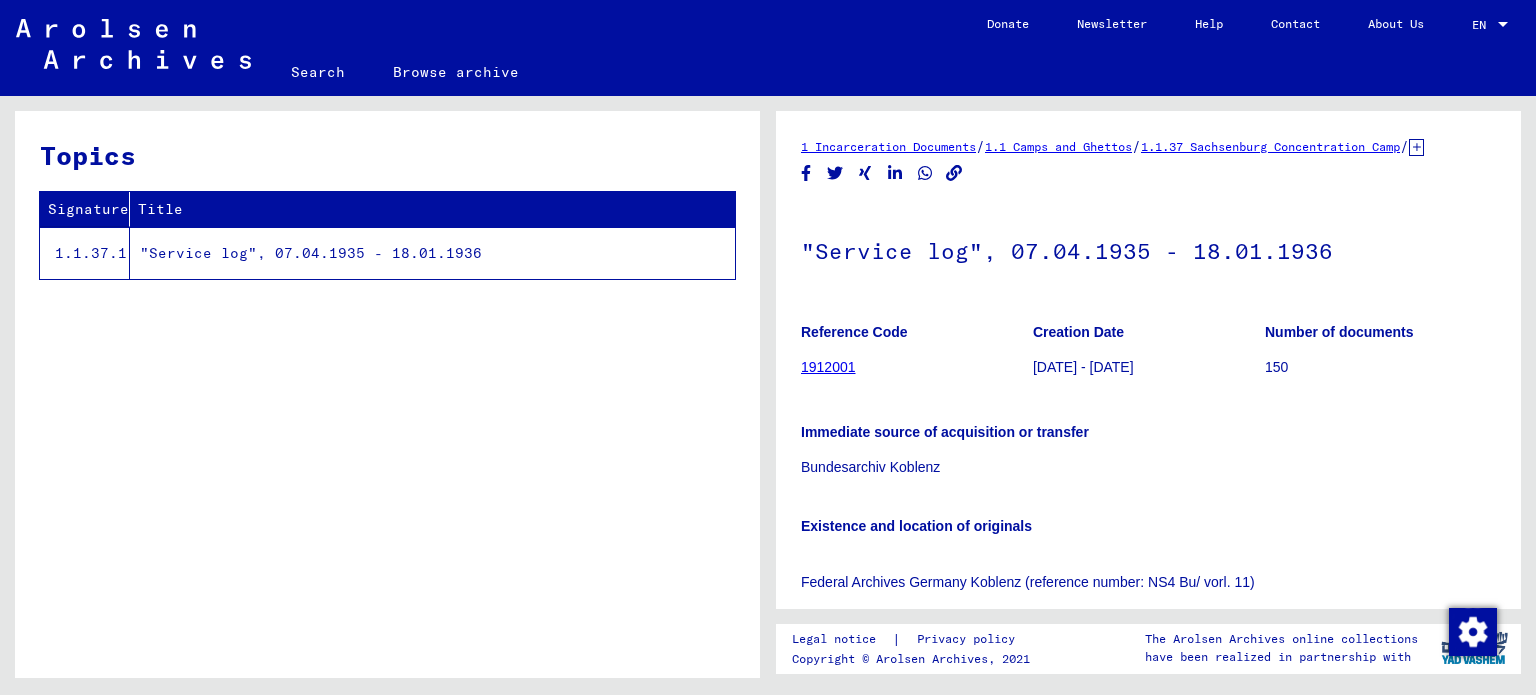 scroll, scrollTop: 0, scrollLeft: 0, axis: both 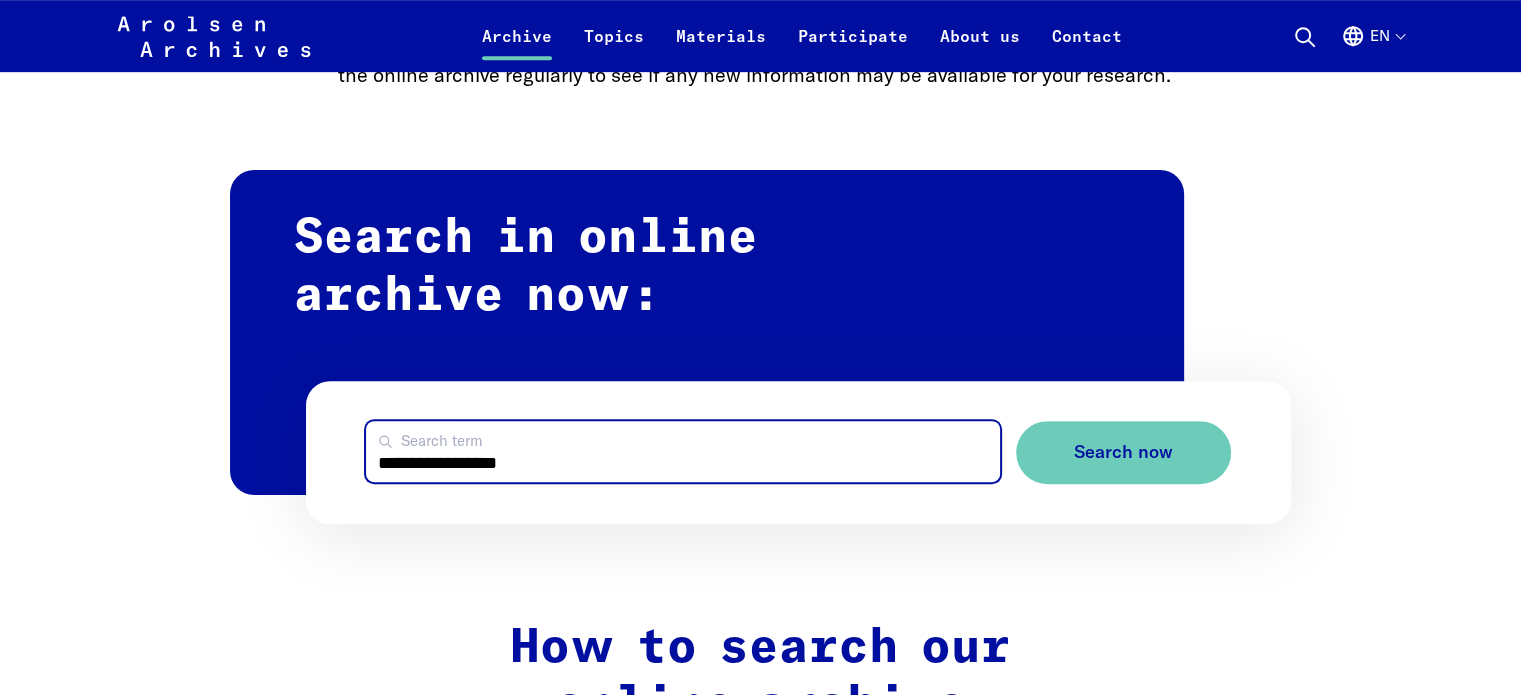 click on "**********" at bounding box center (682, 451) 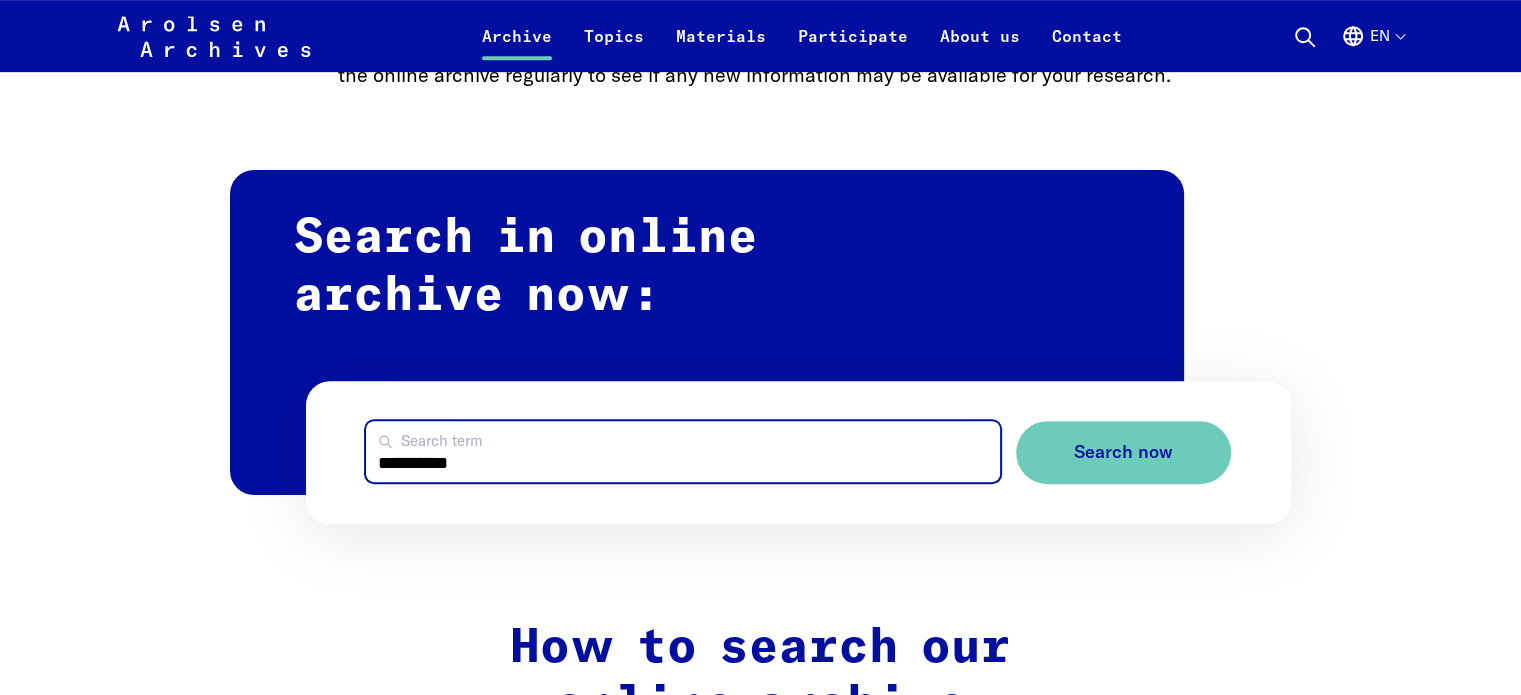 type on "**********" 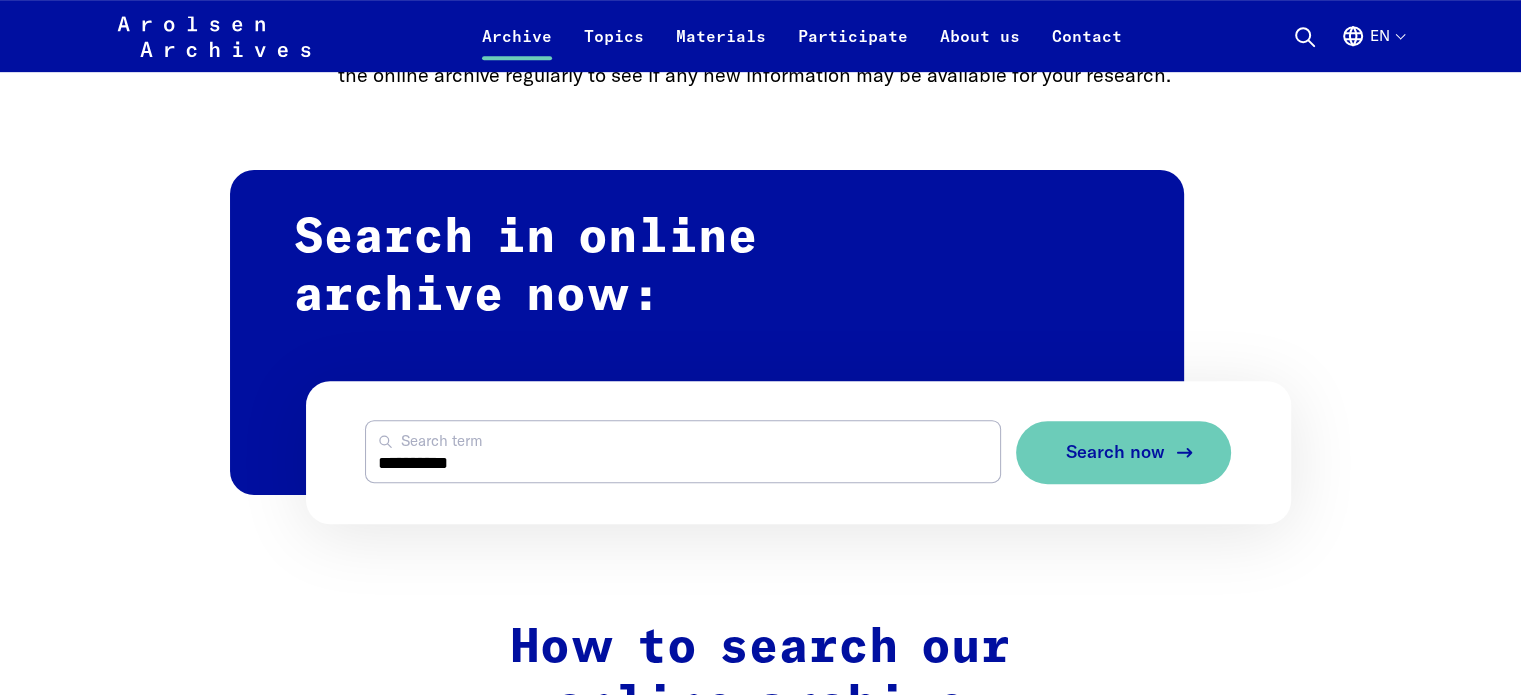 click on "Search now" at bounding box center (1115, 452) 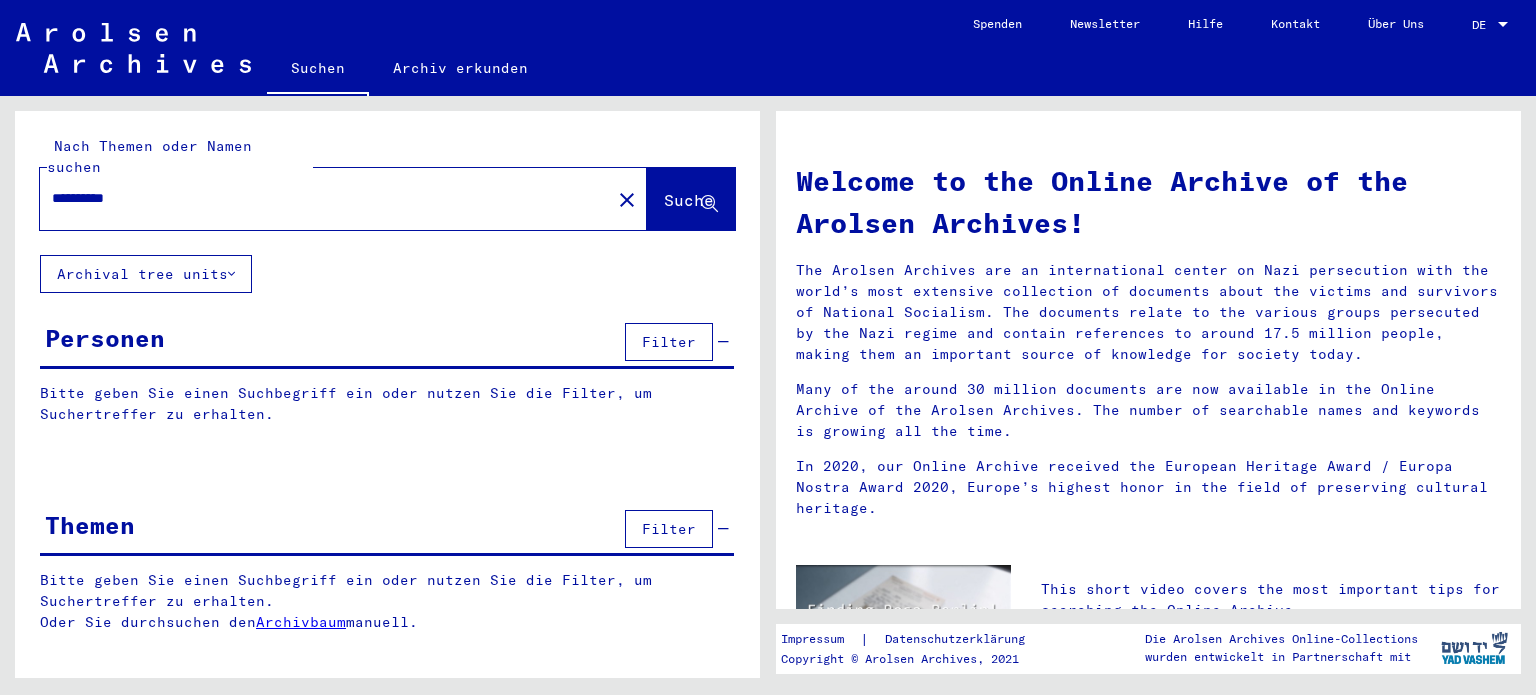 scroll, scrollTop: 0, scrollLeft: 0, axis: both 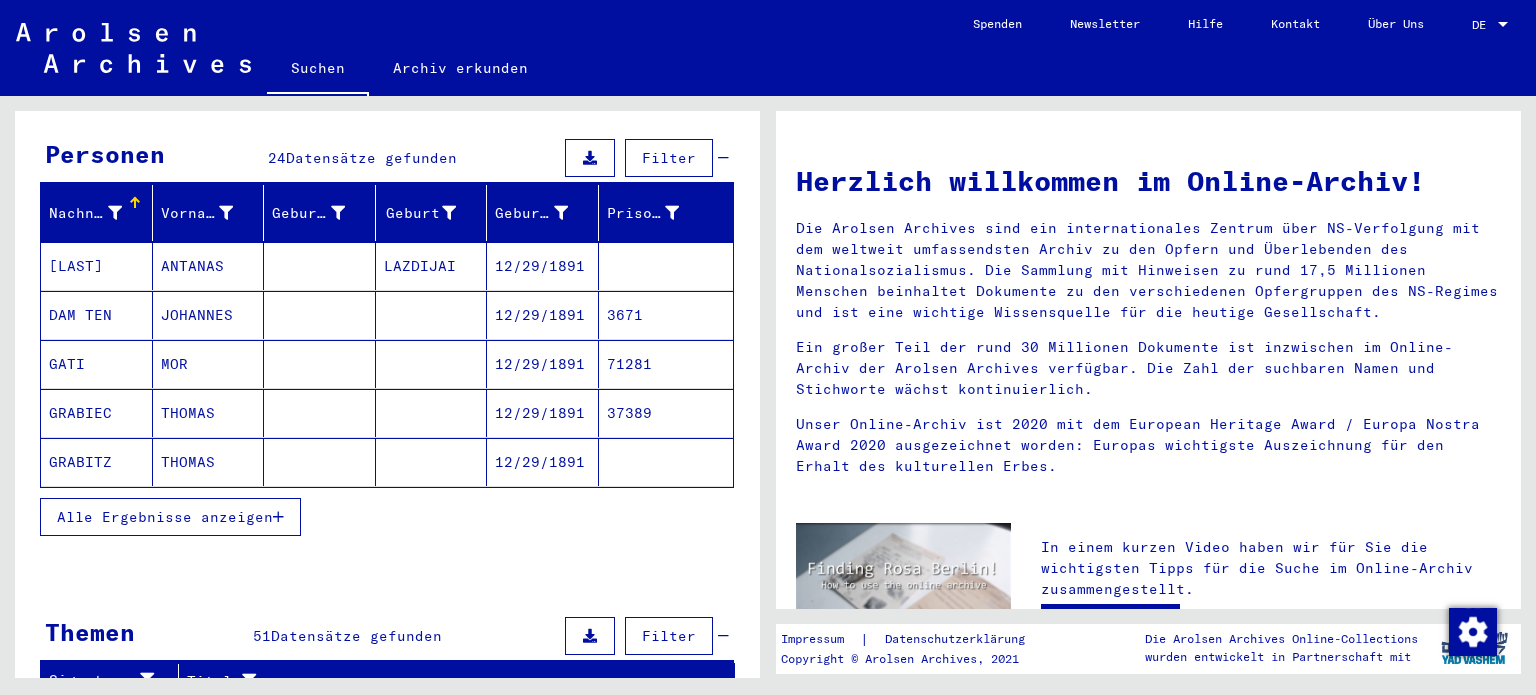 click on "Alle Ergebnisse anzeigen" at bounding box center [170, 517] 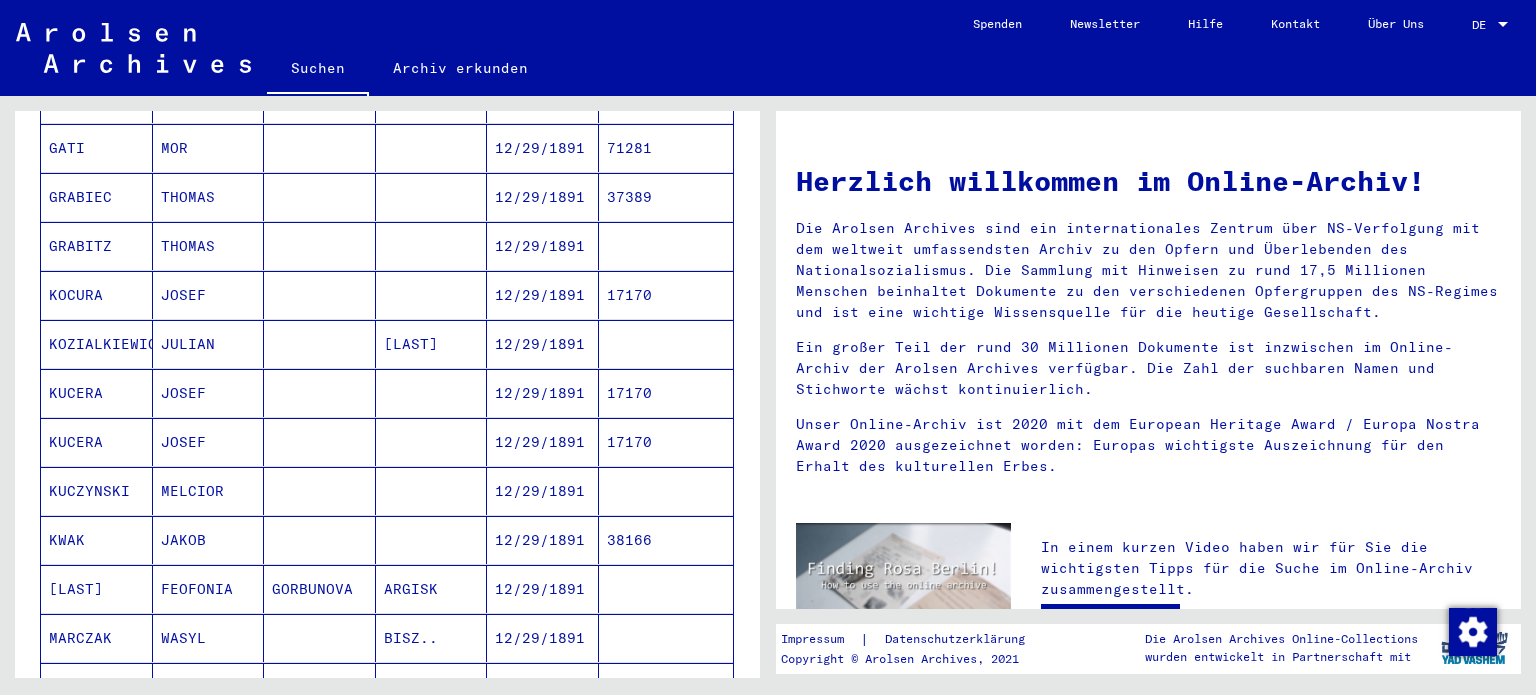 scroll, scrollTop: 0, scrollLeft: 0, axis: both 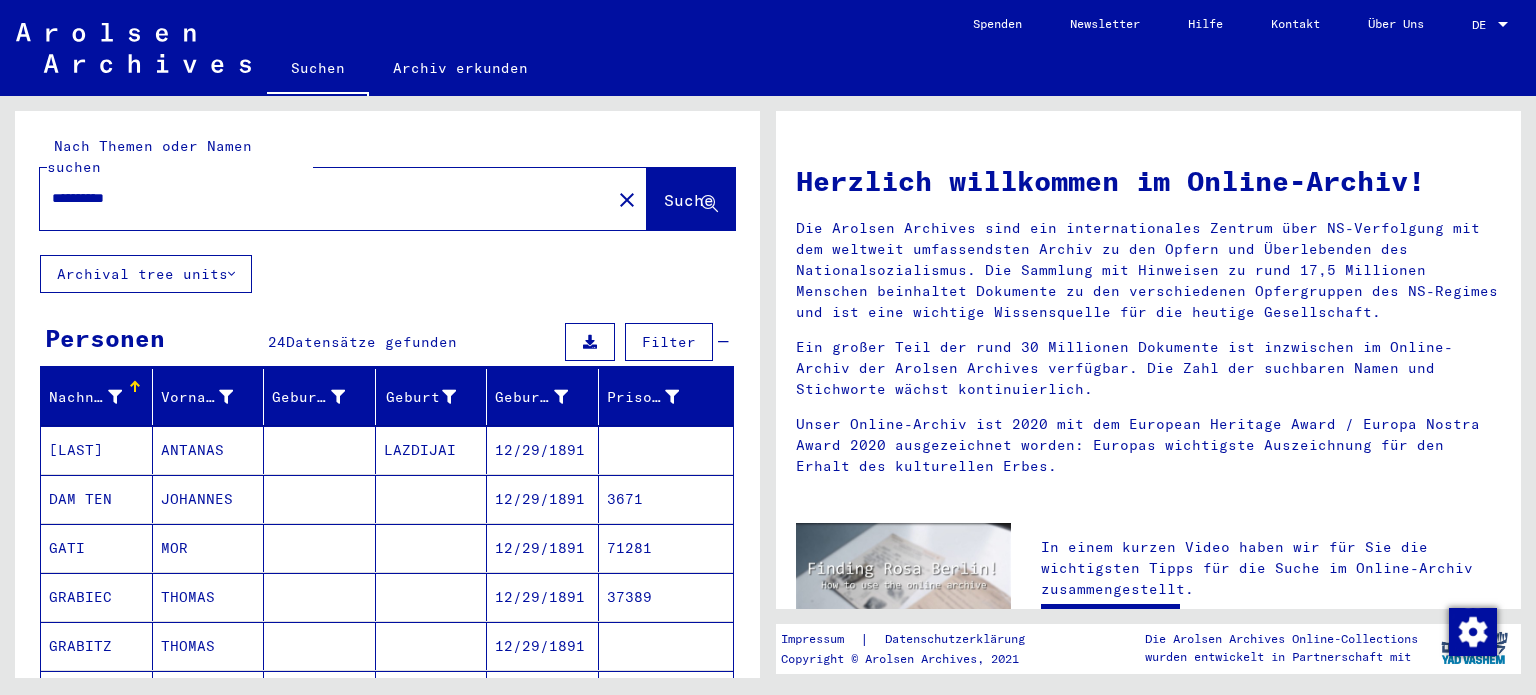 click on "**********" at bounding box center (319, 198) 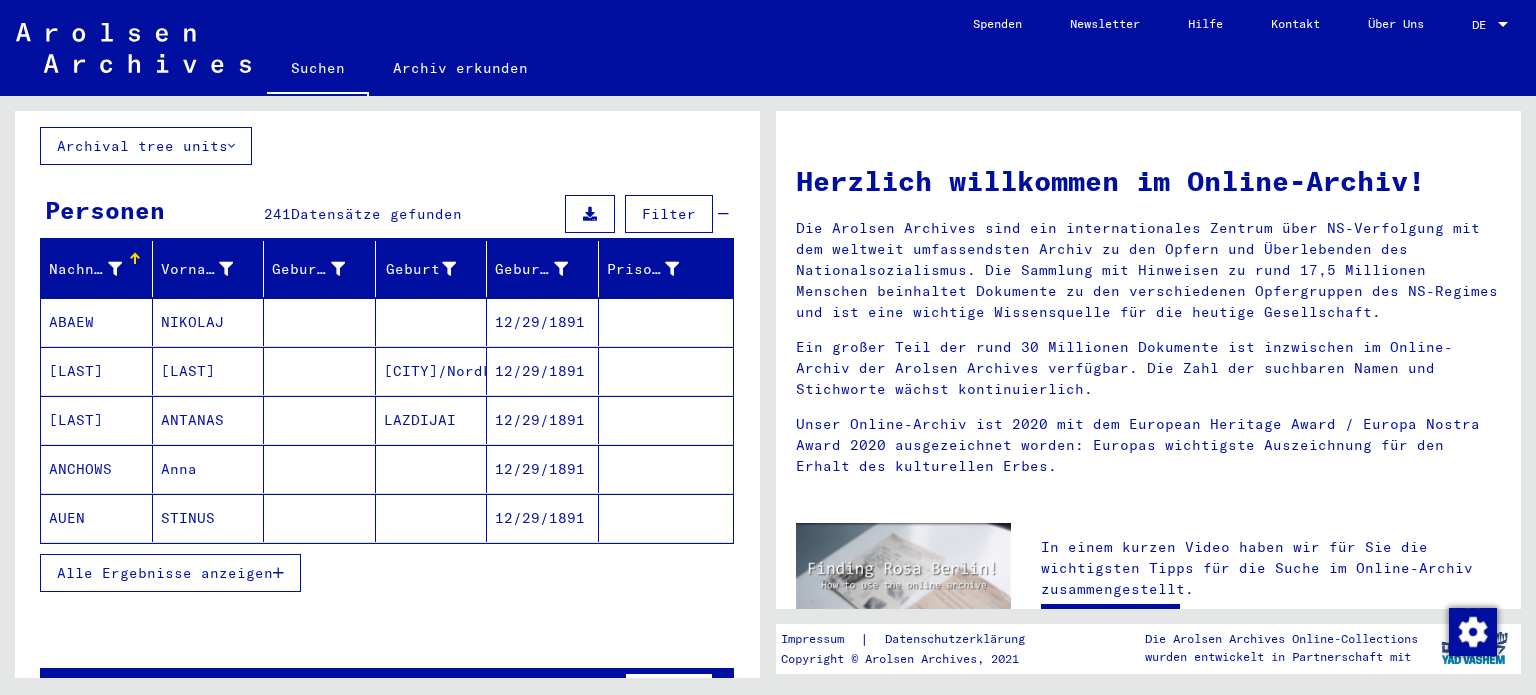 scroll, scrollTop: 164, scrollLeft: 0, axis: vertical 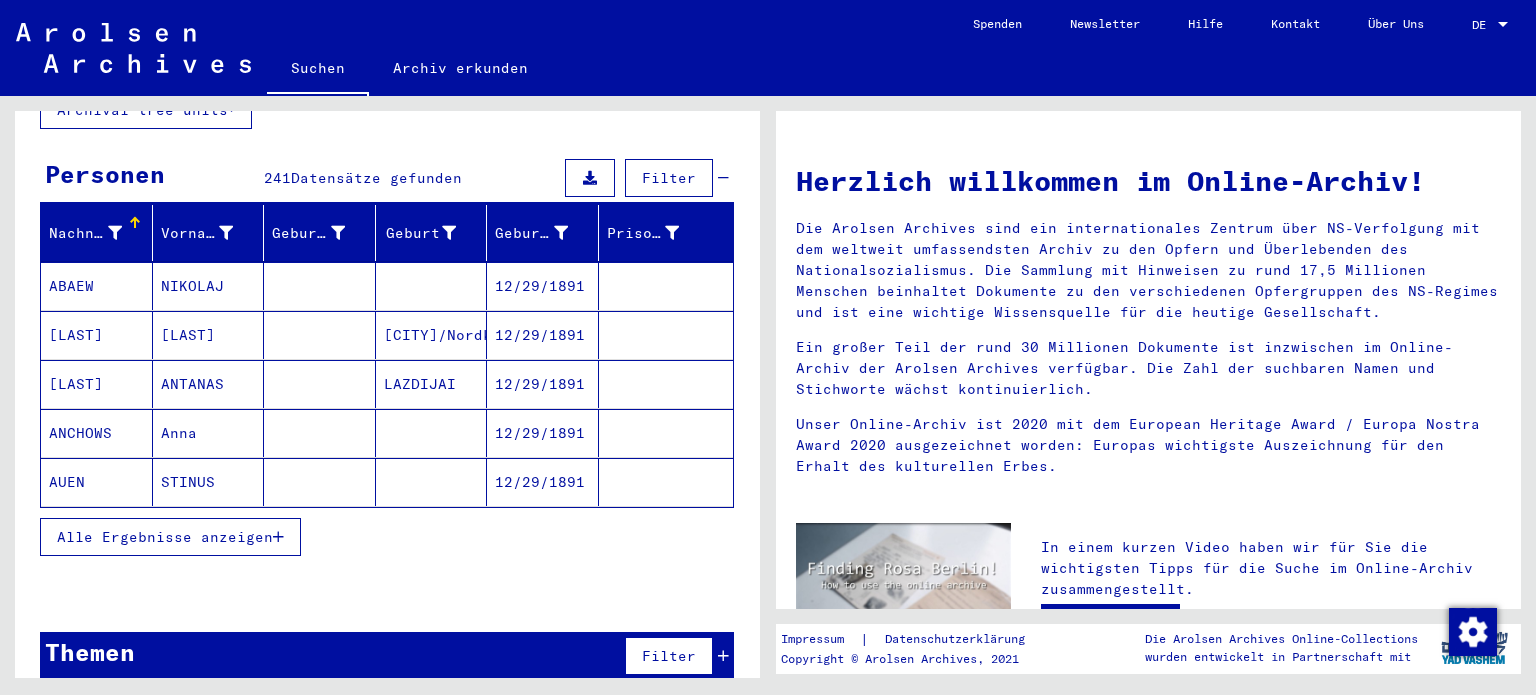 click on "Alle Ergebnisse anzeigen" at bounding box center (165, 537) 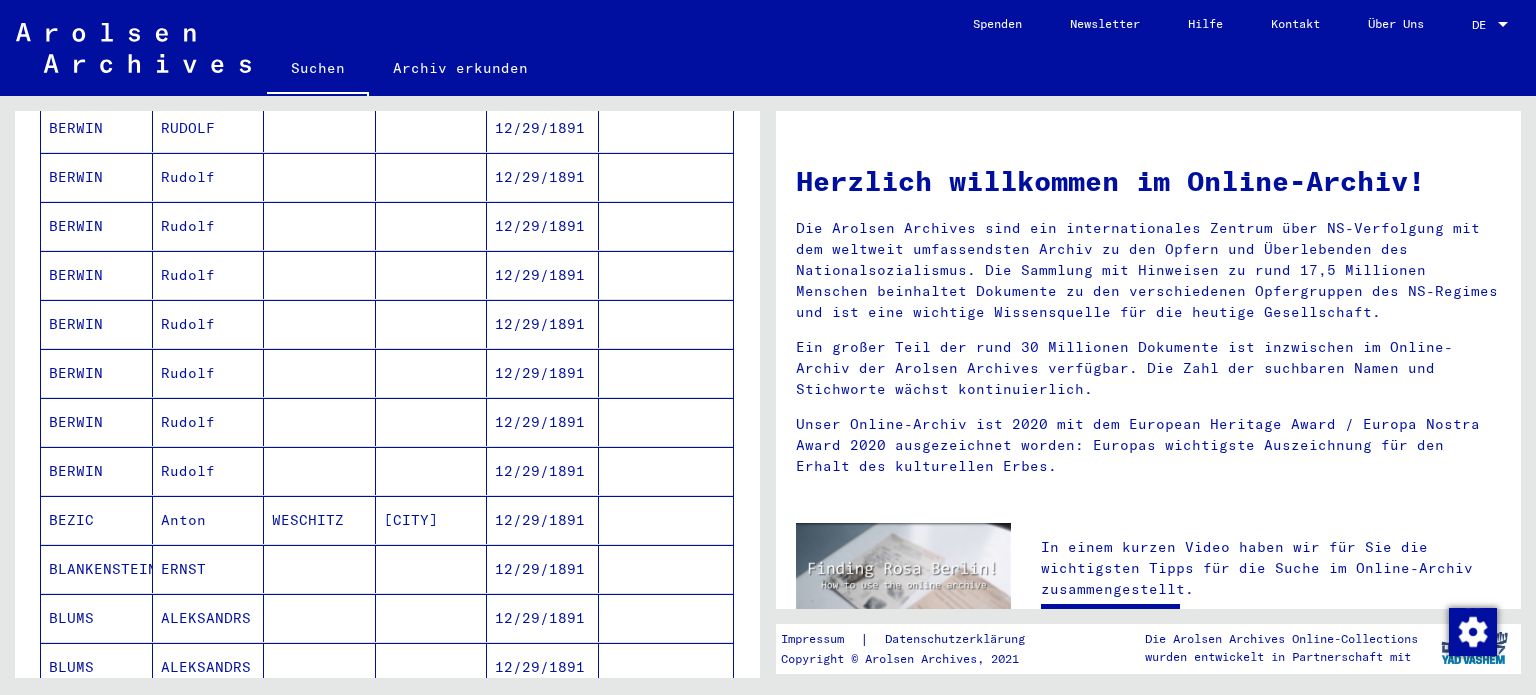 scroll, scrollTop: 1064, scrollLeft: 0, axis: vertical 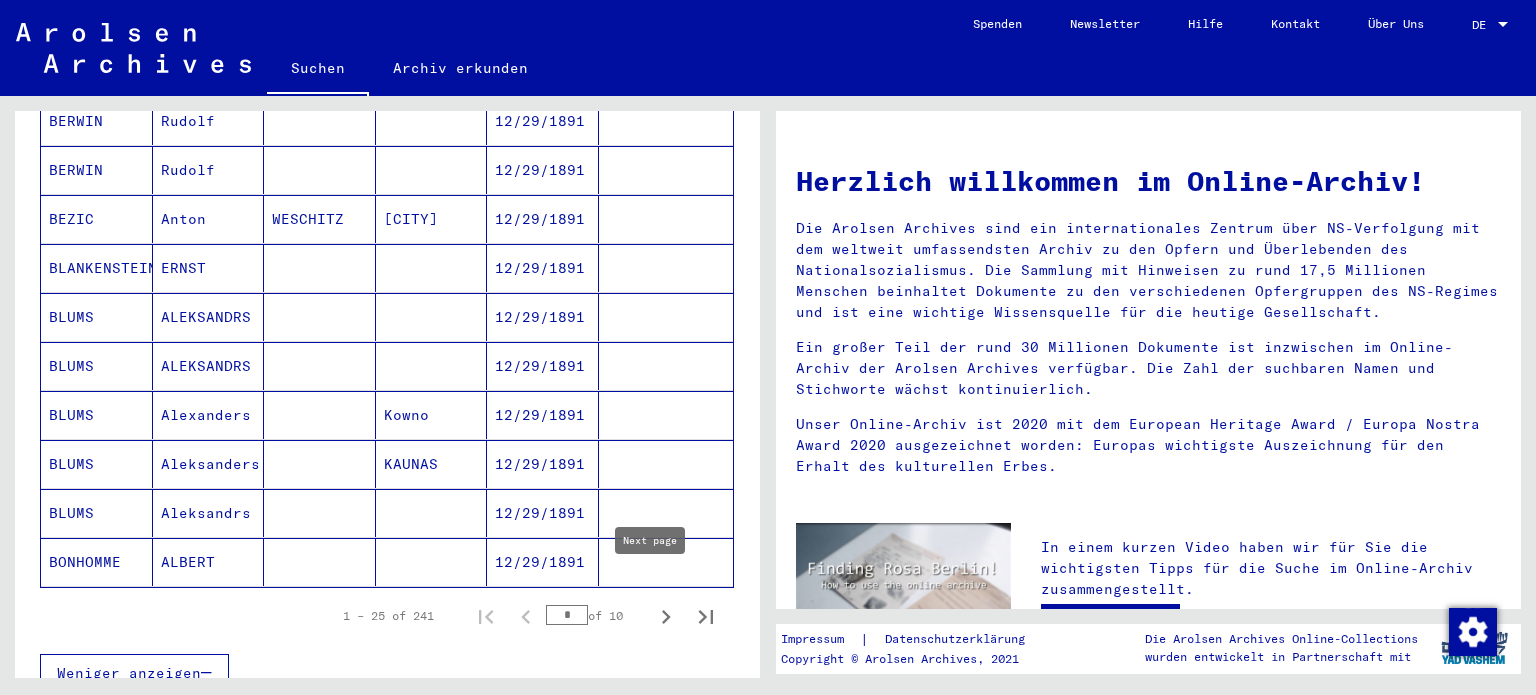 click 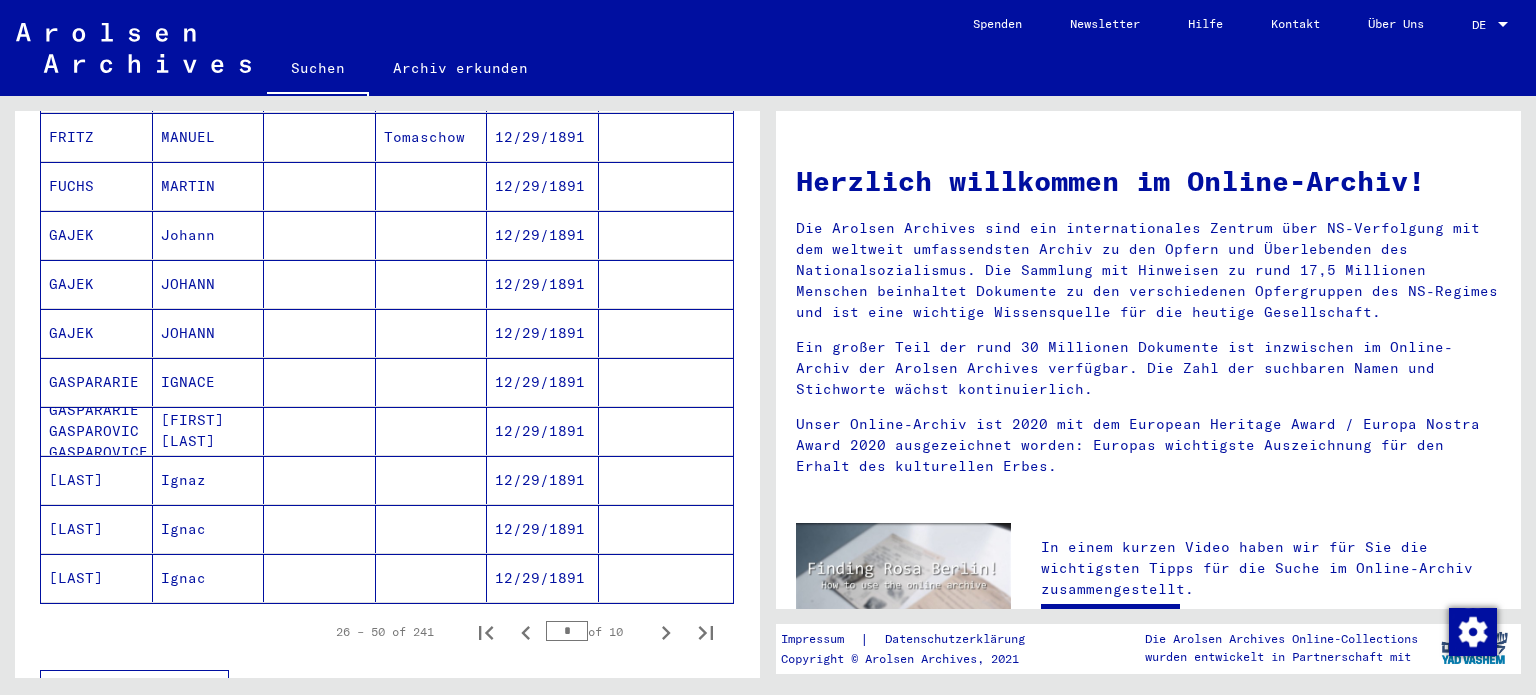 scroll, scrollTop: 1064, scrollLeft: 0, axis: vertical 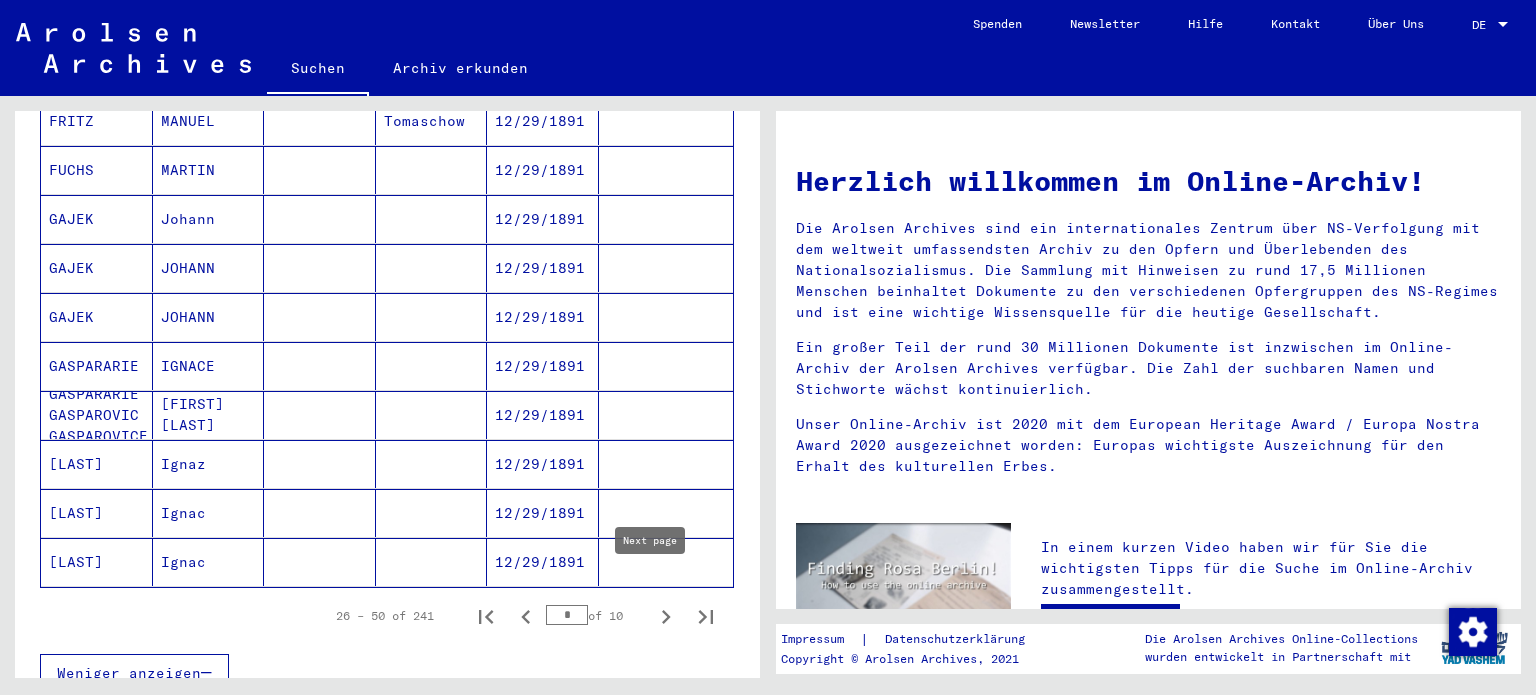 click 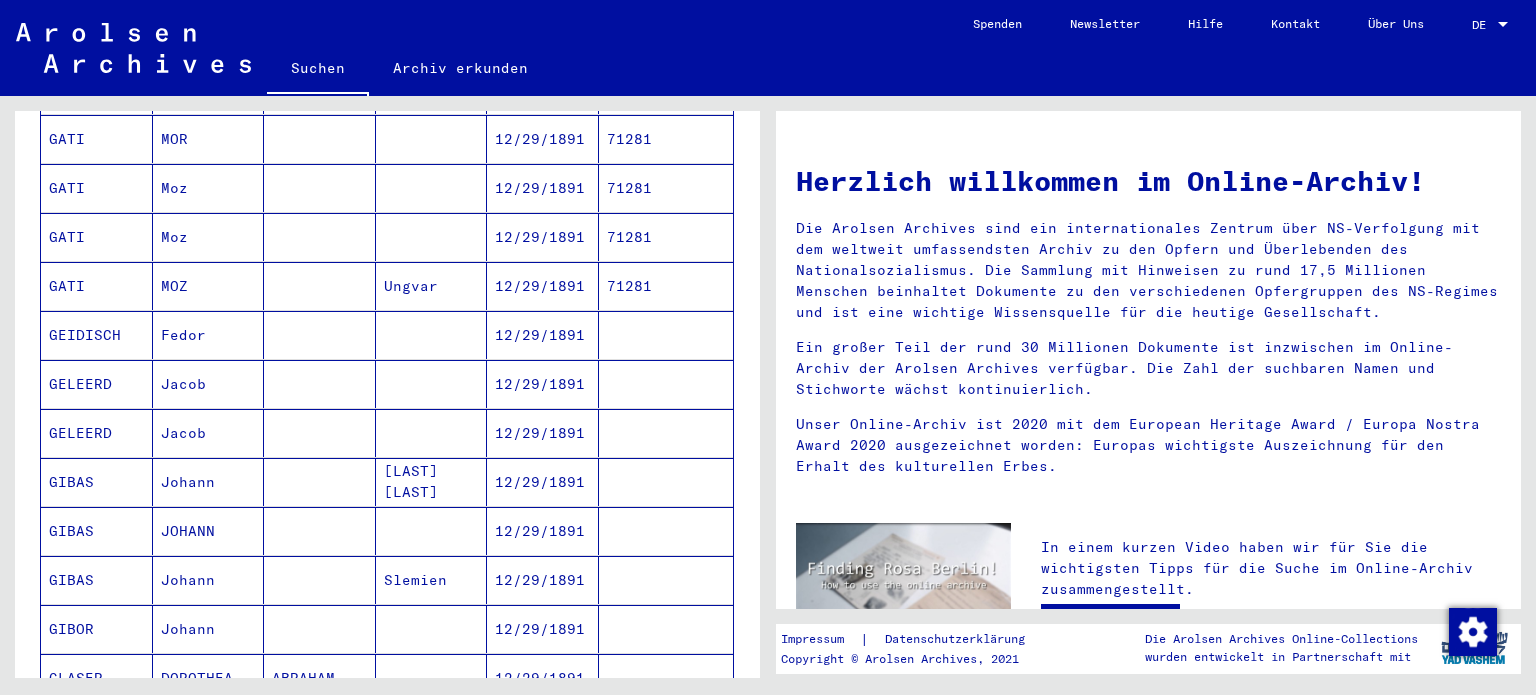 scroll, scrollTop: 1000, scrollLeft: 0, axis: vertical 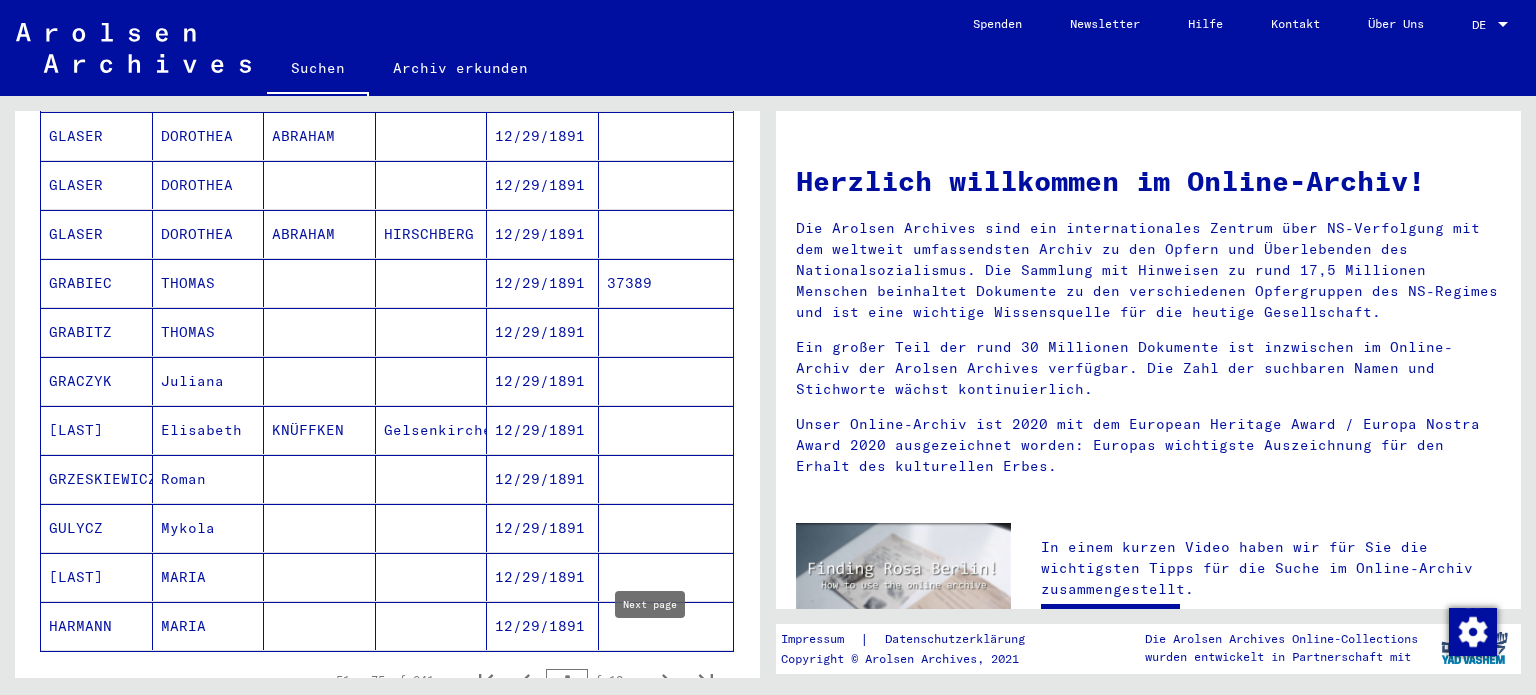 click 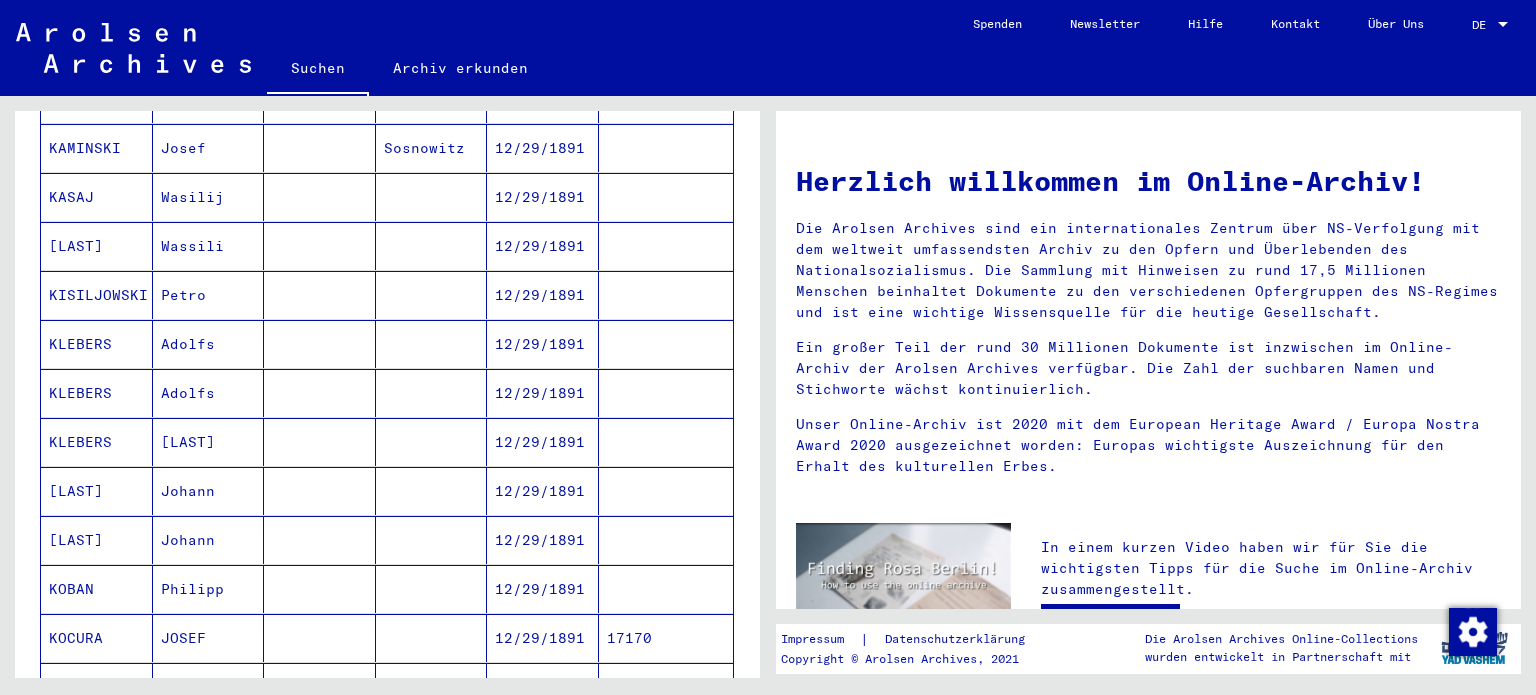 scroll, scrollTop: 1000, scrollLeft: 0, axis: vertical 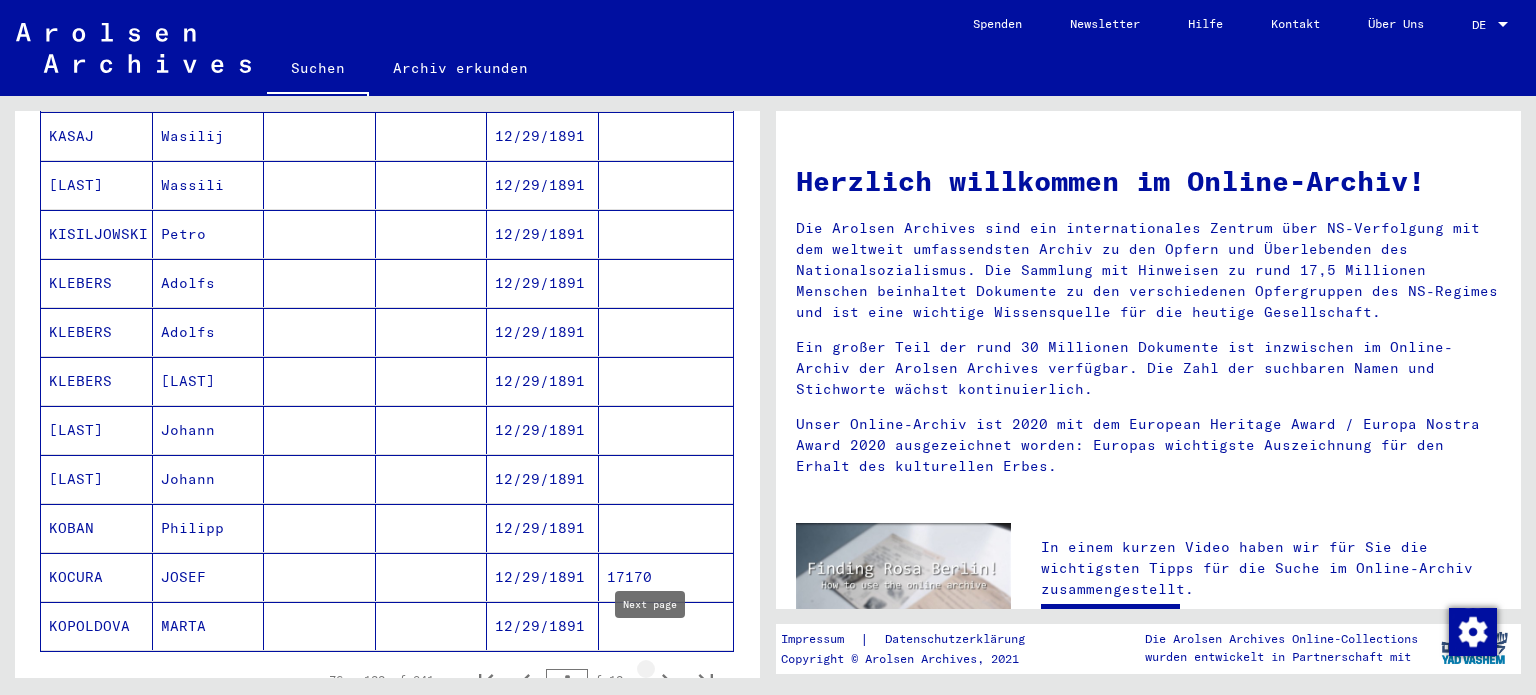 click 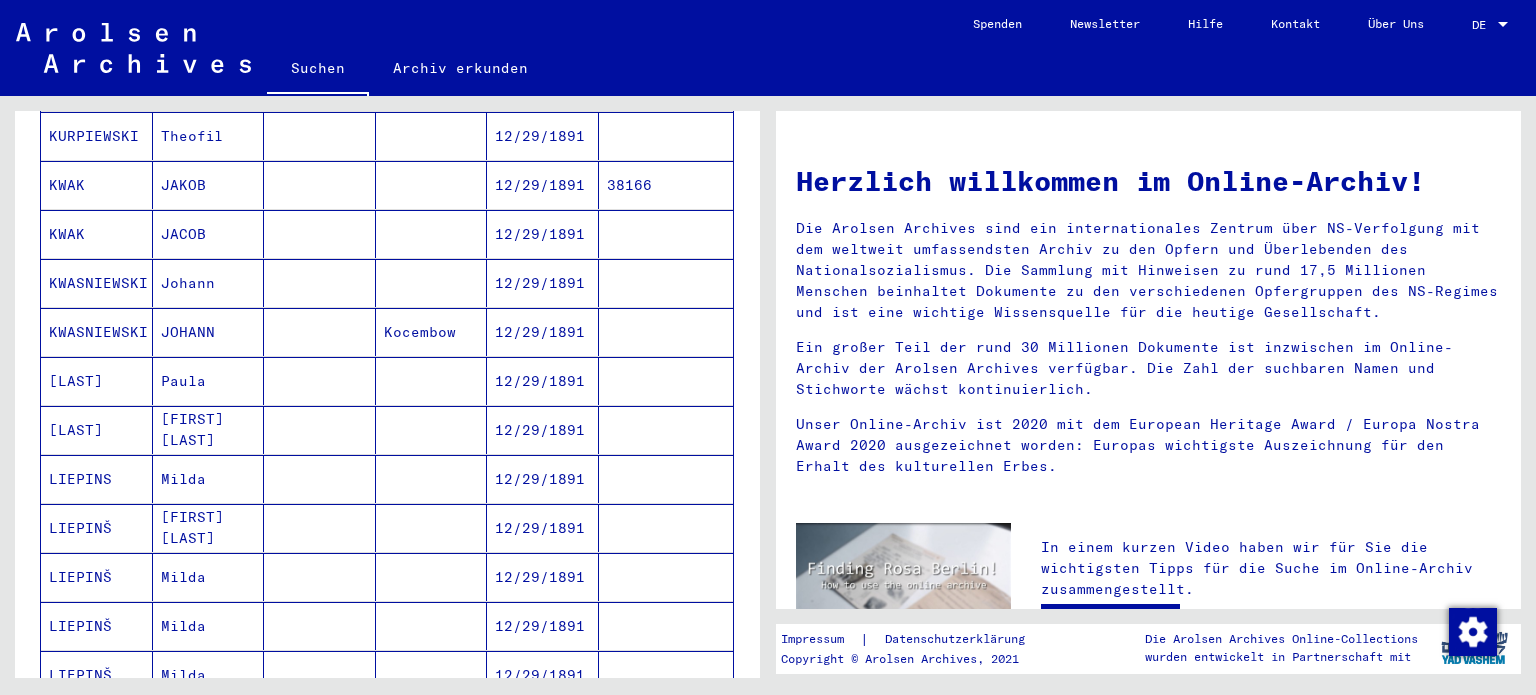 scroll, scrollTop: 1096, scrollLeft: 0, axis: vertical 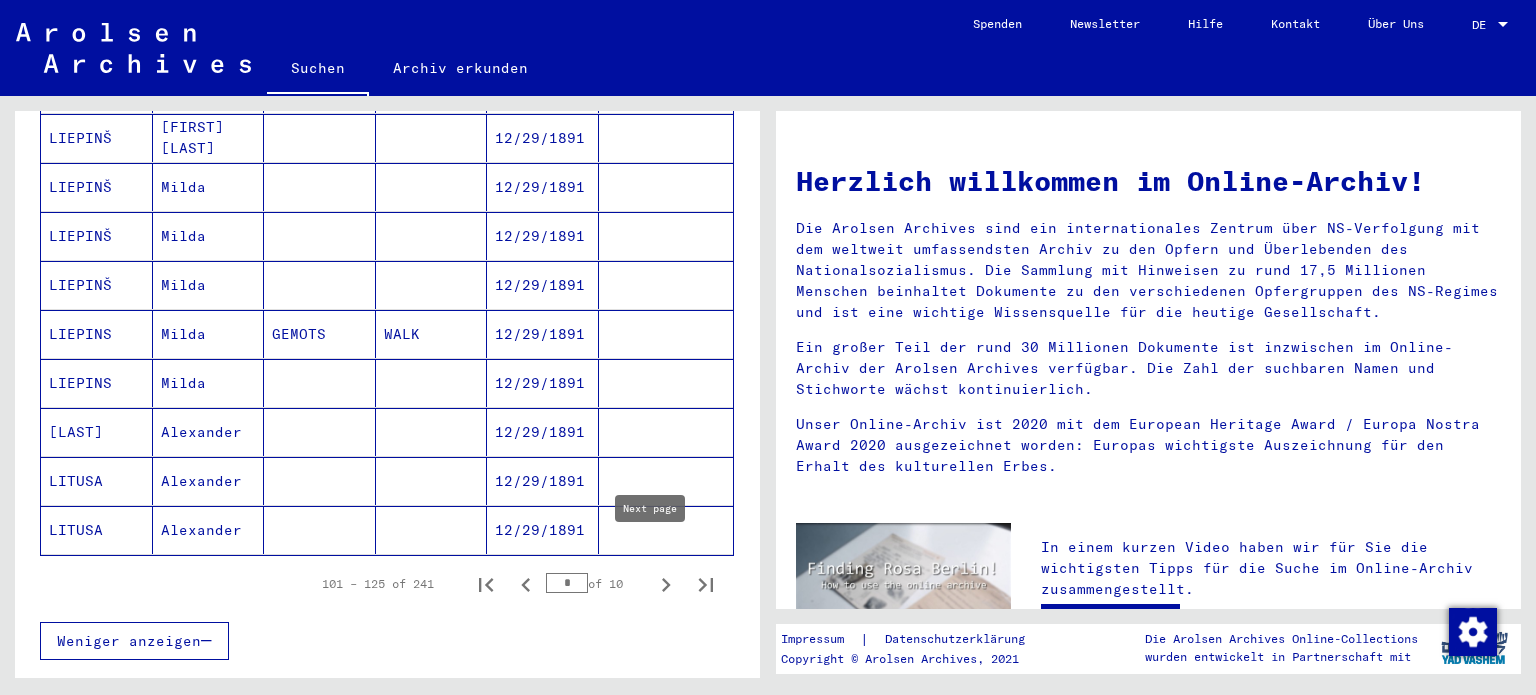 click 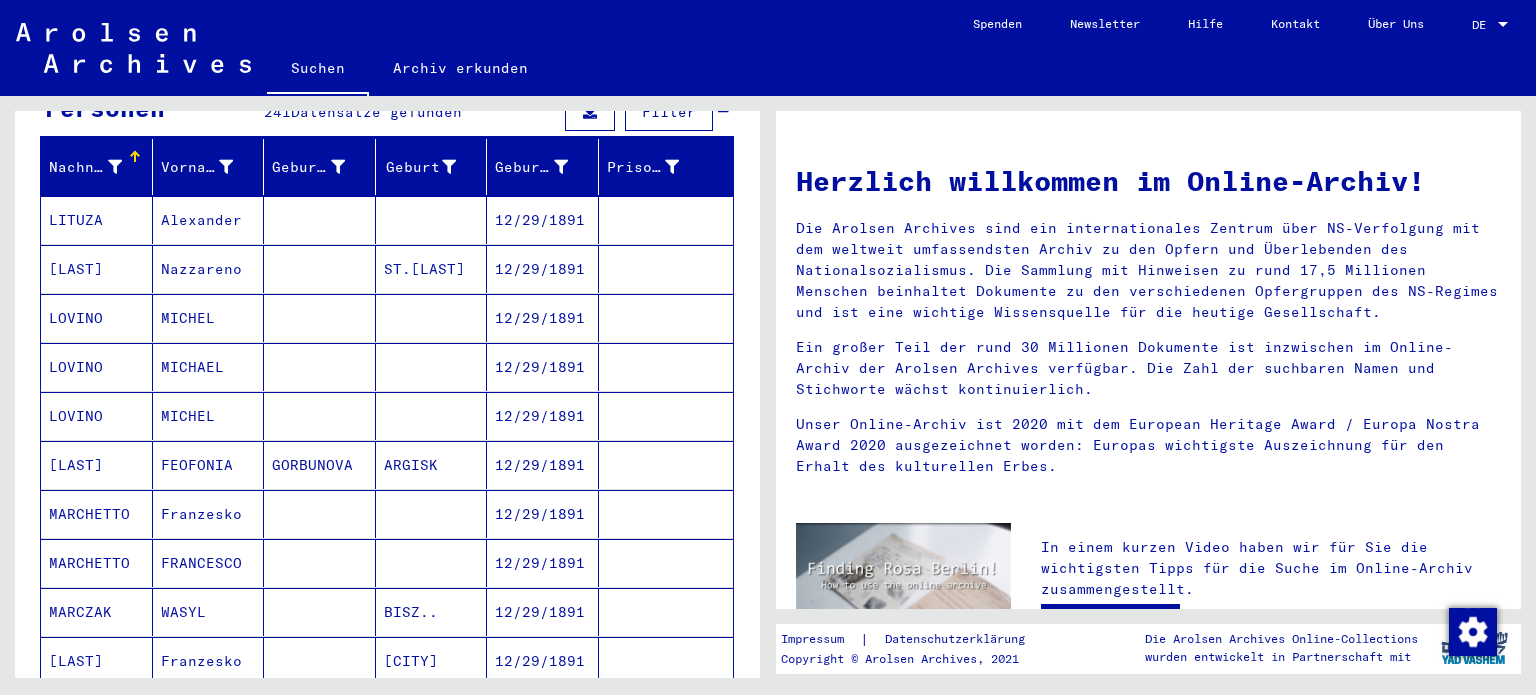 scroll, scrollTop: 196, scrollLeft: 0, axis: vertical 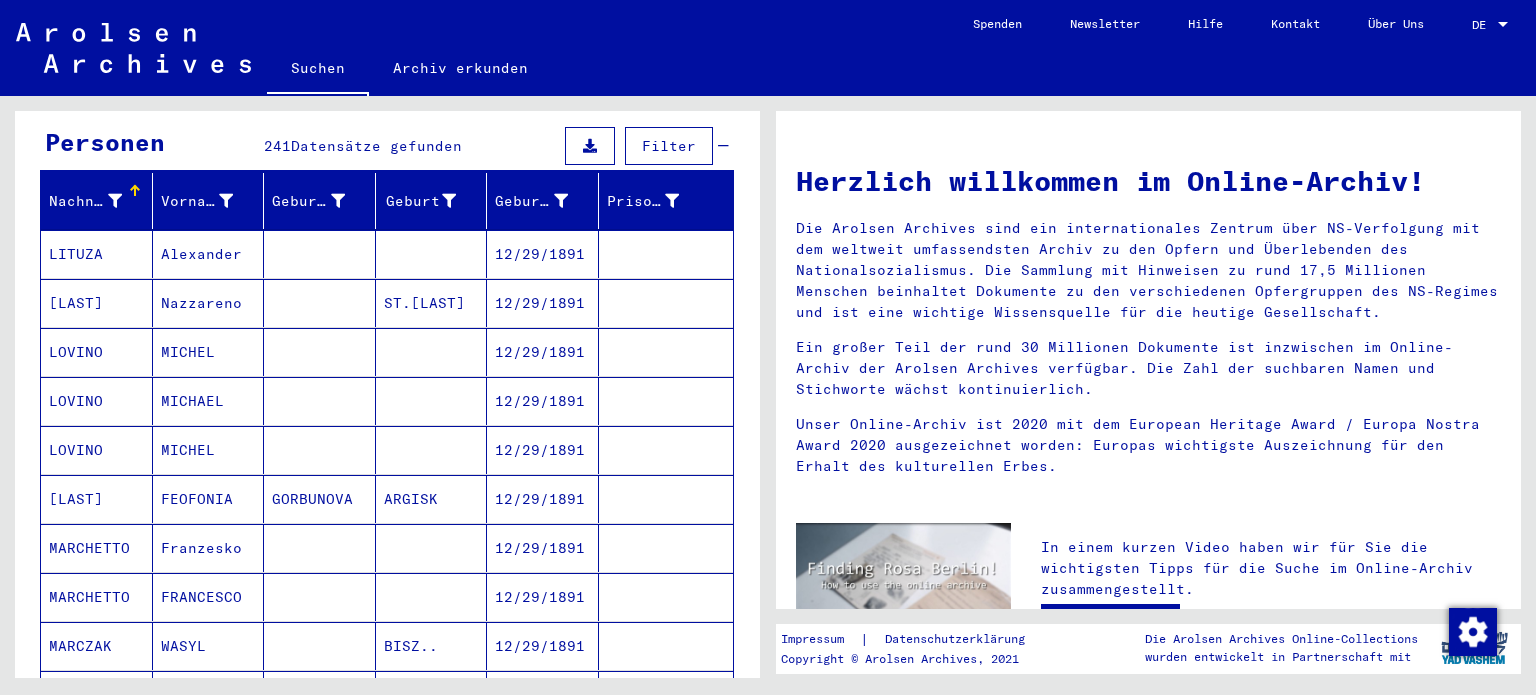 click on "DE" at bounding box center [1483, 25] 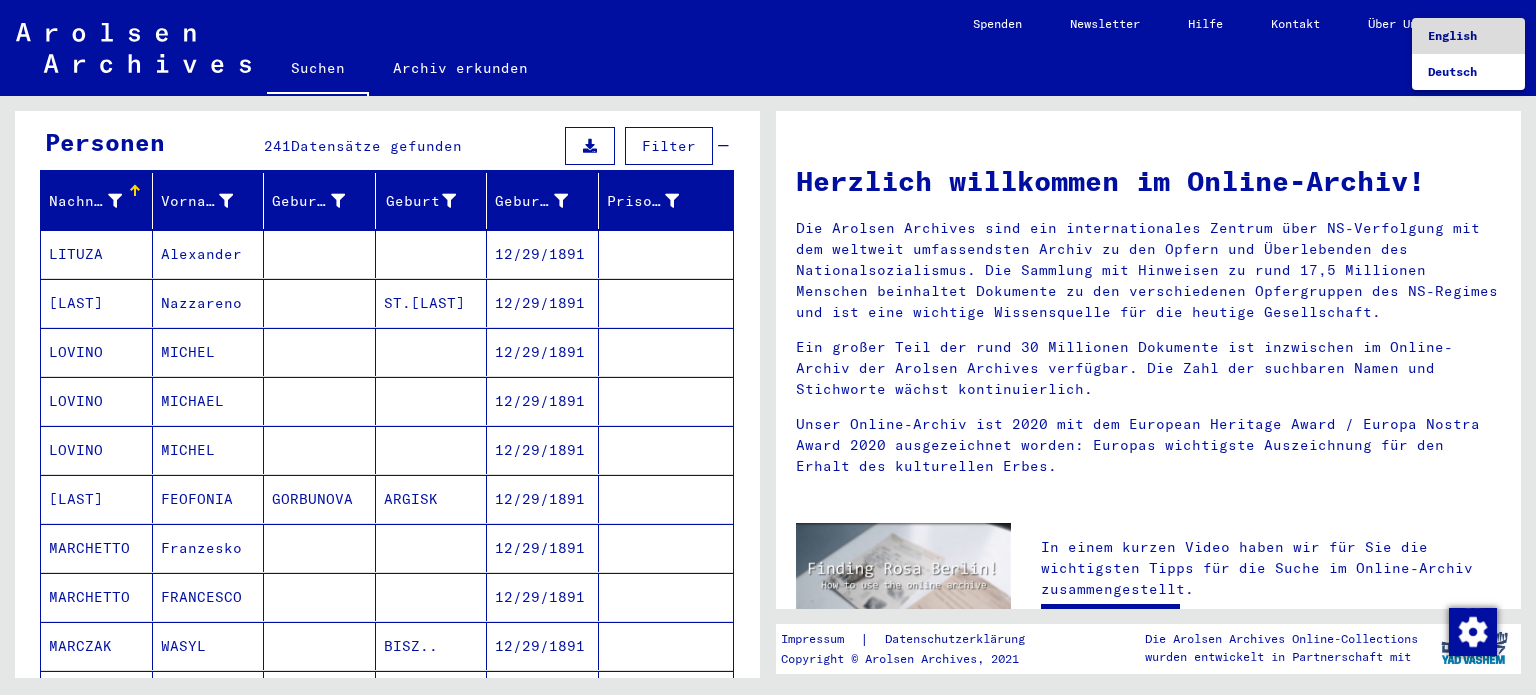click on "English" at bounding box center (1452, 35) 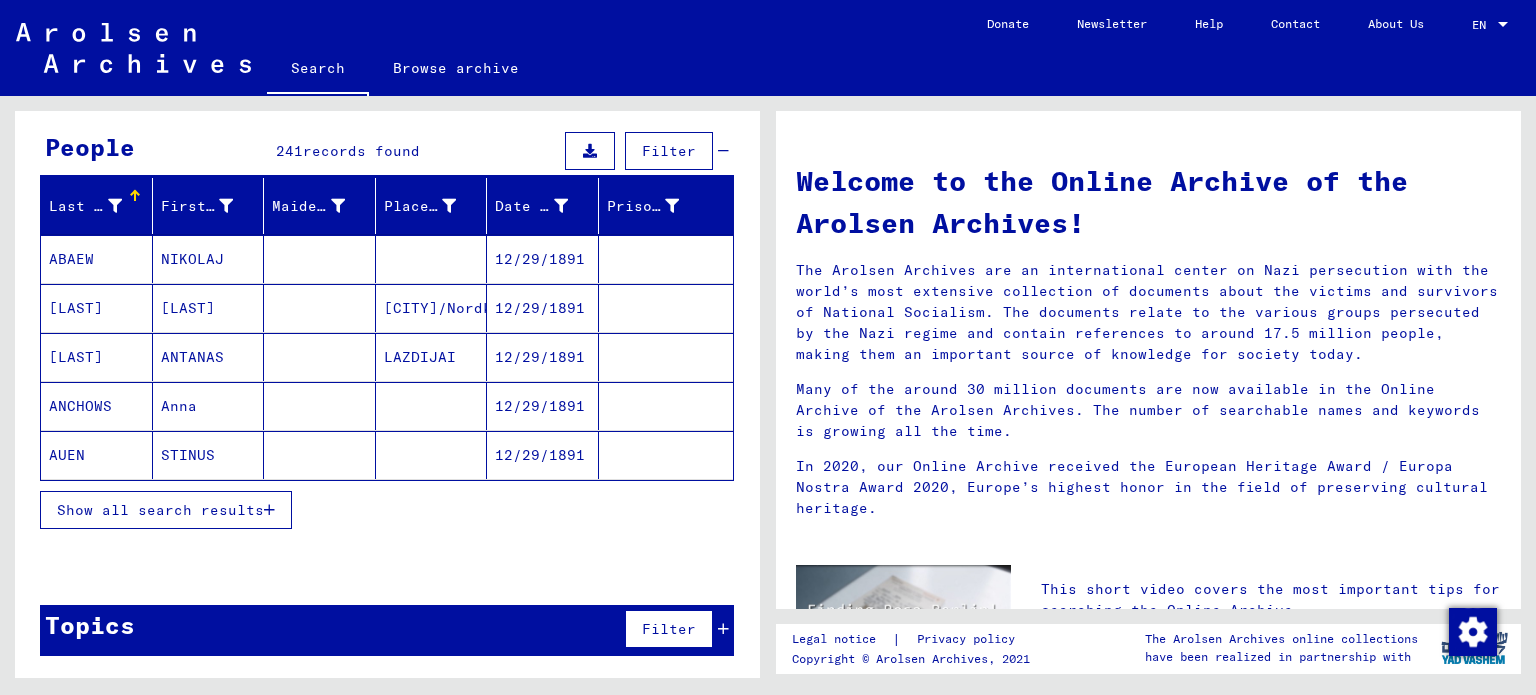 scroll, scrollTop: 164, scrollLeft: 0, axis: vertical 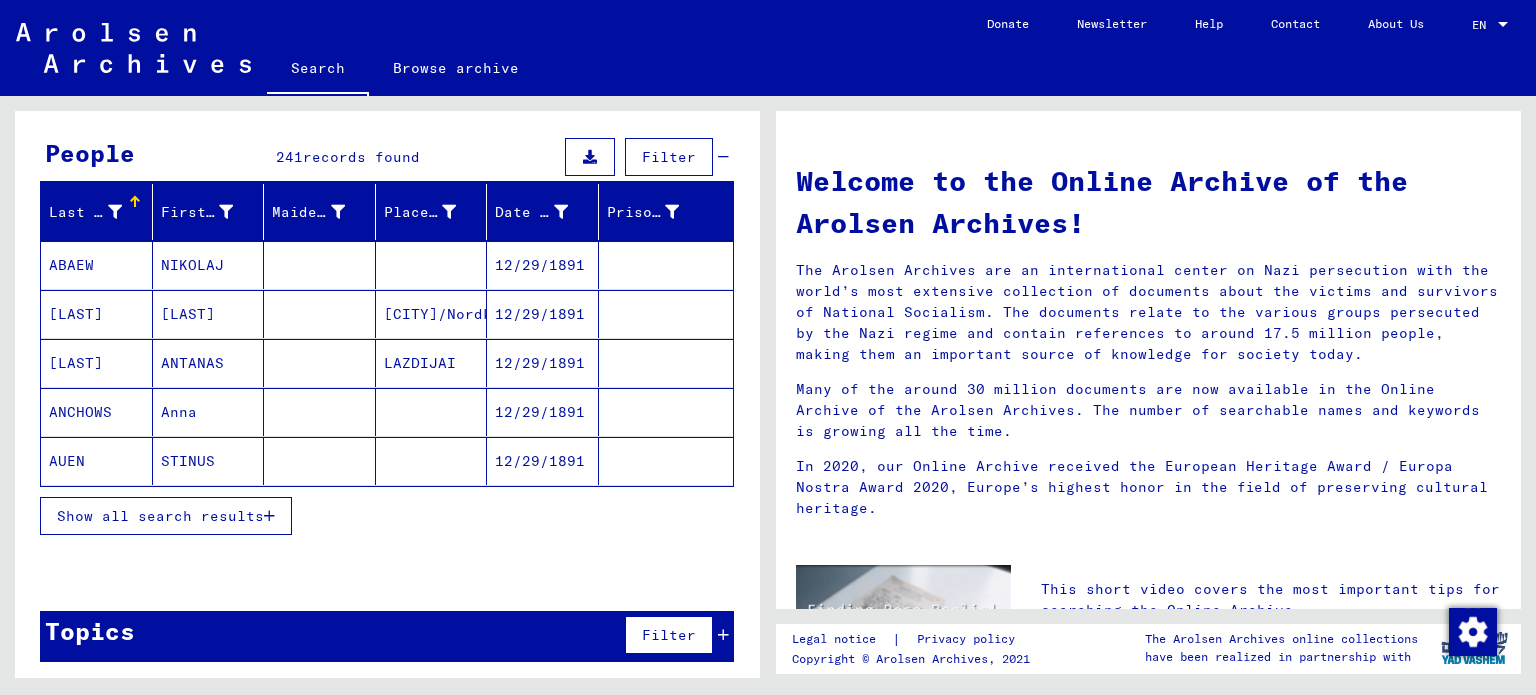 click on "Show all search results" at bounding box center (166, 516) 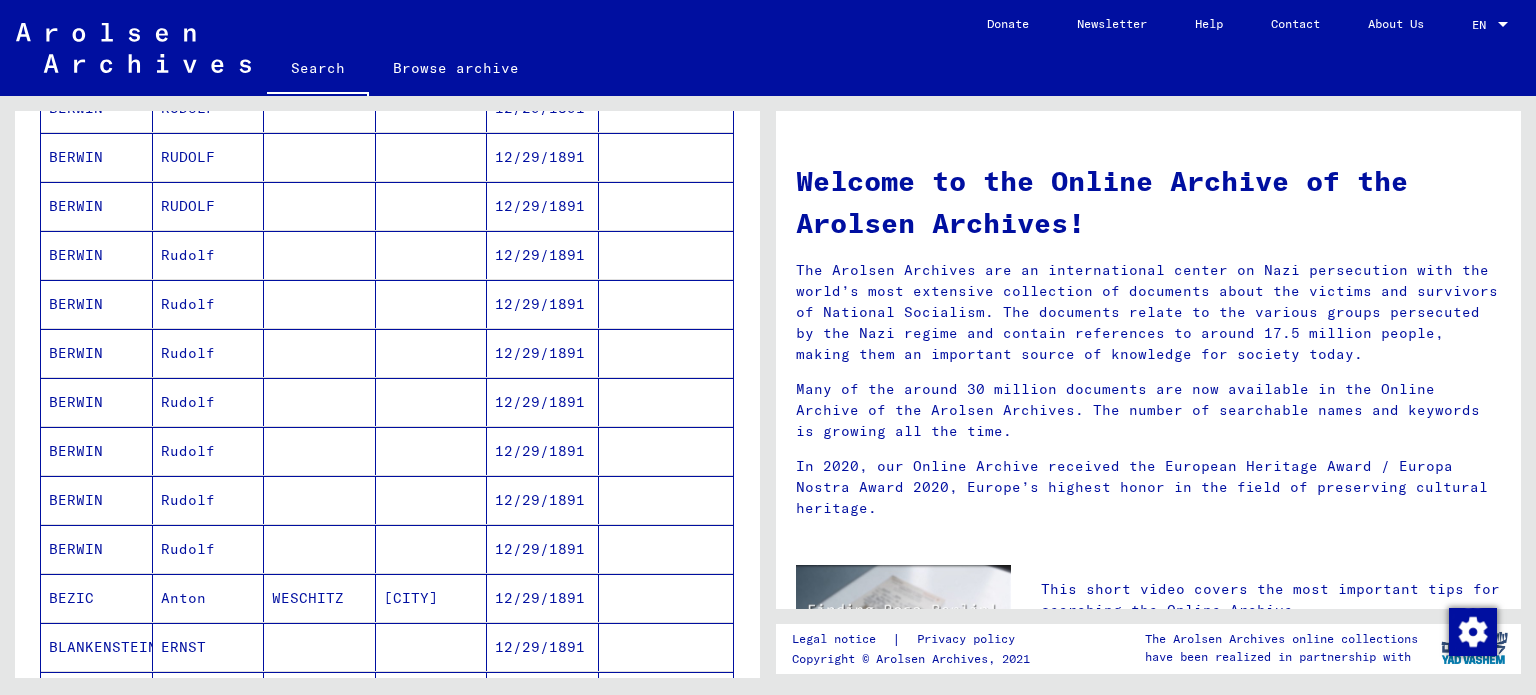 scroll, scrollTop: 1164, scrollLeft: 0, axis: vertical 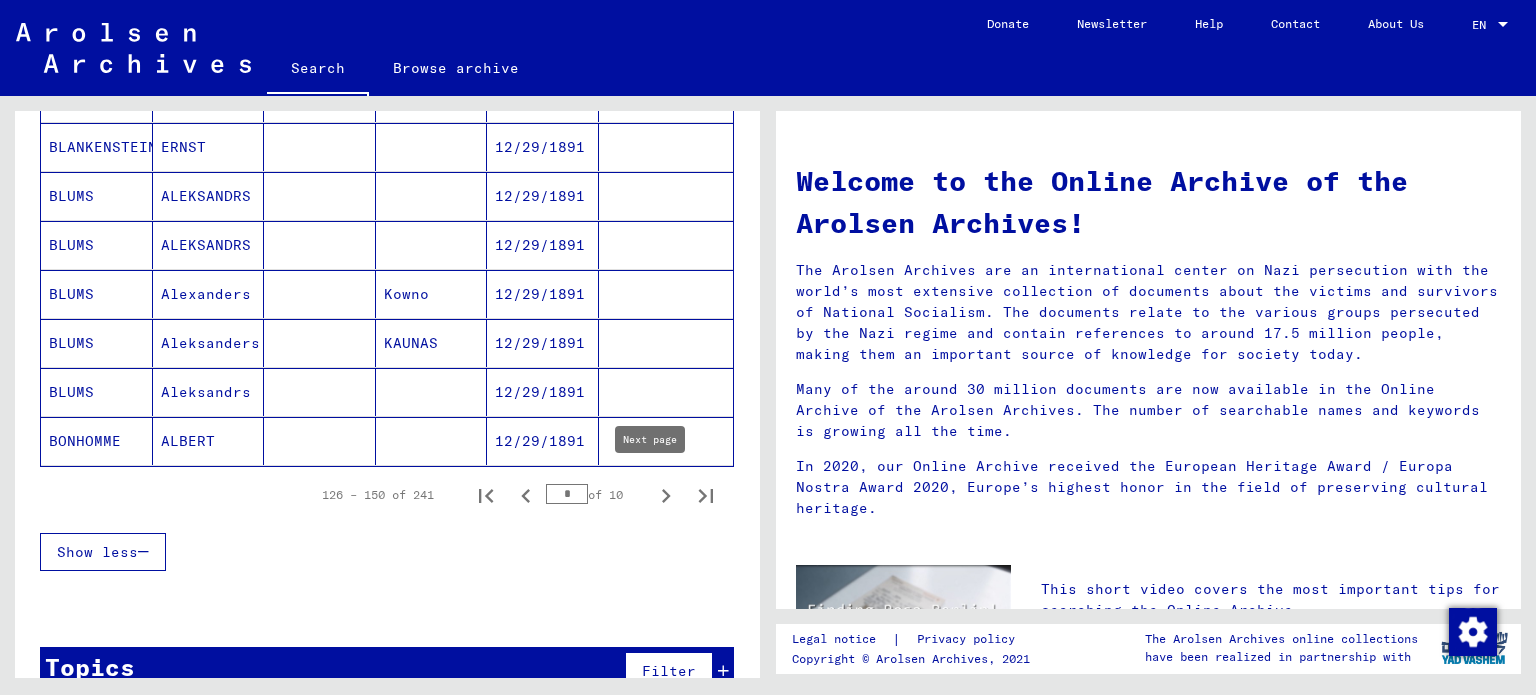click 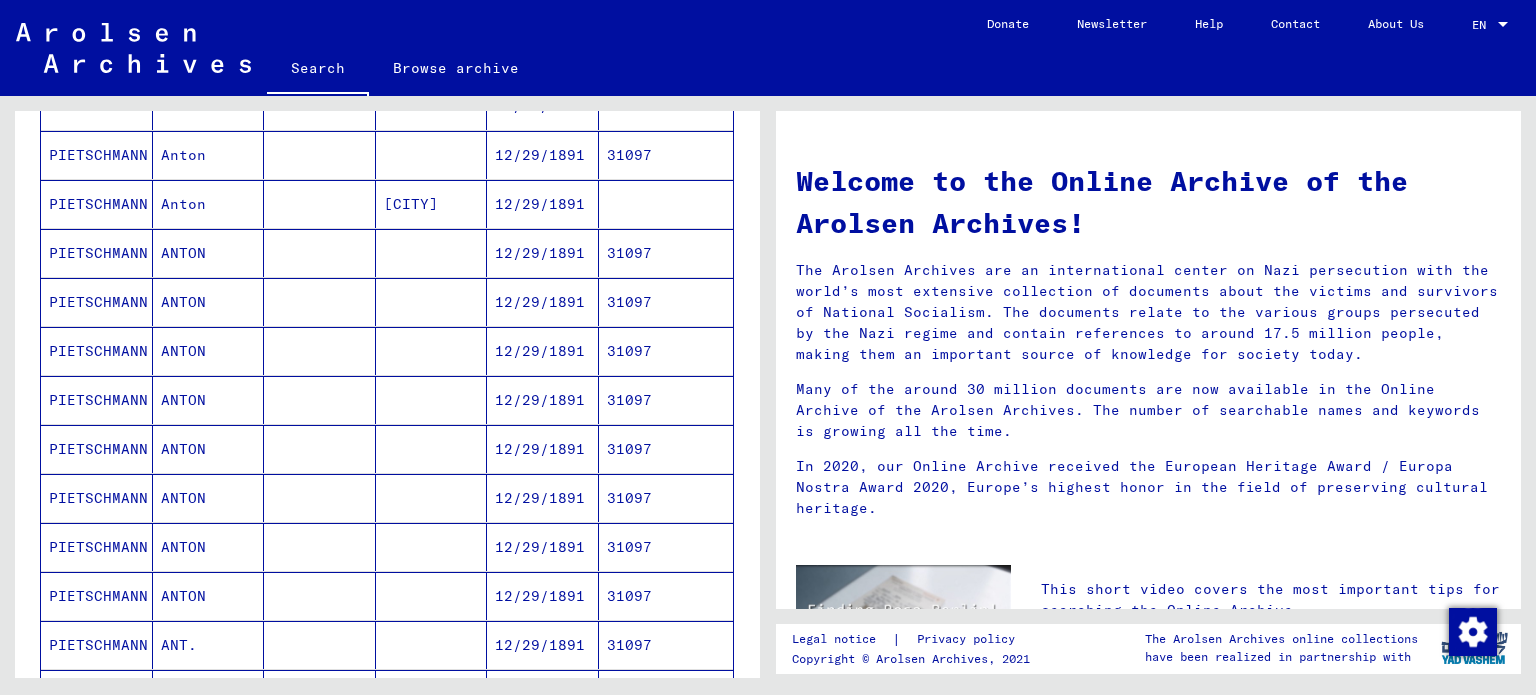scroll, scrollTop: 1064, scrollLeft: 0, axis: vertical 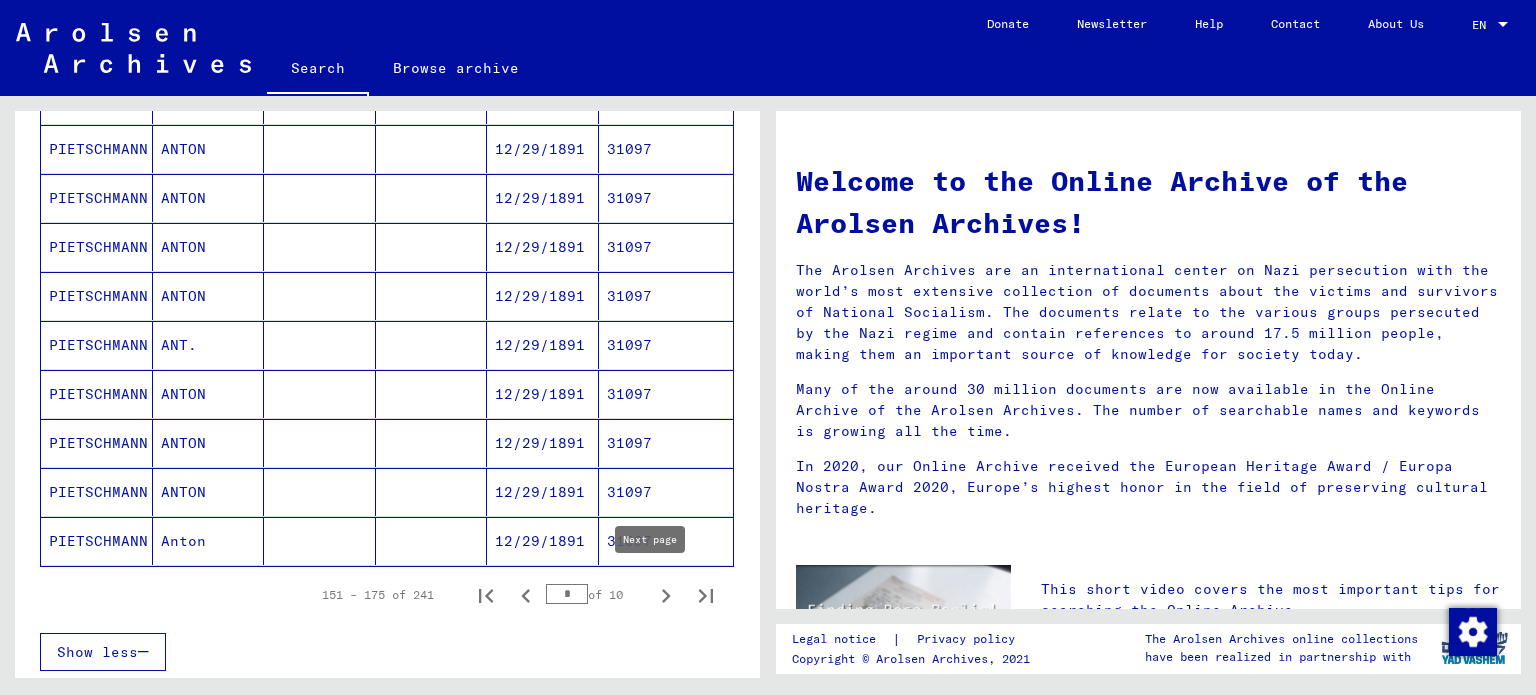 click 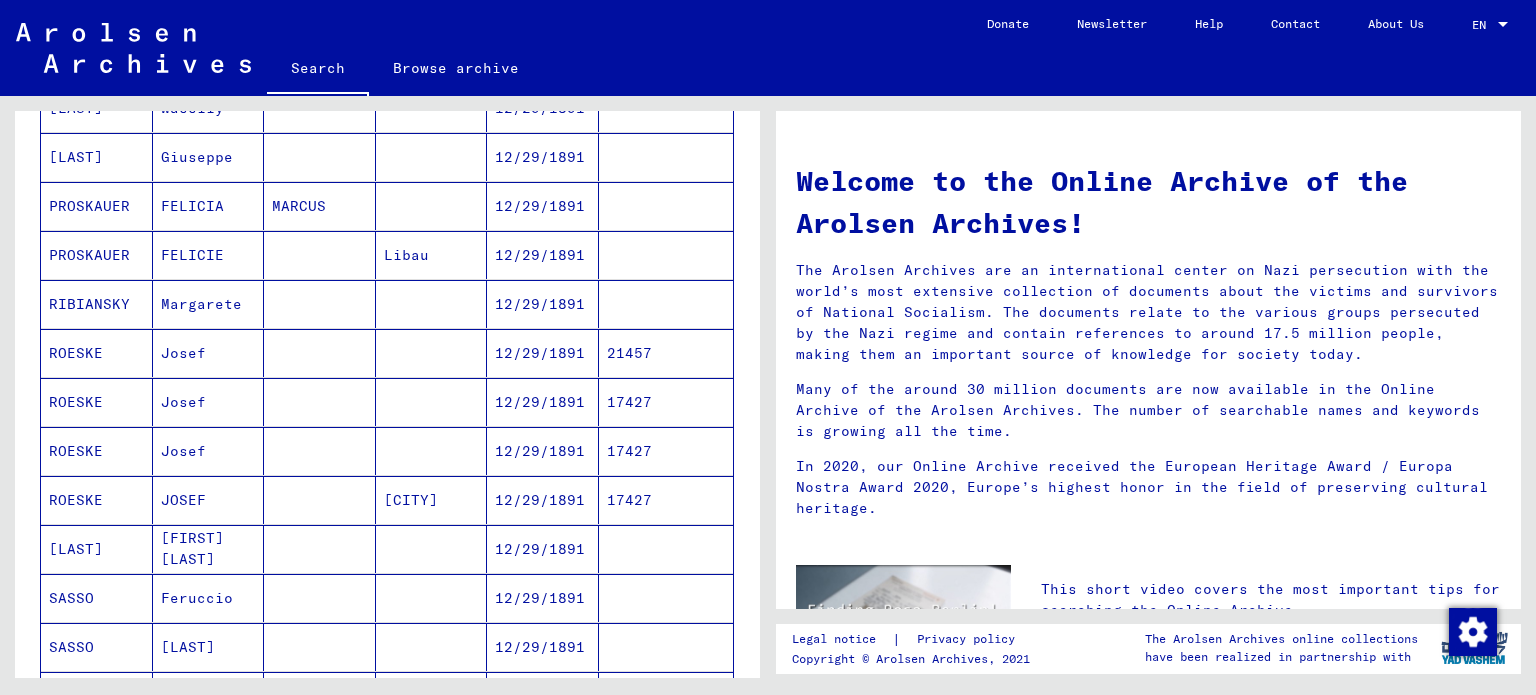 scroll, scrollTop: 1064, scrollLeft: 0, axis: vertical 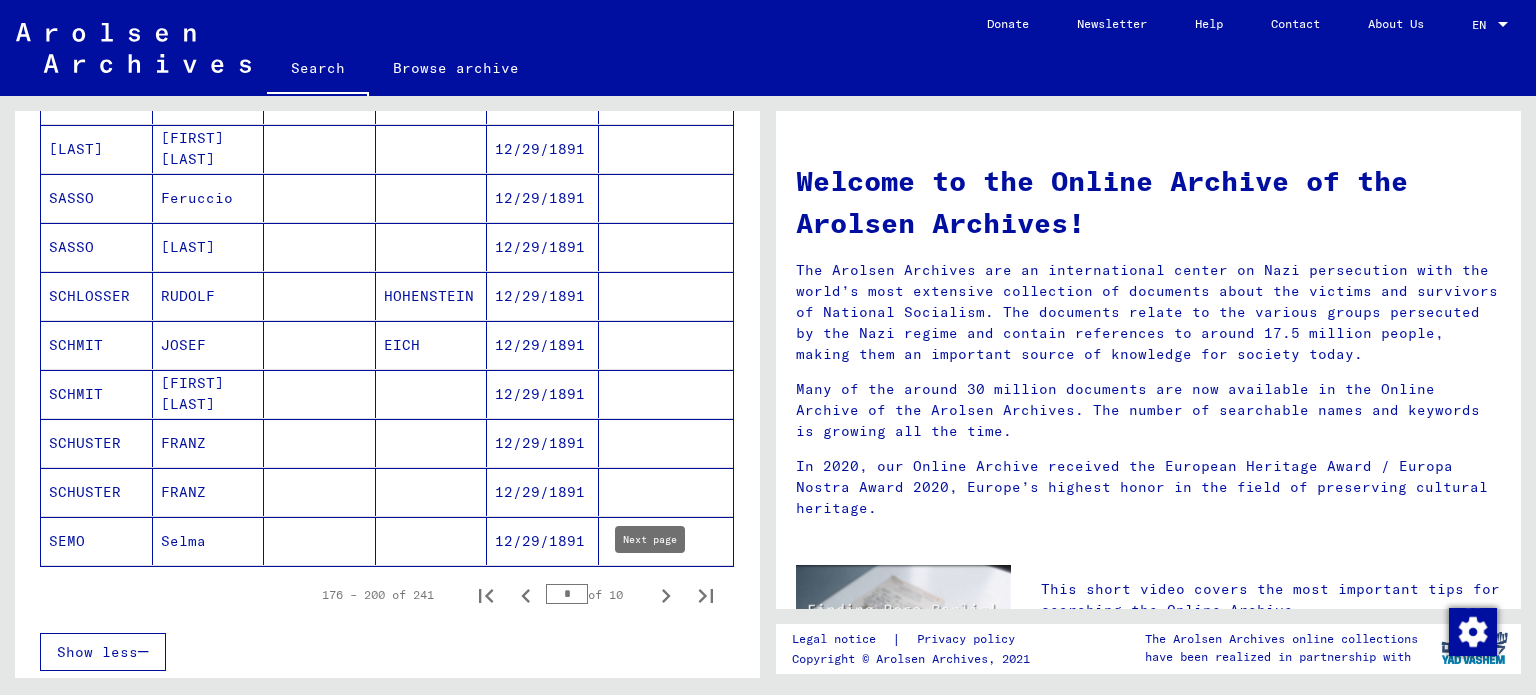 click 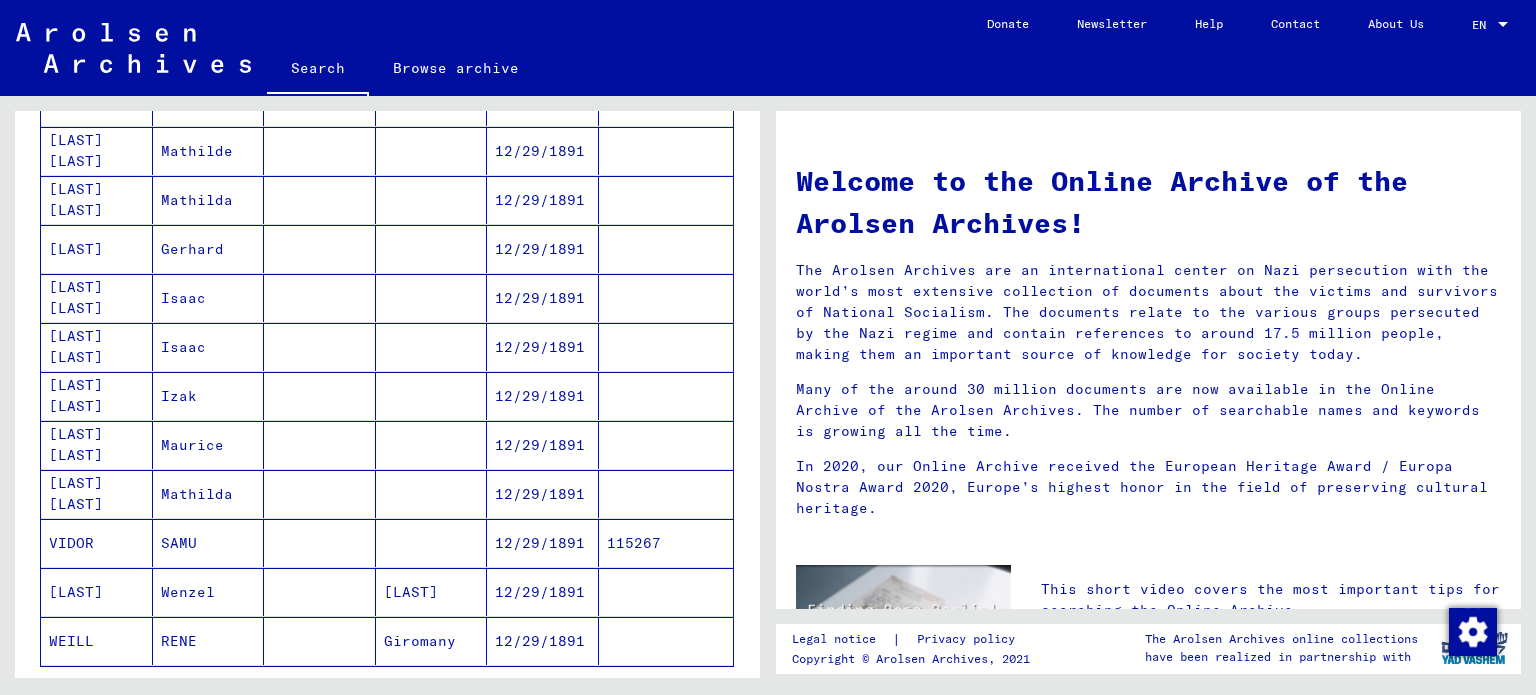 scroll, scrollTop: 1064, scrollLeft: 0, axis: vertical 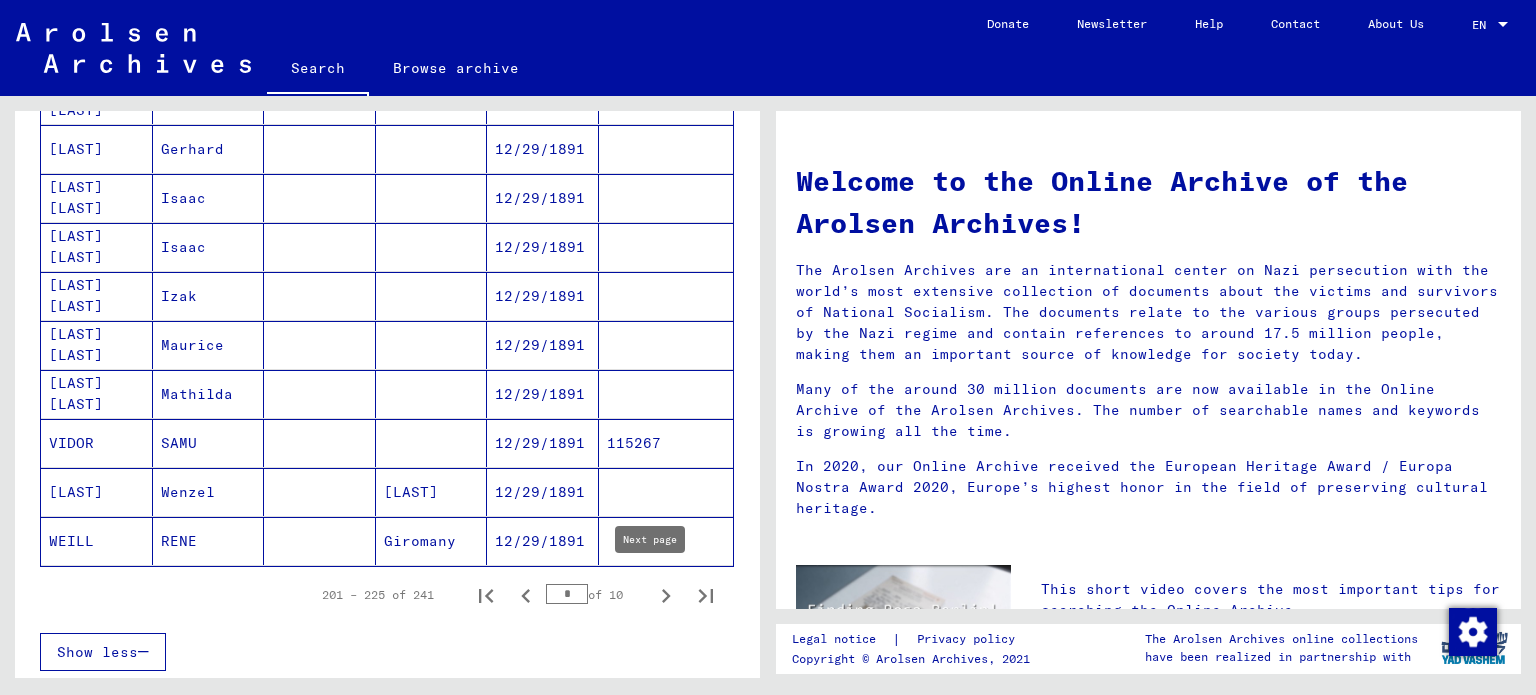 click 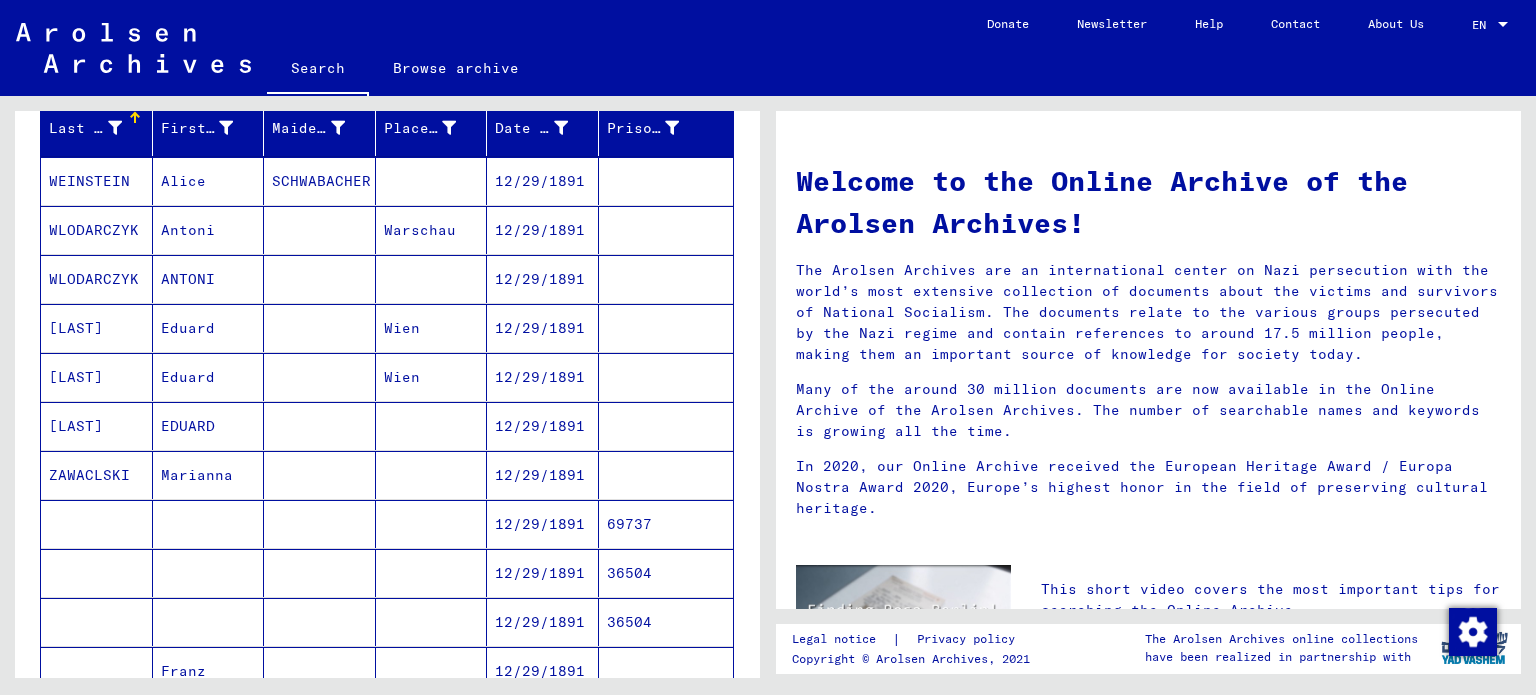 scroll, scrollTop: 357, scrollLeft: 0, axis: vertical 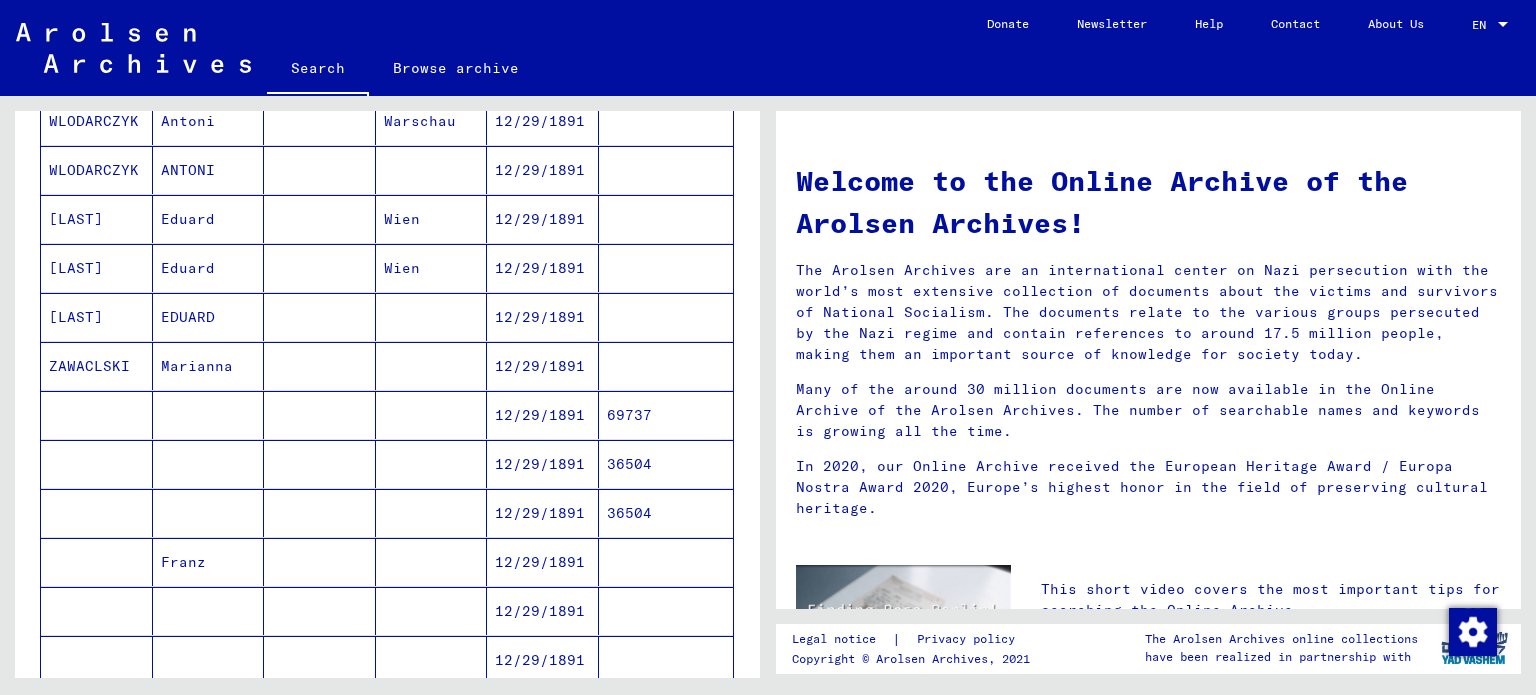click on "12/29/1891" at bounding box center [543, 464] 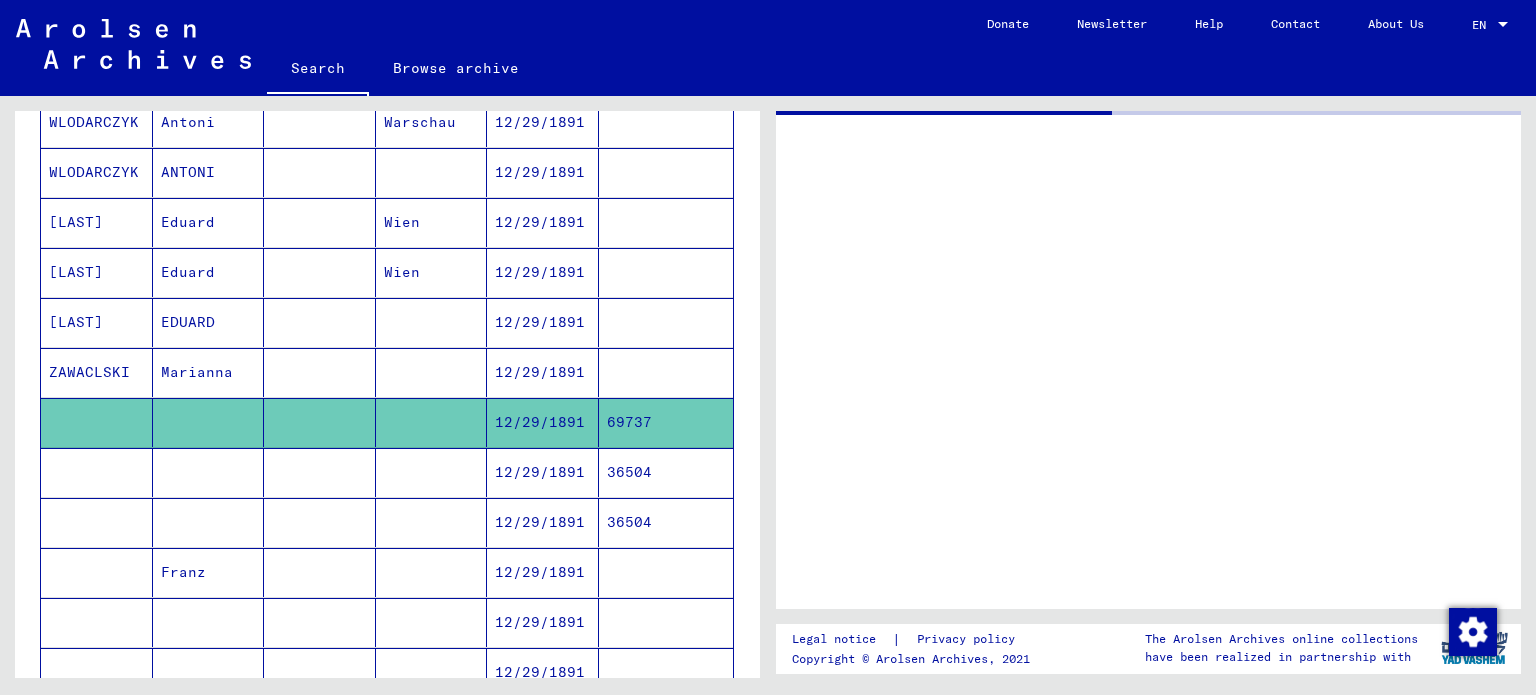 scroll, scrollTop: 359, scrollLeft: 0, axis: vertical 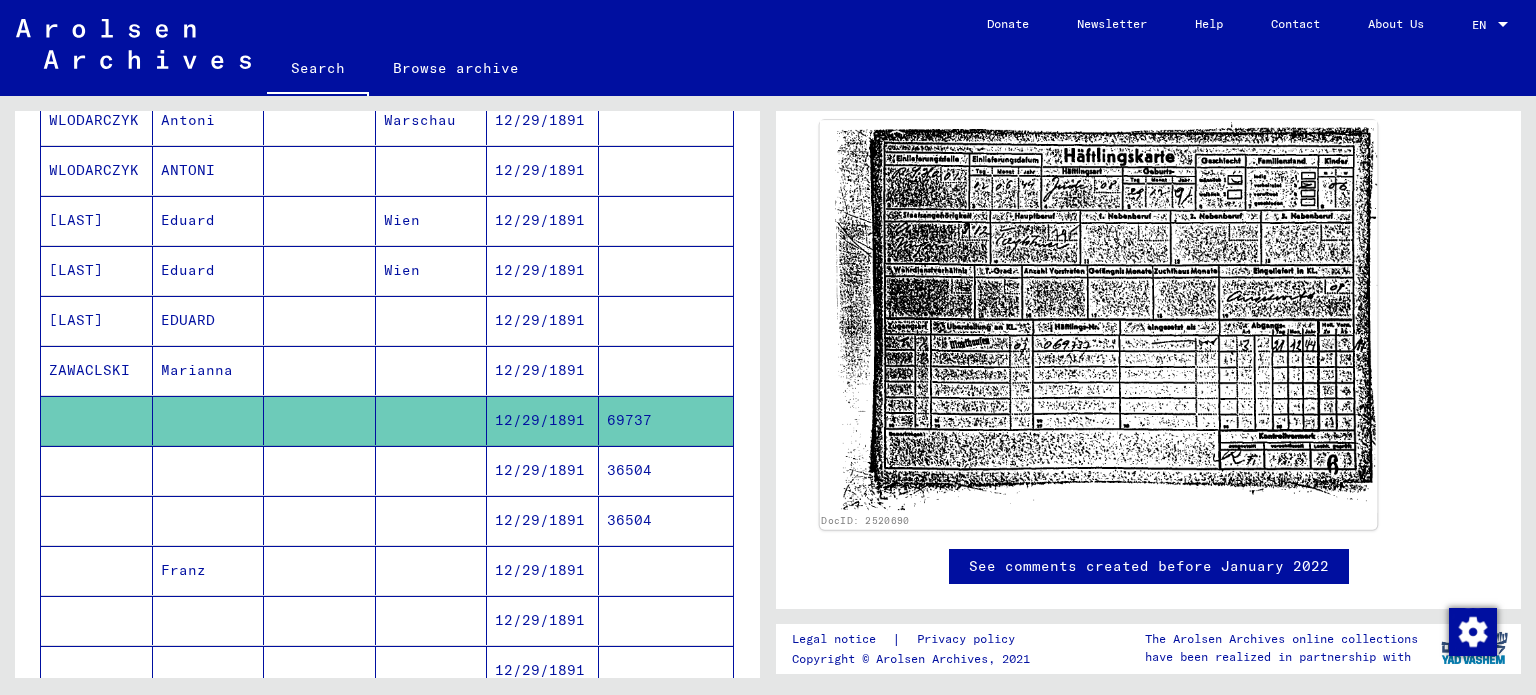 click 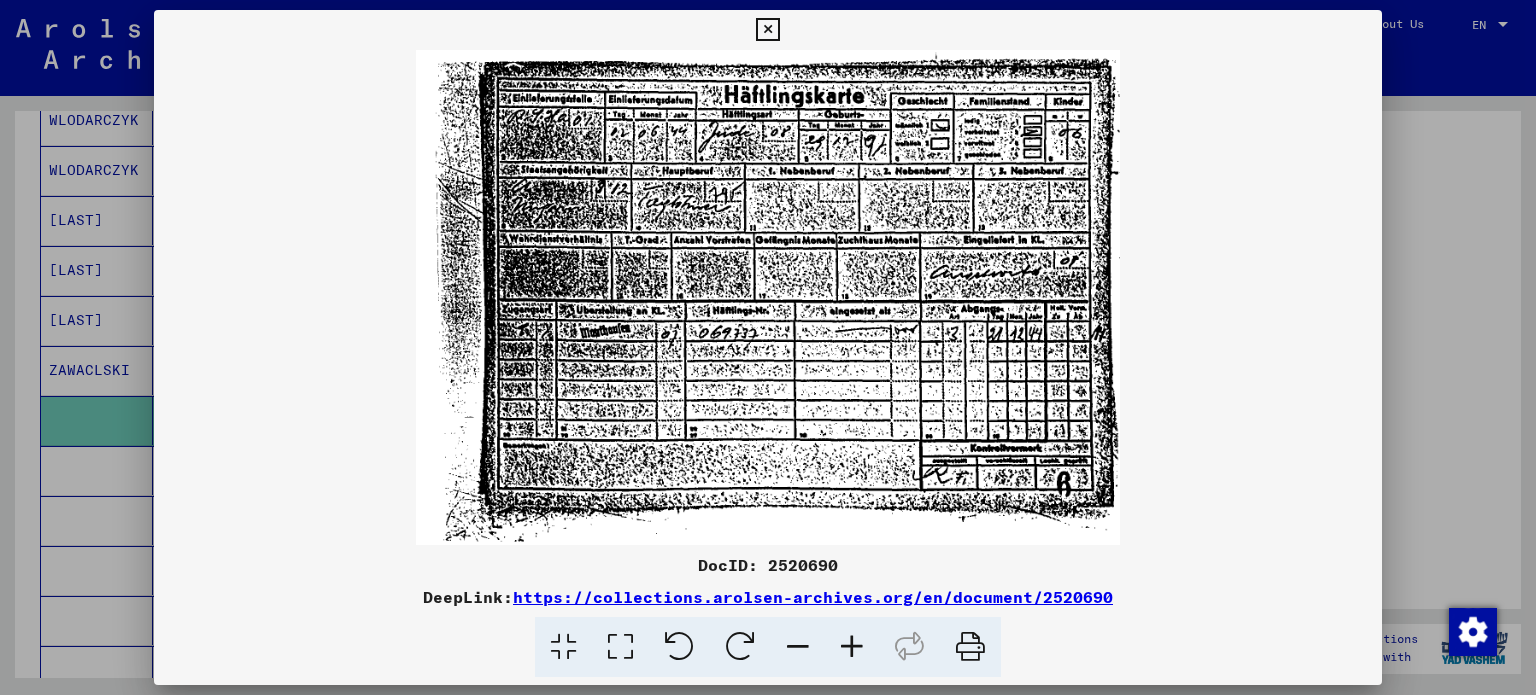 click at bounding box center (852, 647) 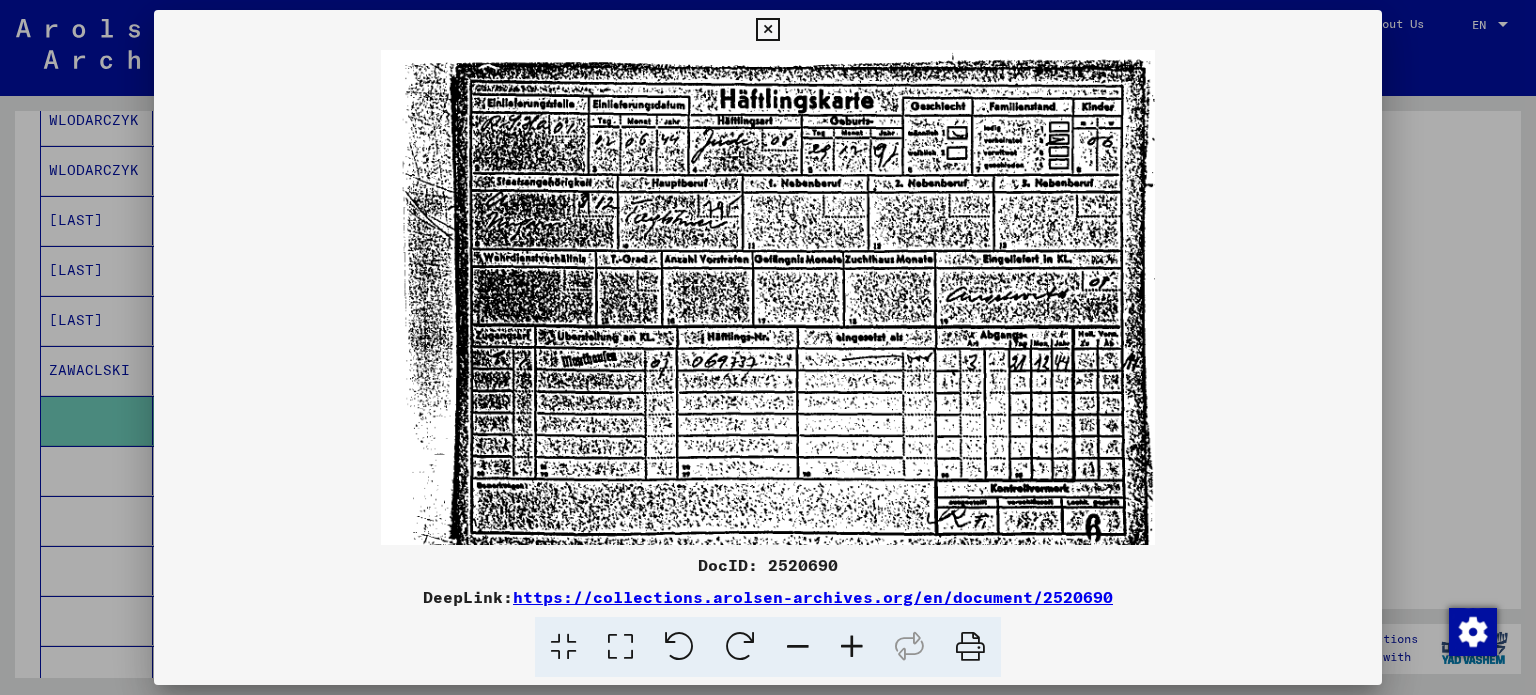 click at bounding box center (852, 647) 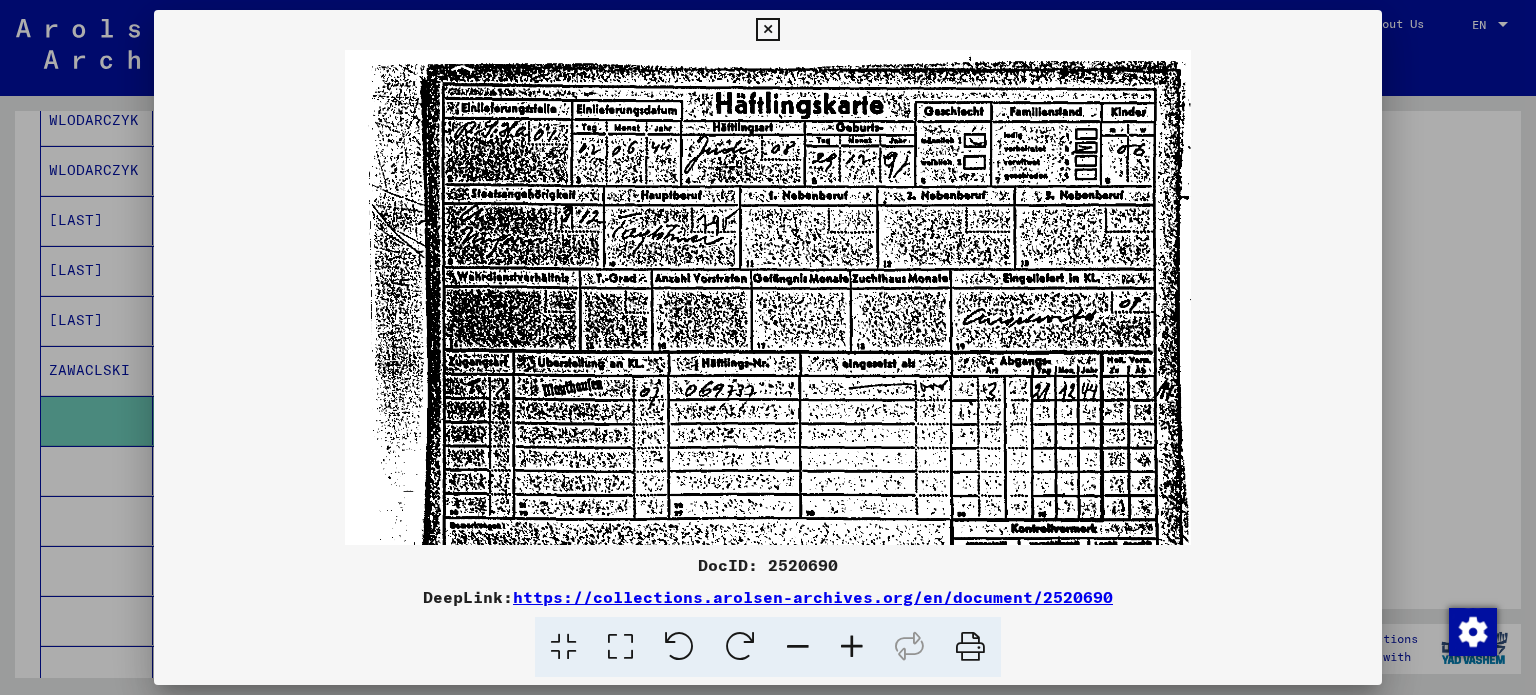 click at bounding box center [852, 647] 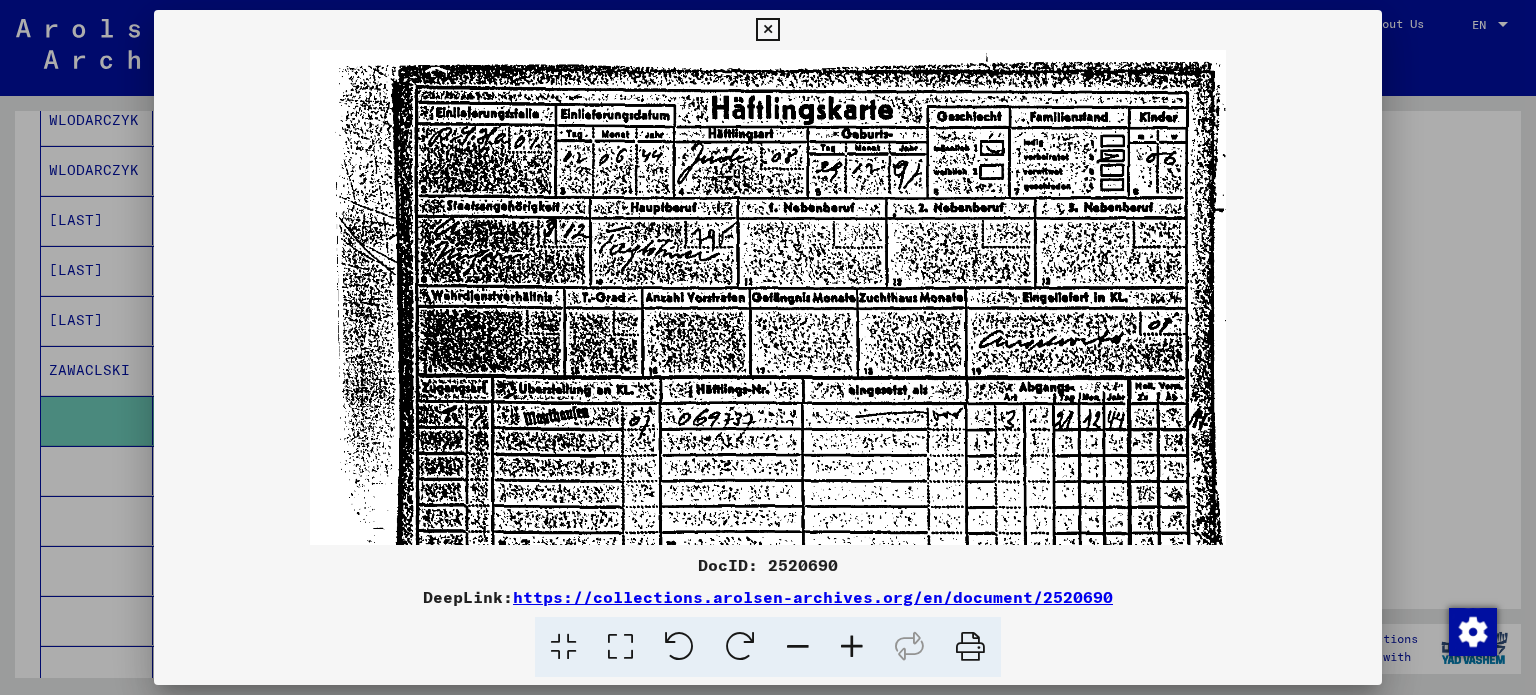 click at bounding box center [852, 647] 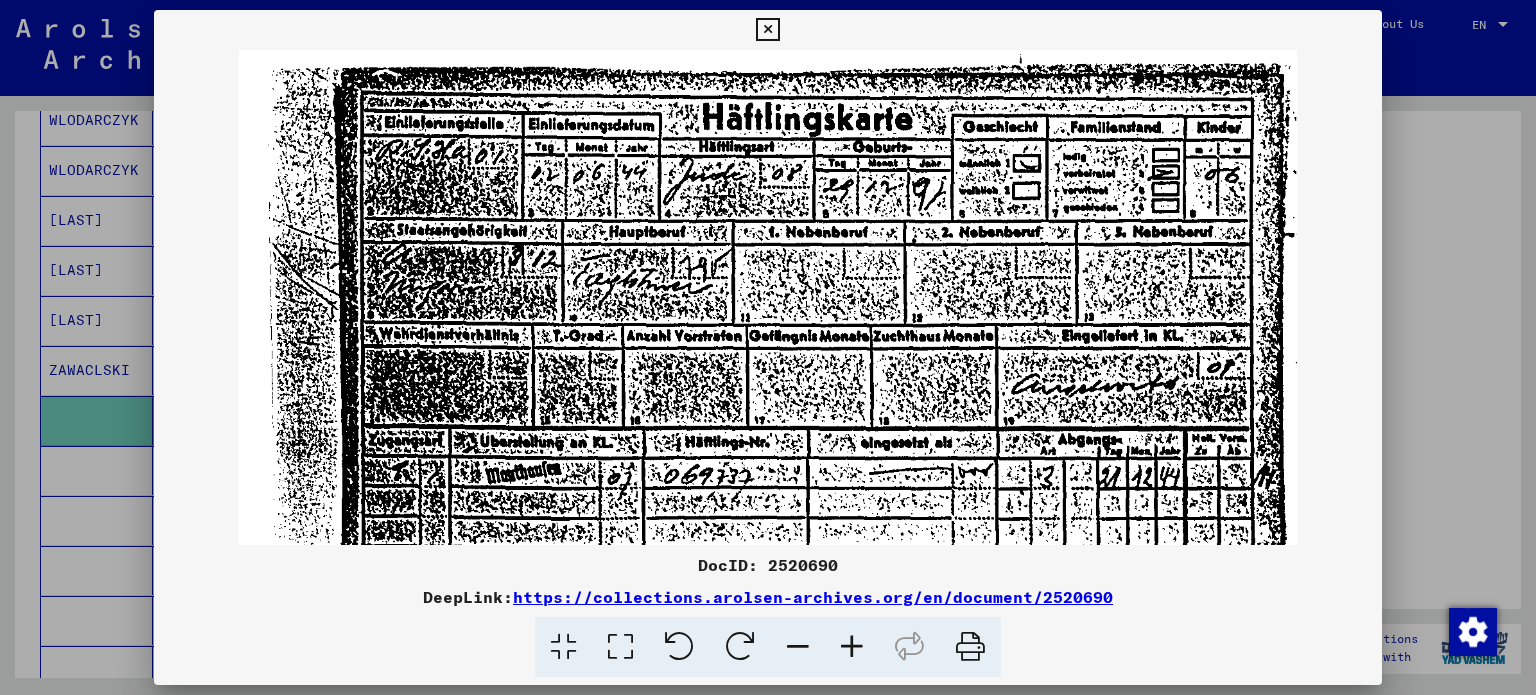 click at bounding box center (852, 647) 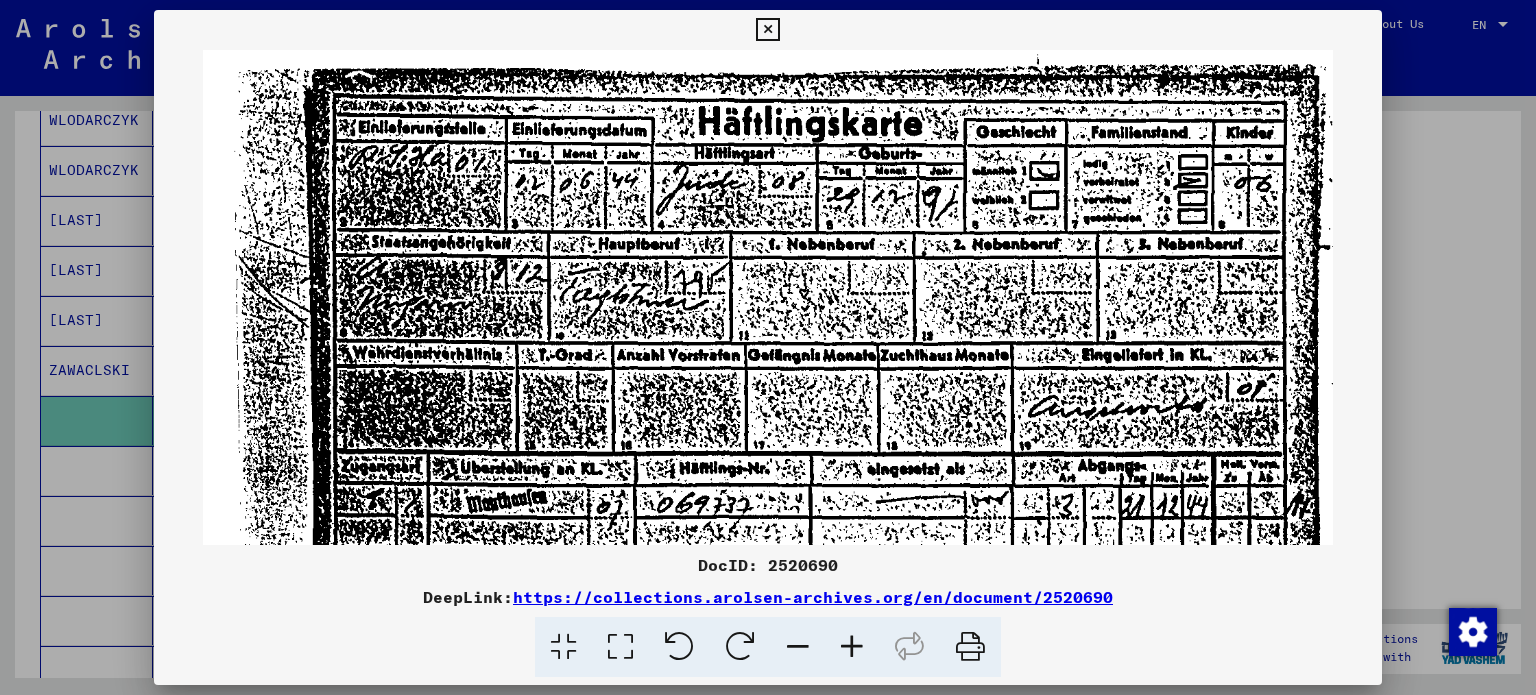 click at bounding box center (852, 647) 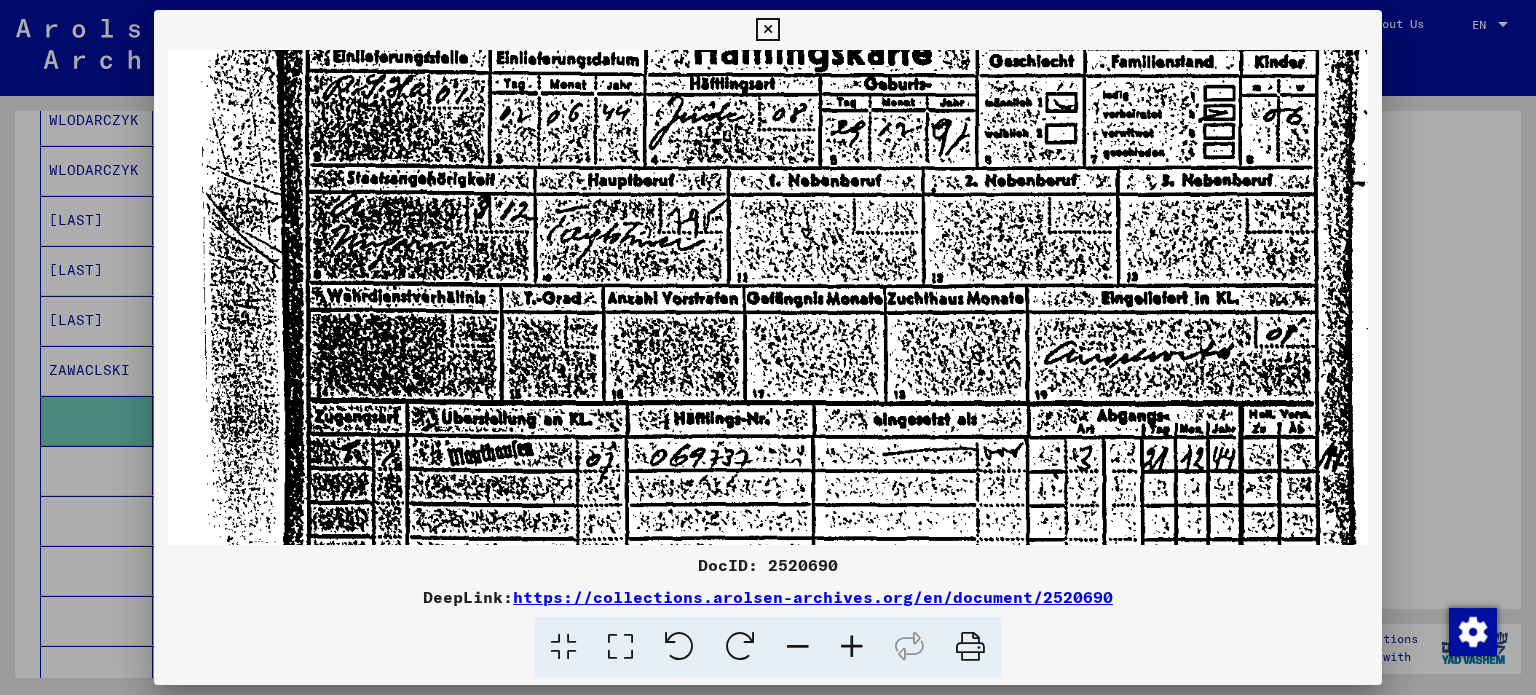 scroll, scrollTop: 93, scrollLeft: 0, axis: vertical 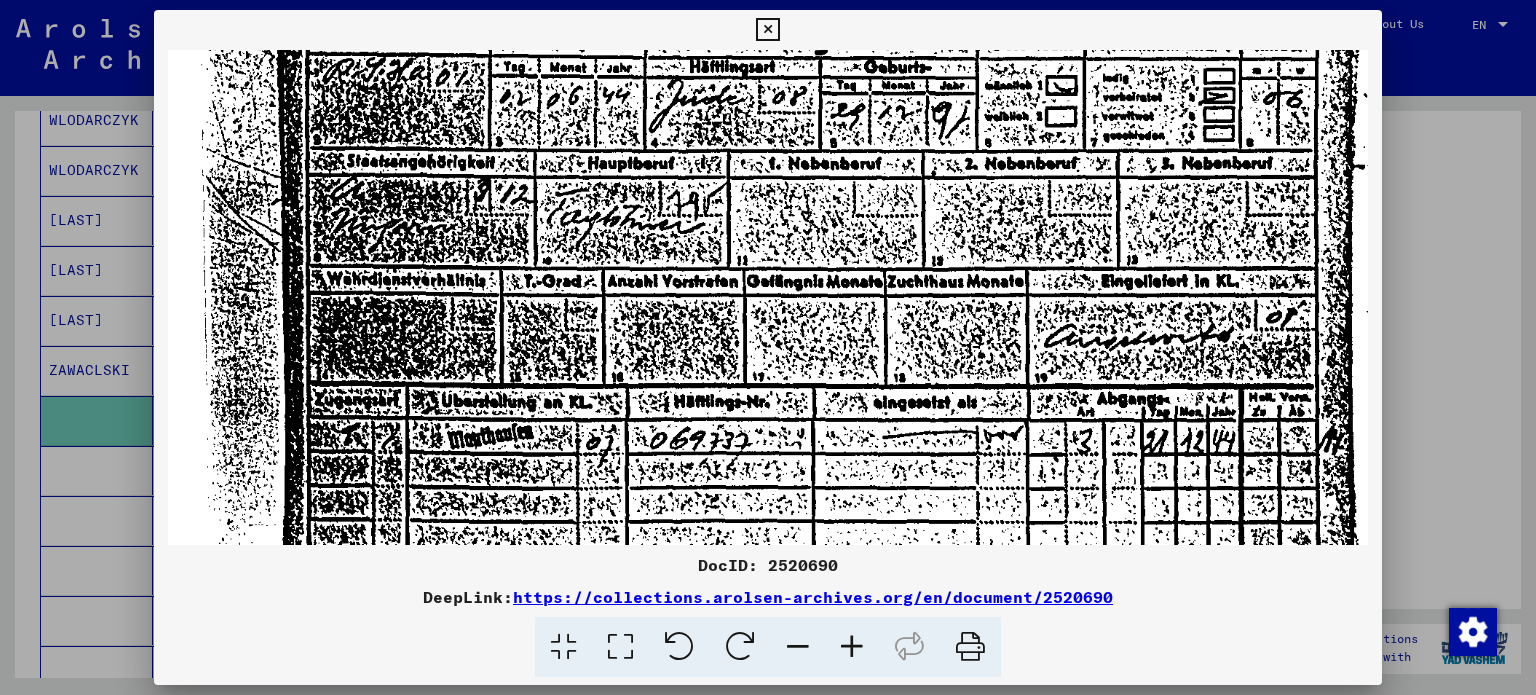 drag, startPoint x: 872, startPoint y: 298, endPoint x: 894, endPoint y: 205, distance: 95.566734 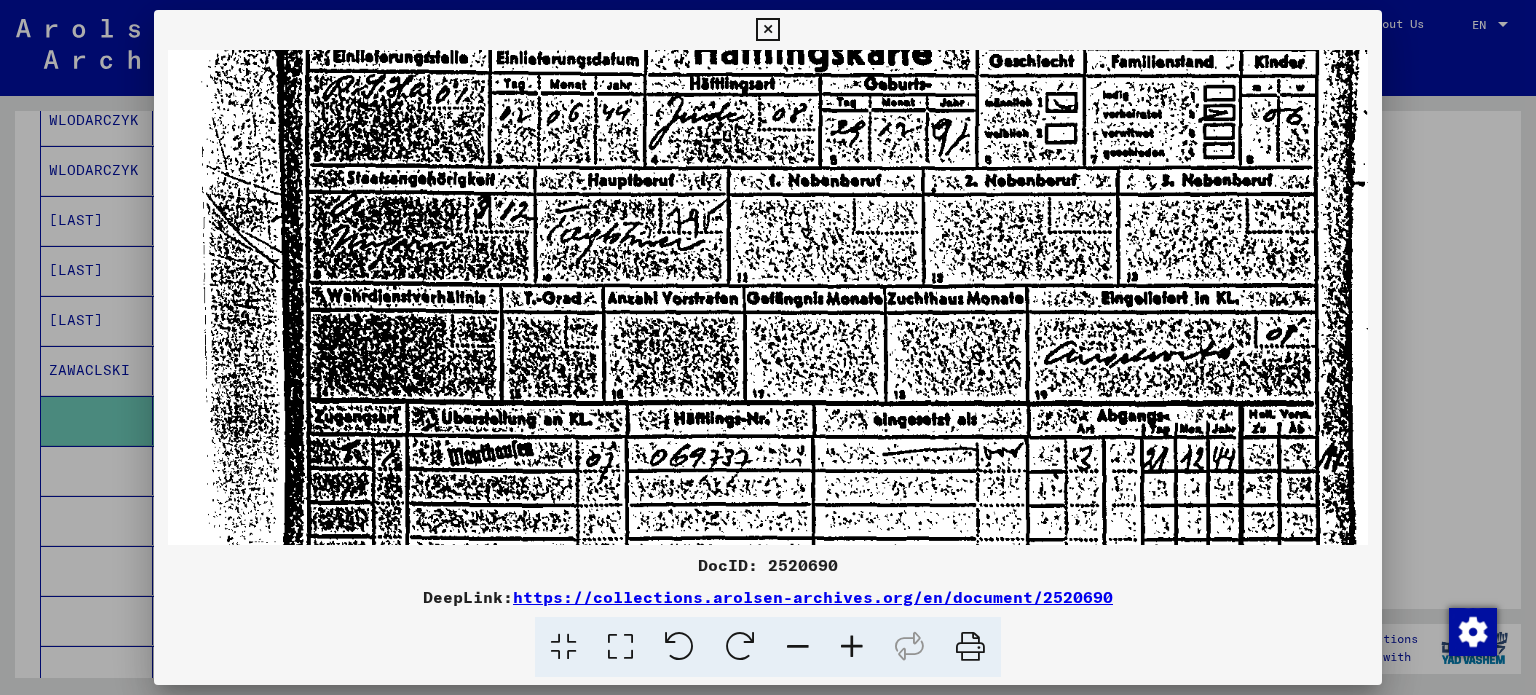 scroll, scrollTop: 79, scrollLeft: 0, axis: vertical 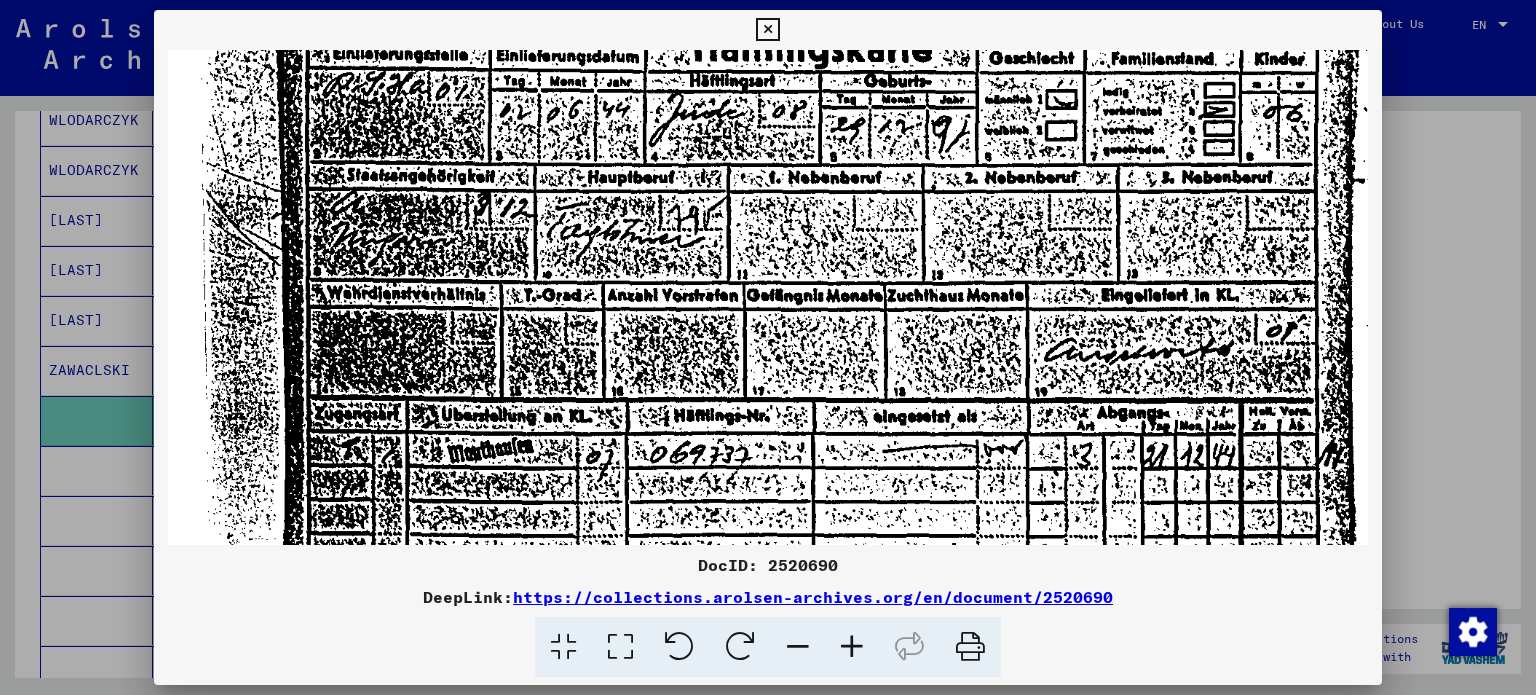 drag, startPoint x: 338, startPoint y: 303, endPoint x: 341, endPoint y: 351, distance: 48.09366 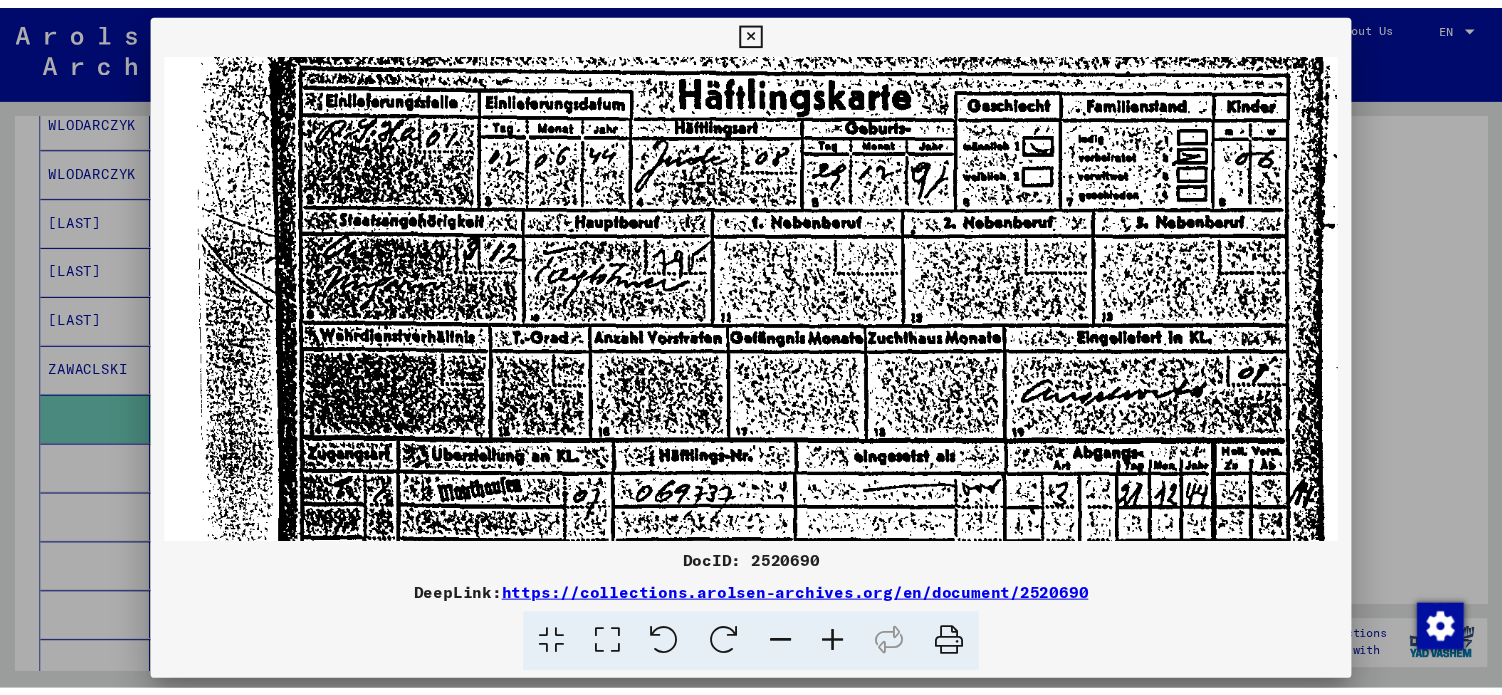 scroll, scrollTop: 0, scrollLeft: 0, axis: both 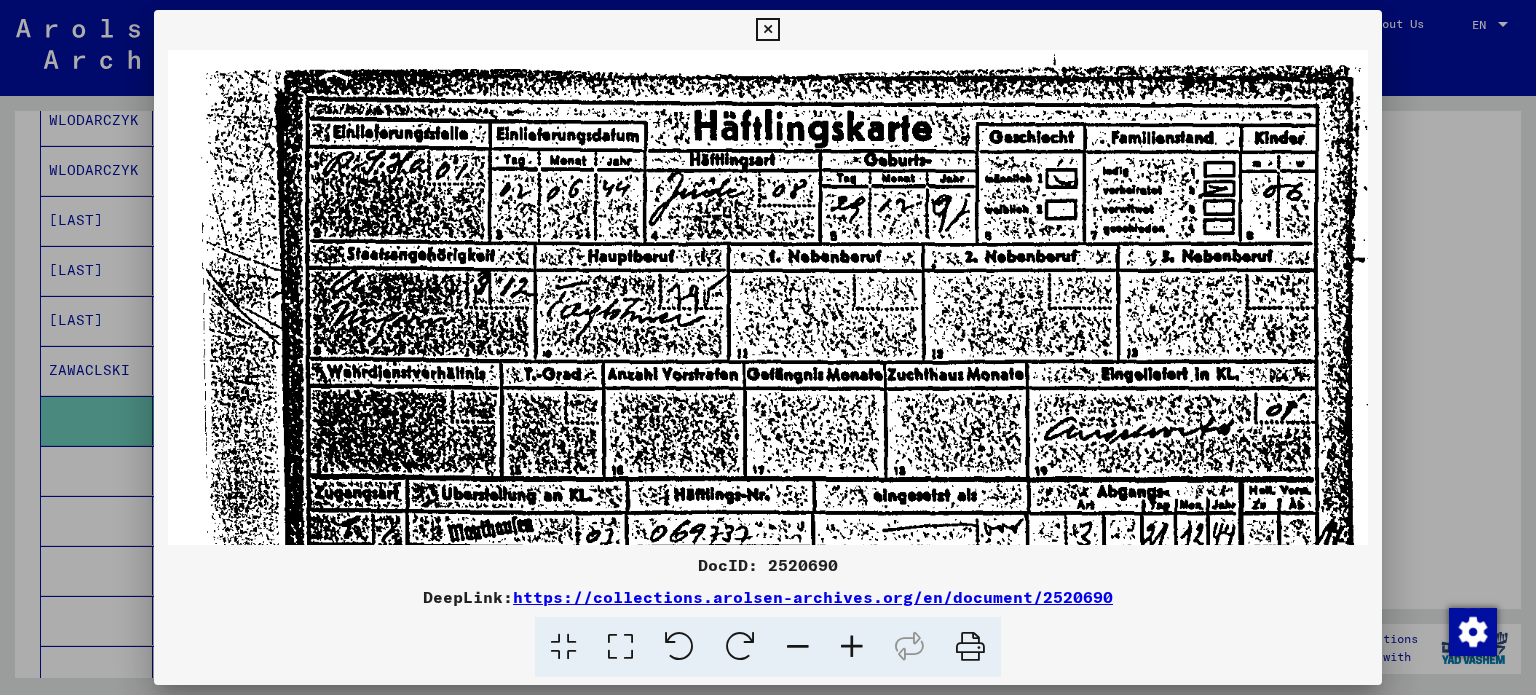 drag, startPoint x: 1041, startPoint y: 275, endPoint x: 1038, endPoint y: 425, distance: 150.03 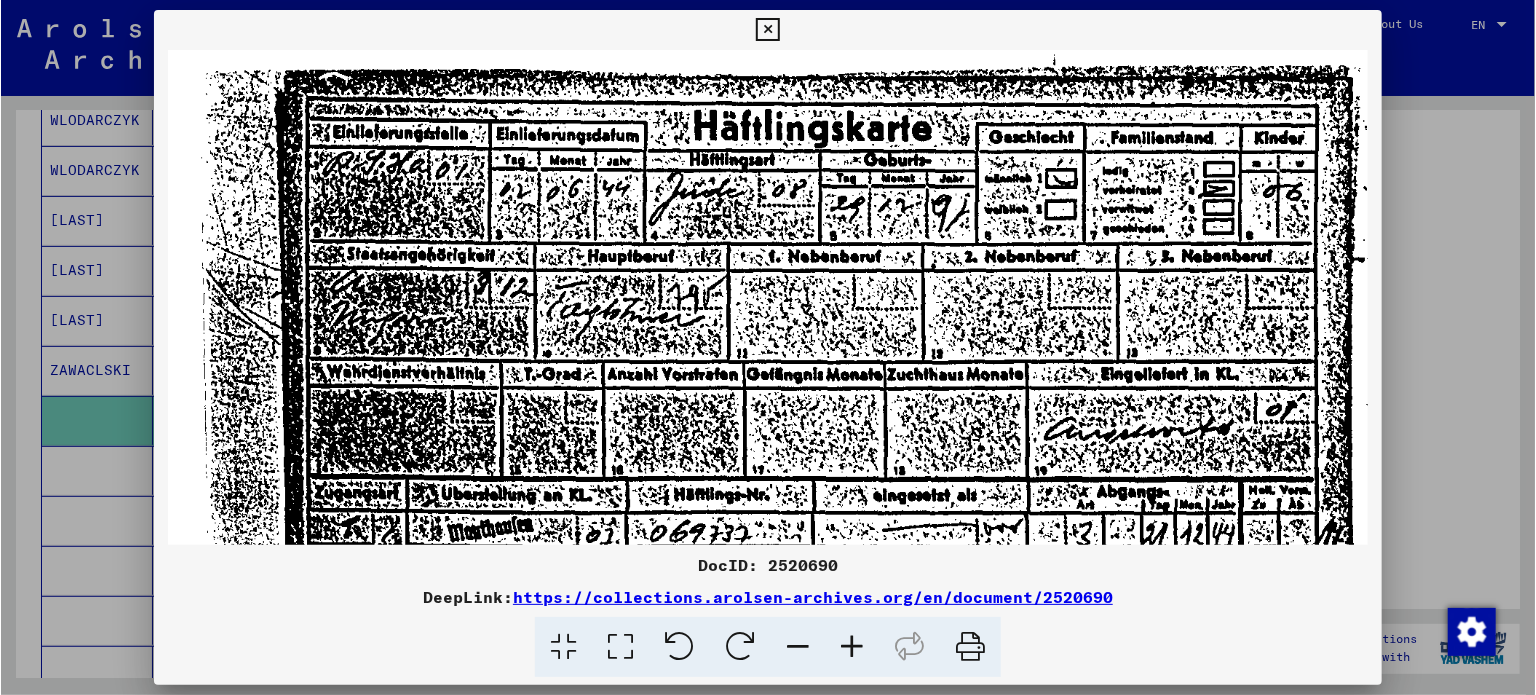 scroll, scrollTop: 285, scrollLeft: 0, axis: vertical 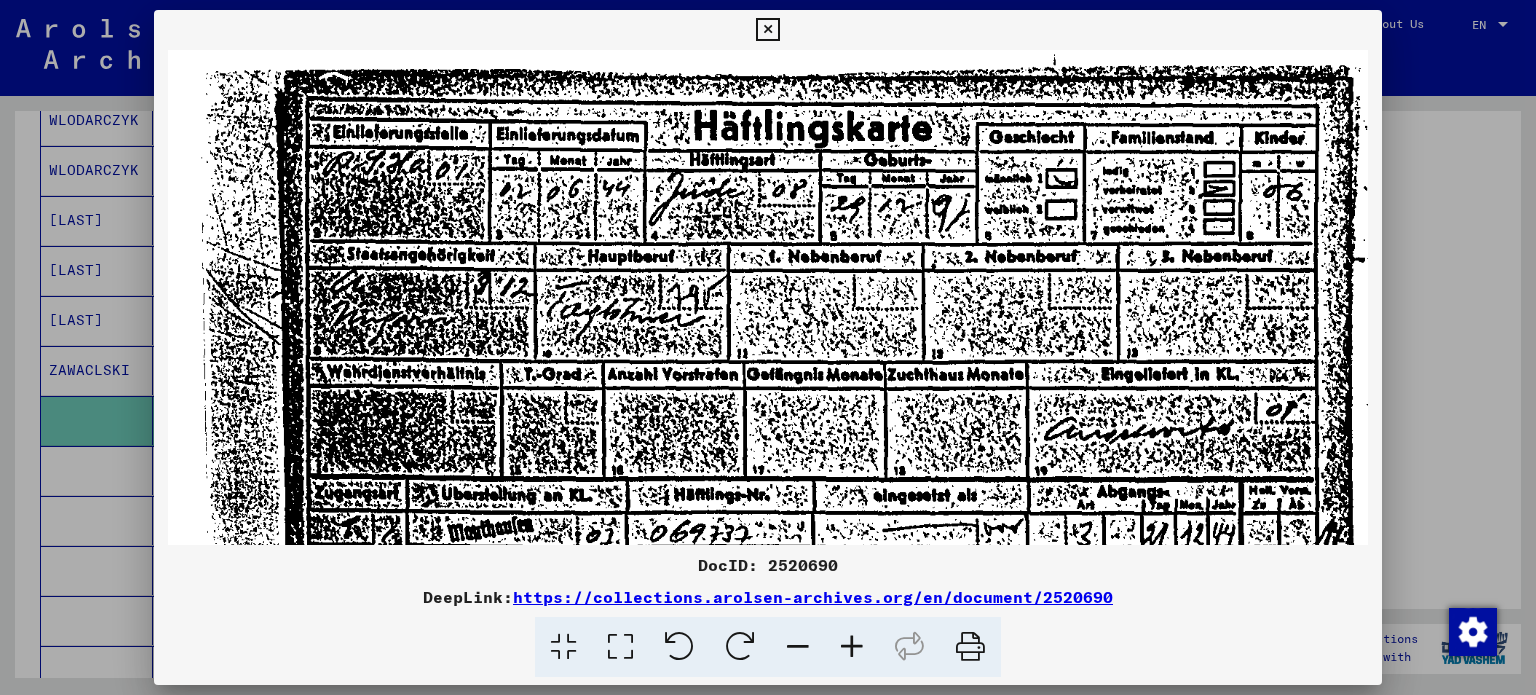 click on "https://collections.arolsen-archives.org/en/document/2520690" at bounding box center [813, 597] 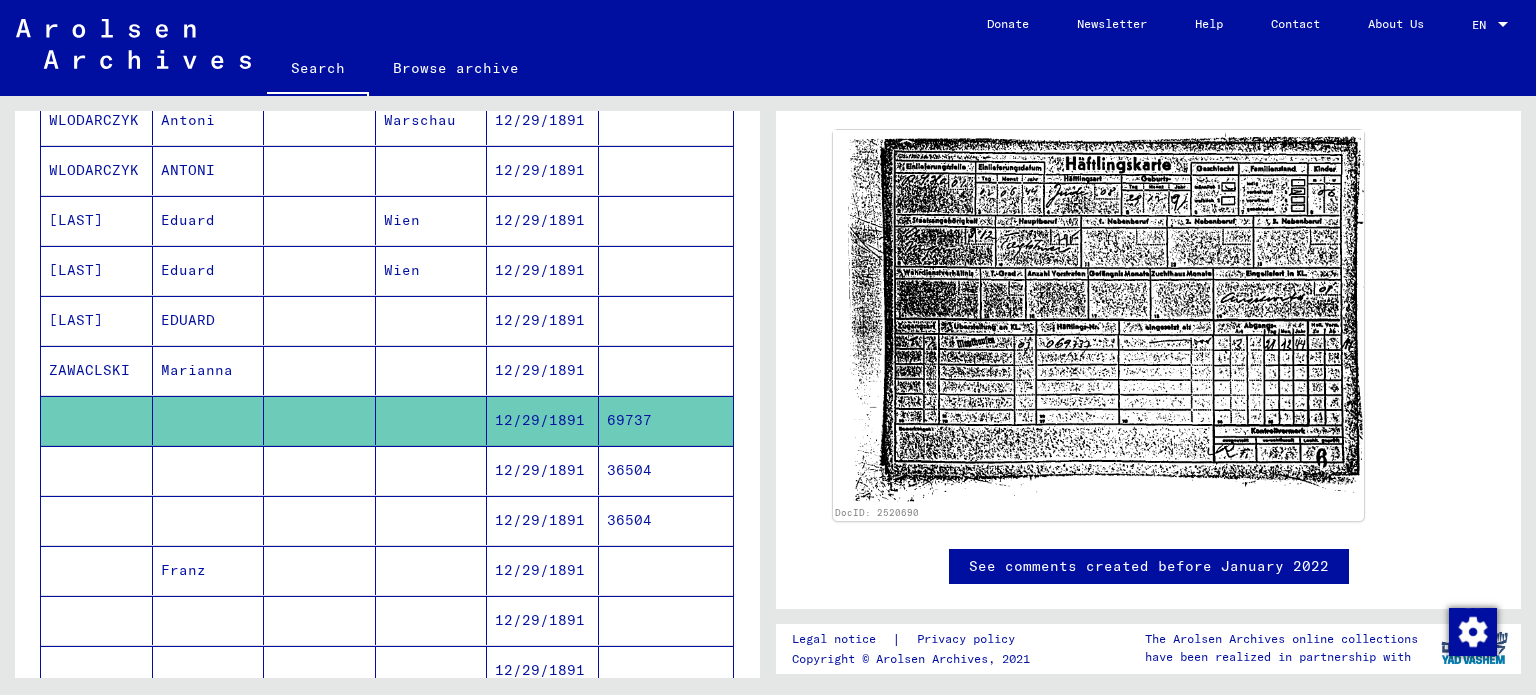 click on "12/29/1891" at bounding box center (543, 520) 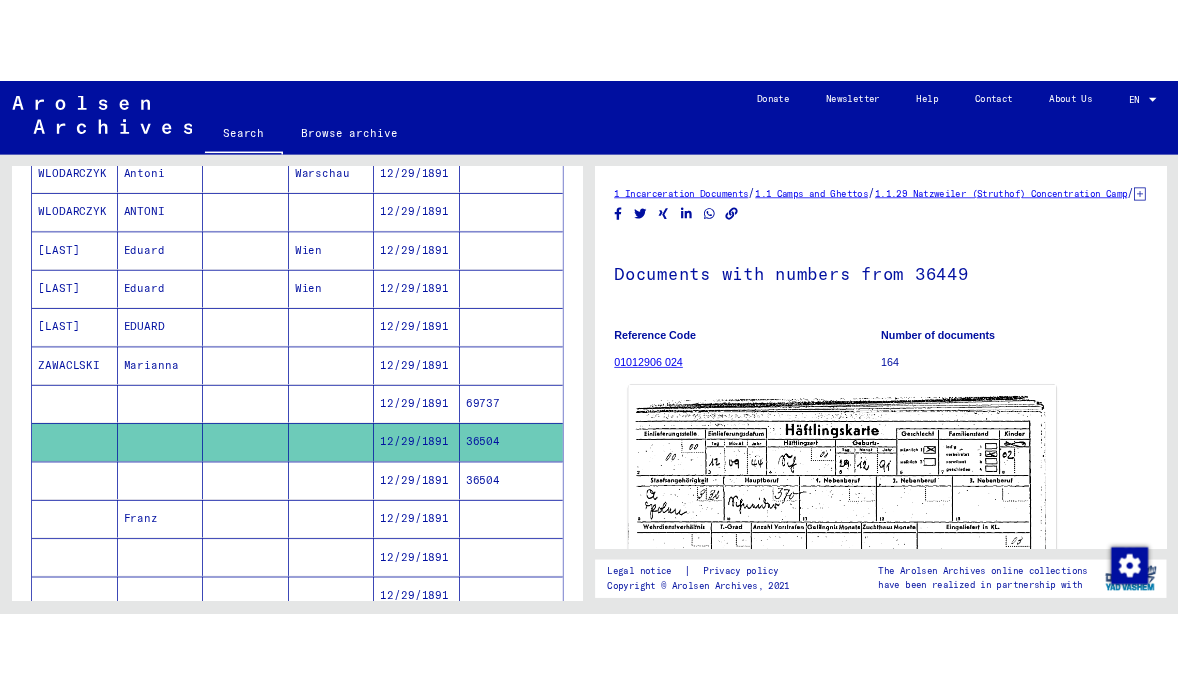 scroll, scrollTop: 200, scrollLeft: 0, axis: vertical 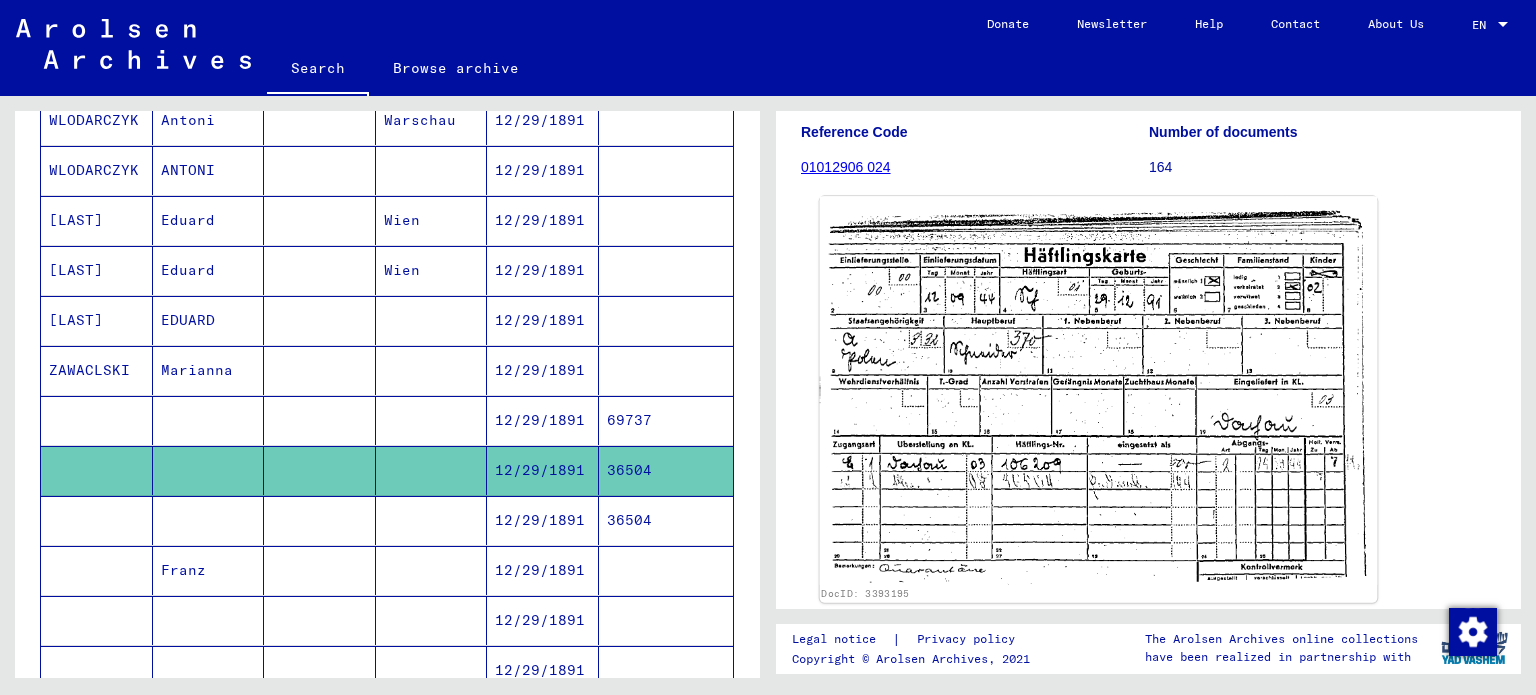 click 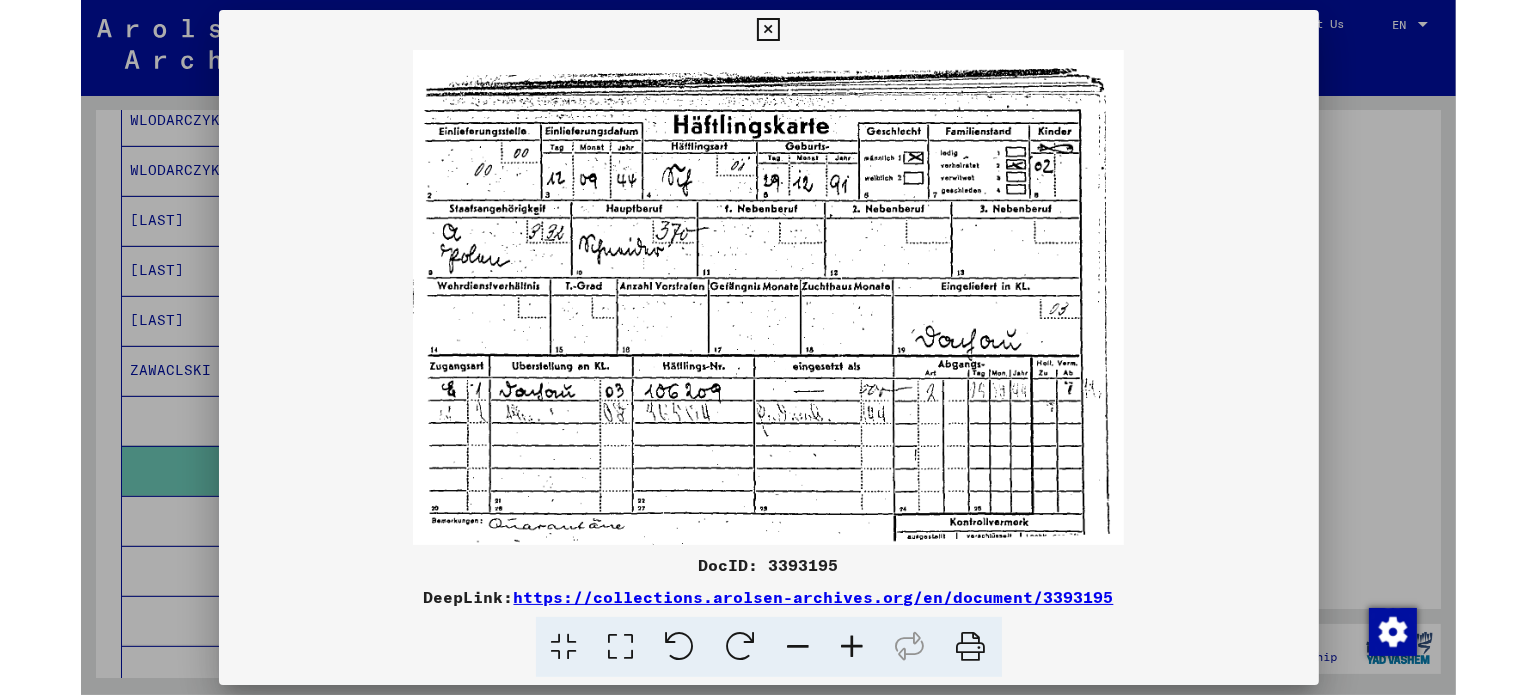 scroll, scrollTop: 200, scrollLeft: 0, axis: vertical 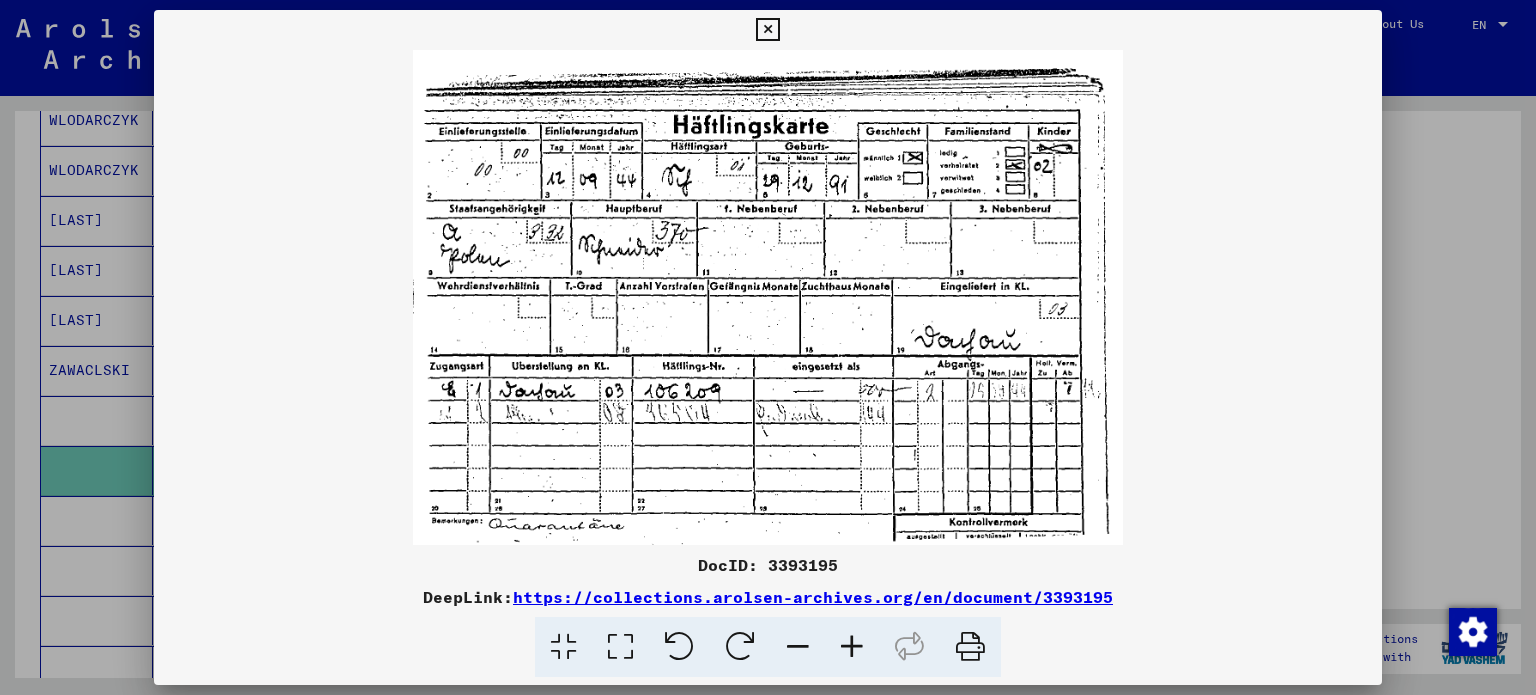 click at bounding box center (767, 30) 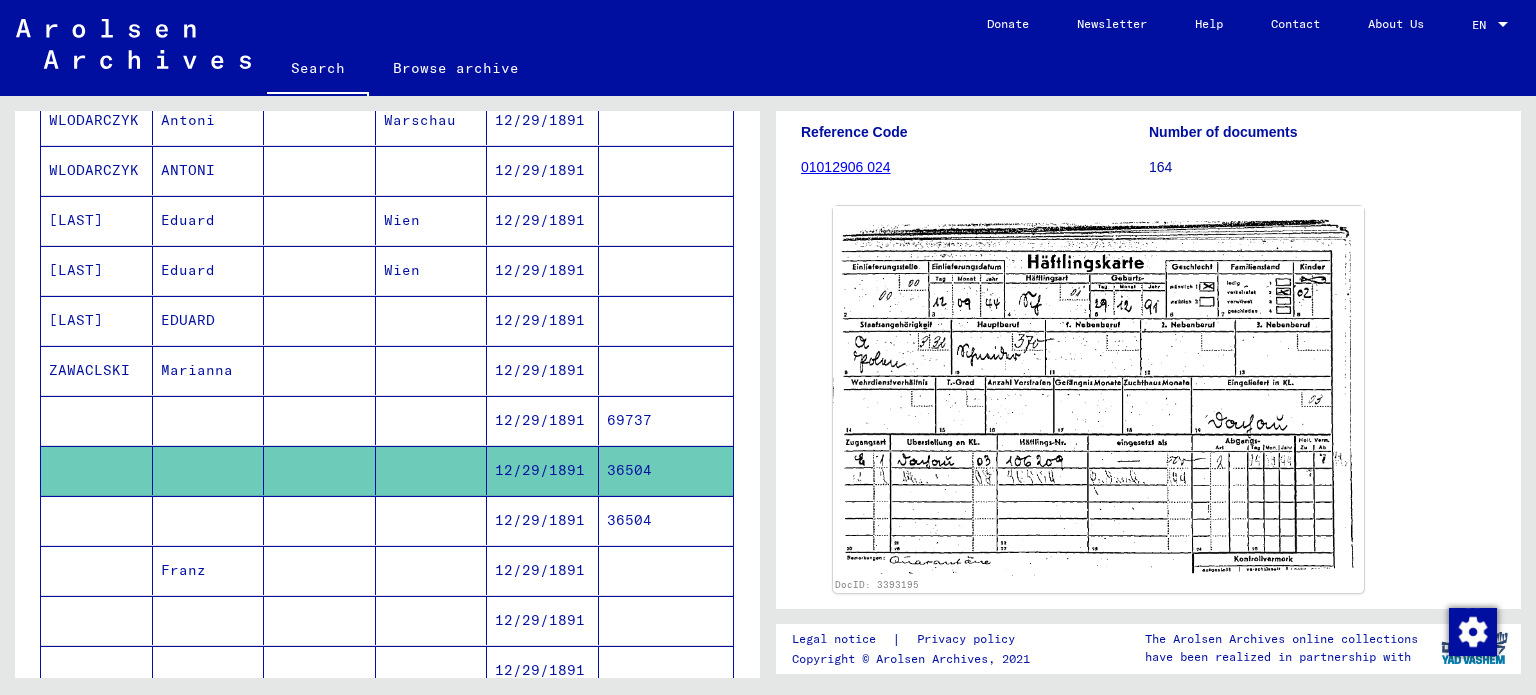 click on "12/29/1891" at bounding box center (543, 570) 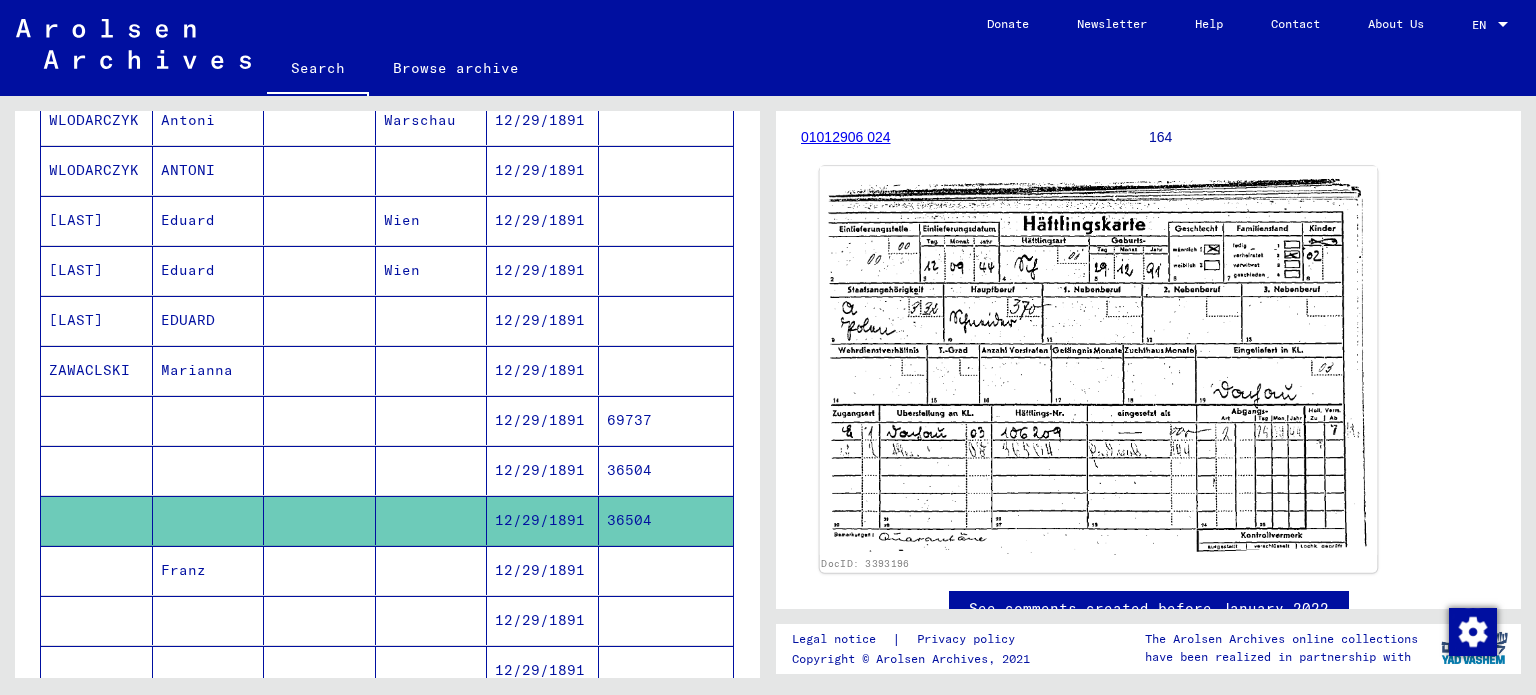 scroll, scrollTop: 181, scrollLeft: 0, axis: vertical 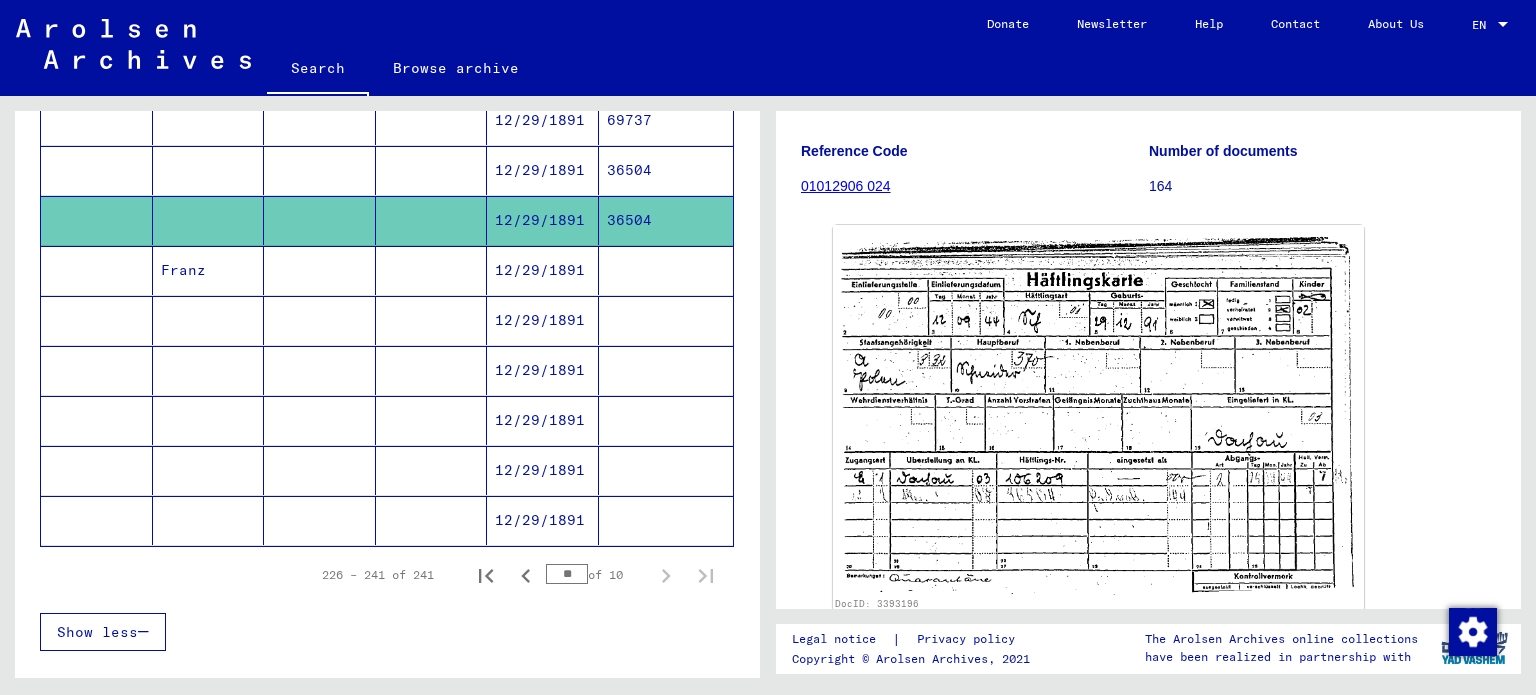 click on "12/29/1891" at bounding box center (543, 370) 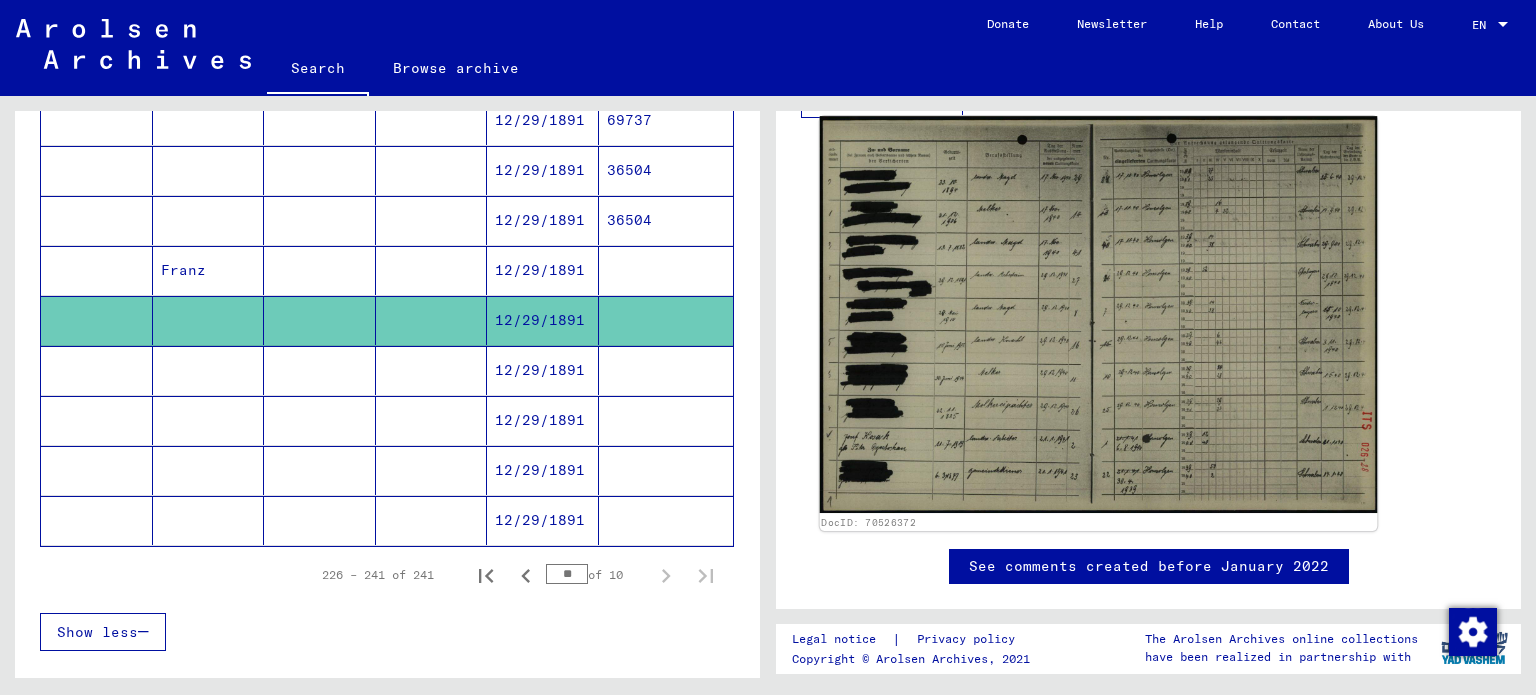 scroll, scrollTop: 740, scrollLeft: 0, axis: vertical 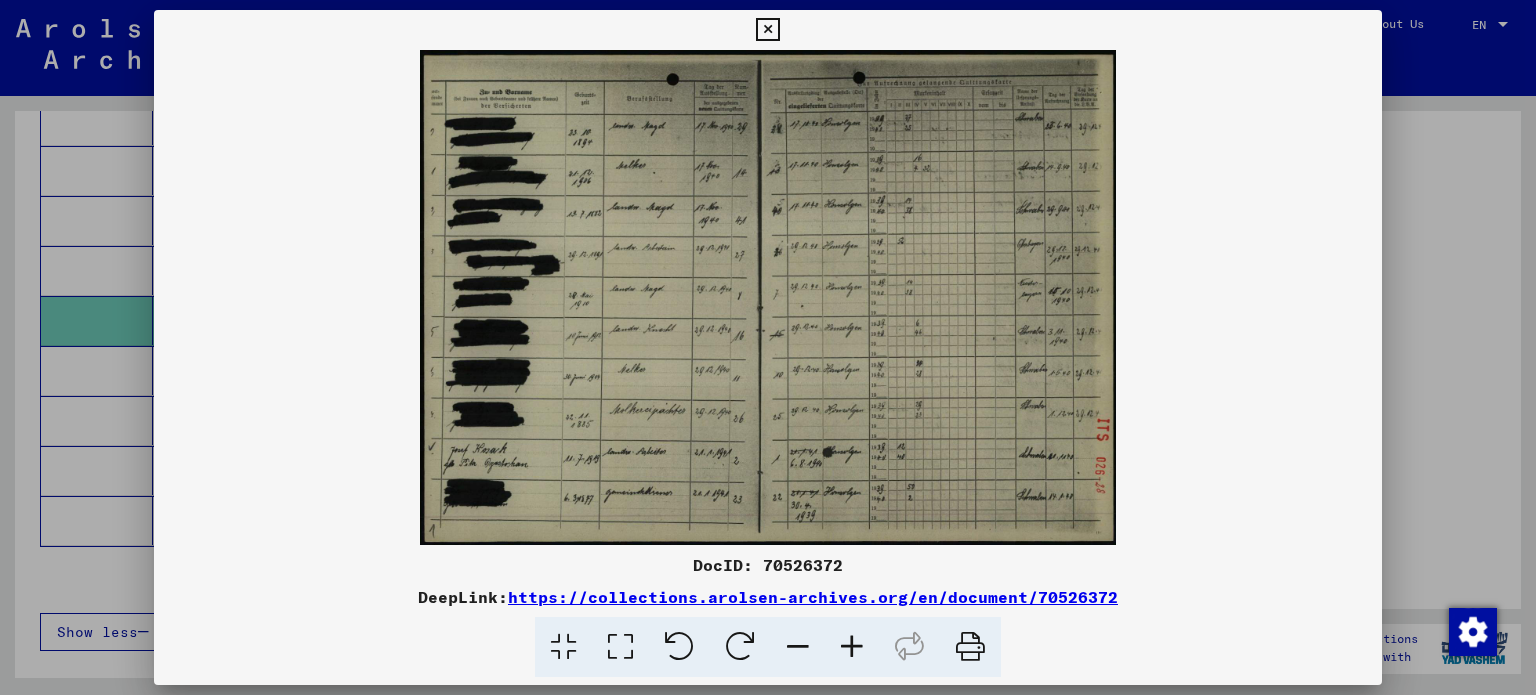 click at bounding box center (852, 647) 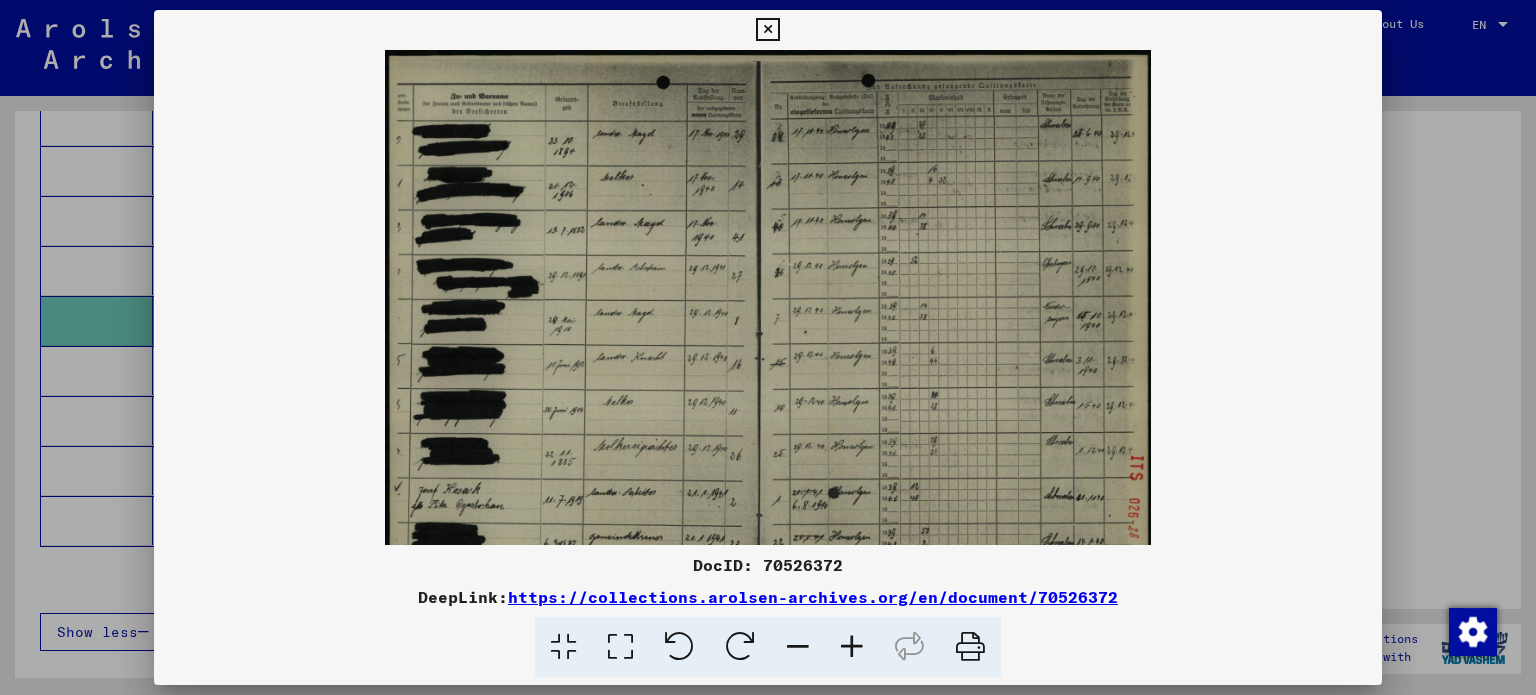 click at bounding box center [852, 647] 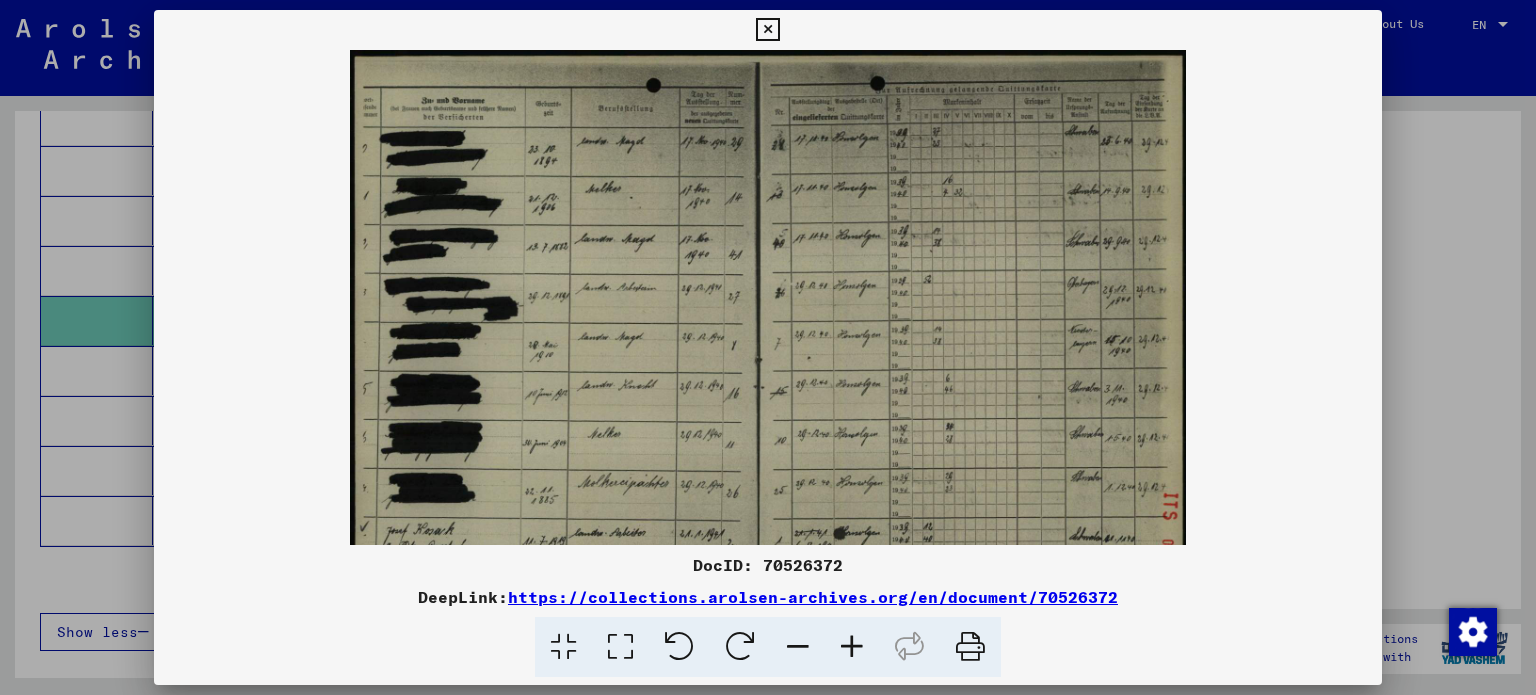 click at bounding box center (852, 647) 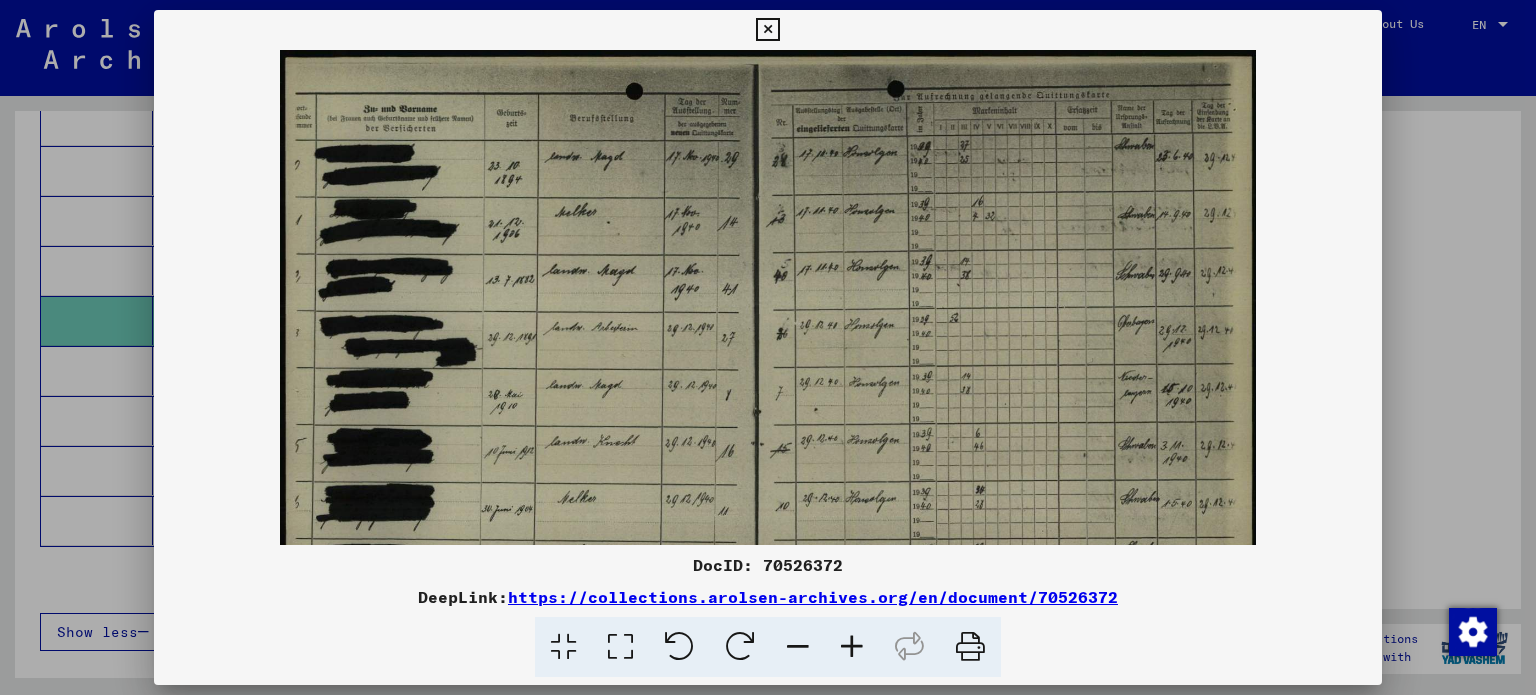 click at bounding box center [852, 647] 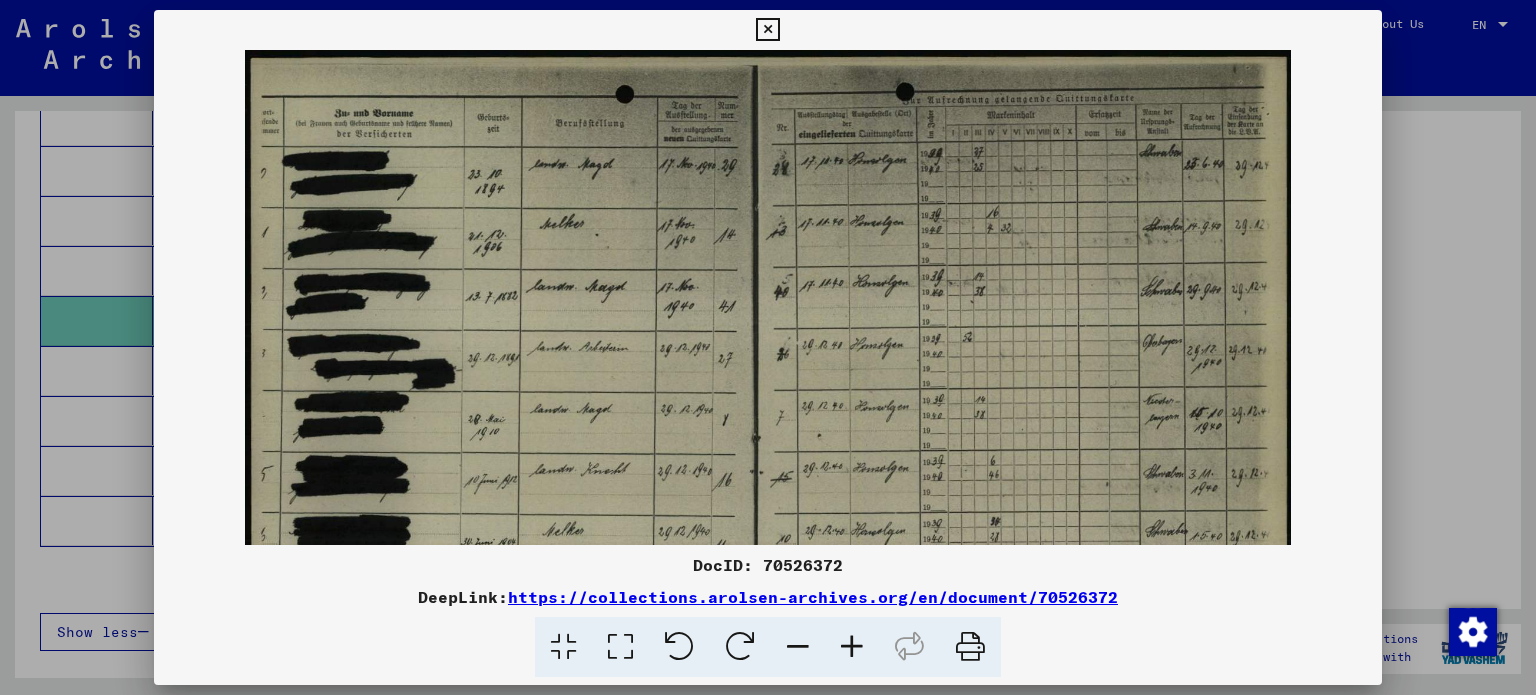click at bounding box center [852, 647] 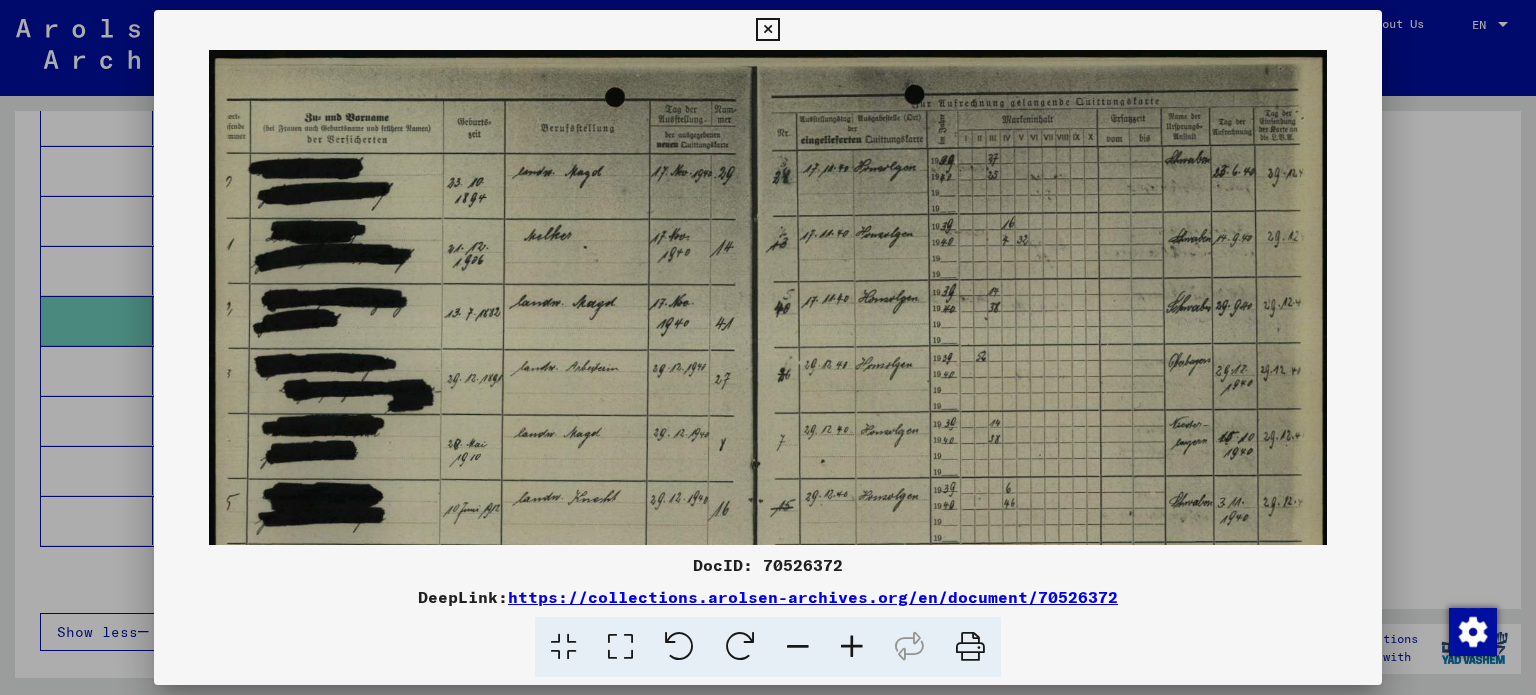click at bounding box center (852, 647) 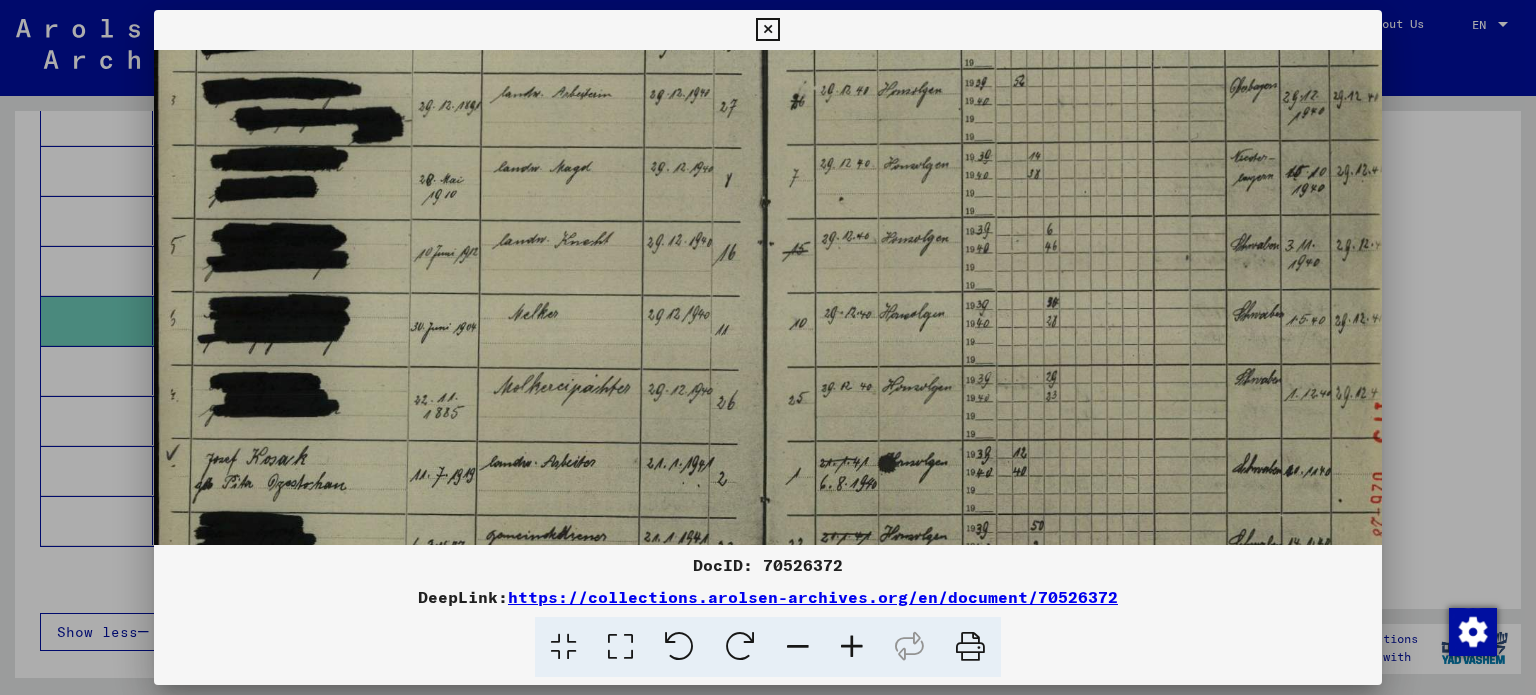 scroll, scrollTop: 316, scrollLeft: 3, axis: both 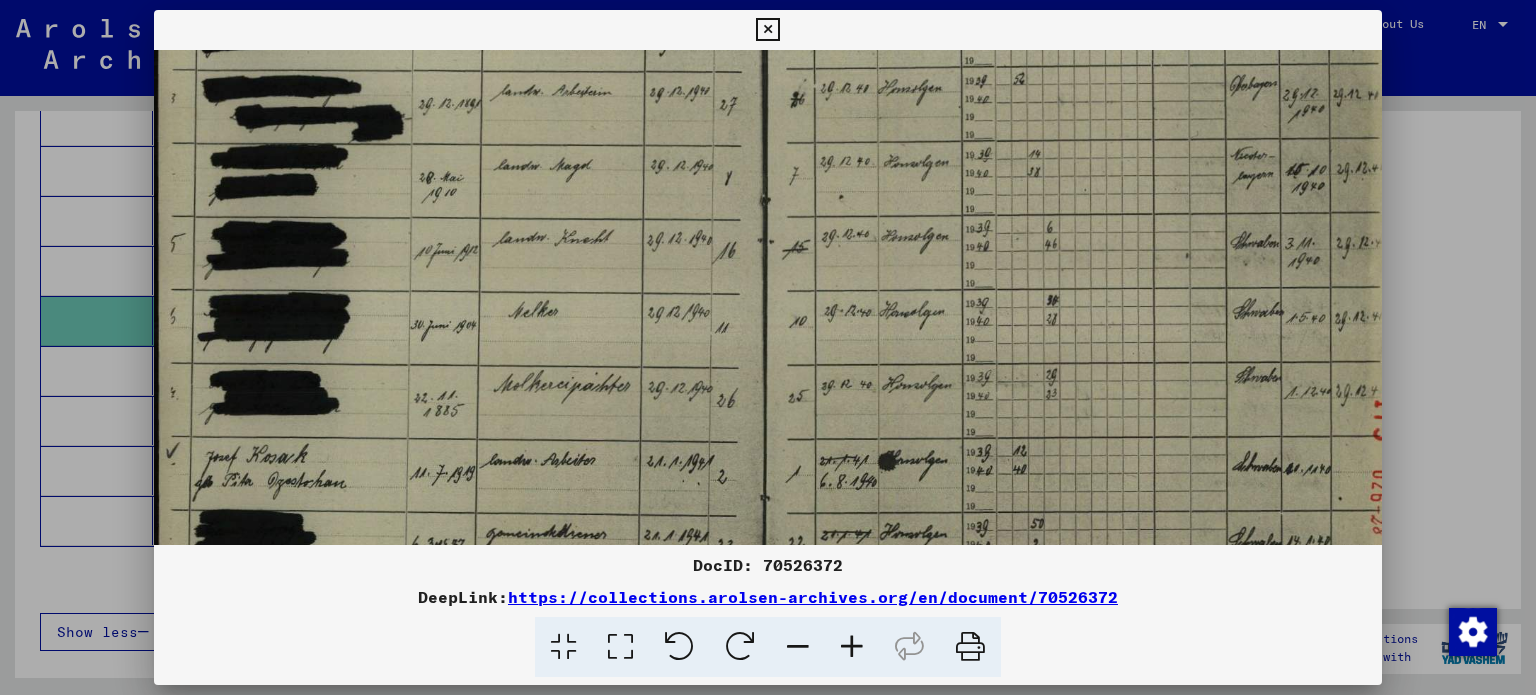 drag, startPoint x: 839, startPoint y: 436, endPoint x: 843, endPoint y: 123, distance: 313.02554 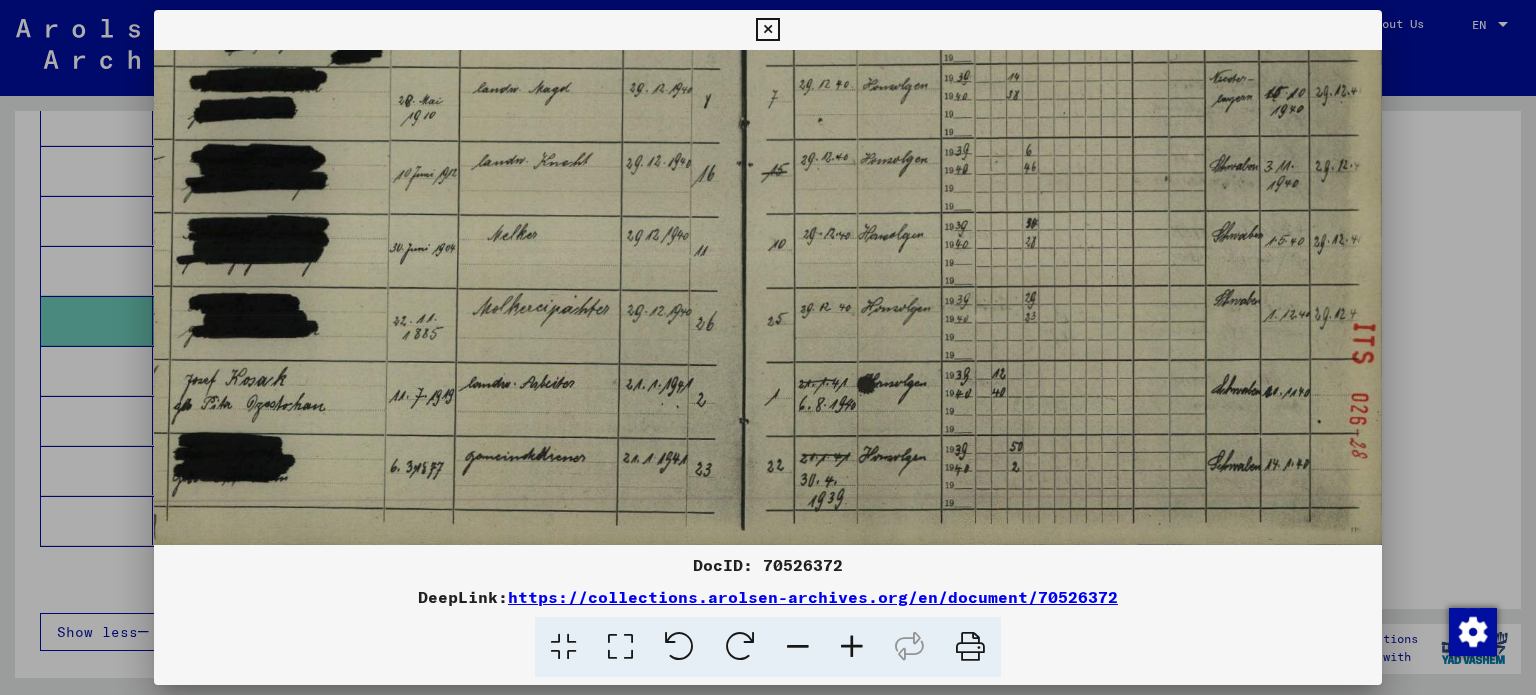 scroll, scrollTop: 392, scrollLeft: 24, axis: both 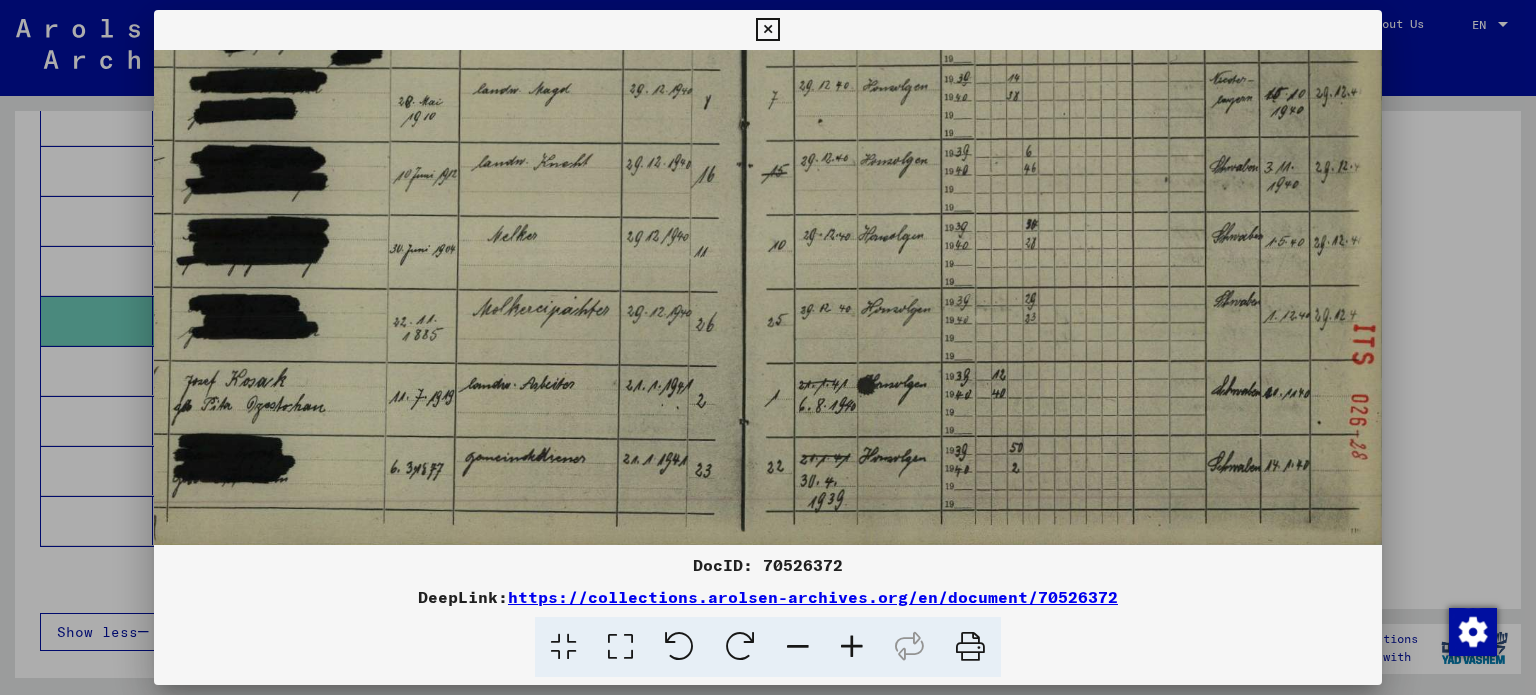 drag, startPoint x: 1072, startPoint y: 493, endPoint x: 1021, endPoint y: 334, distance: 166.97903 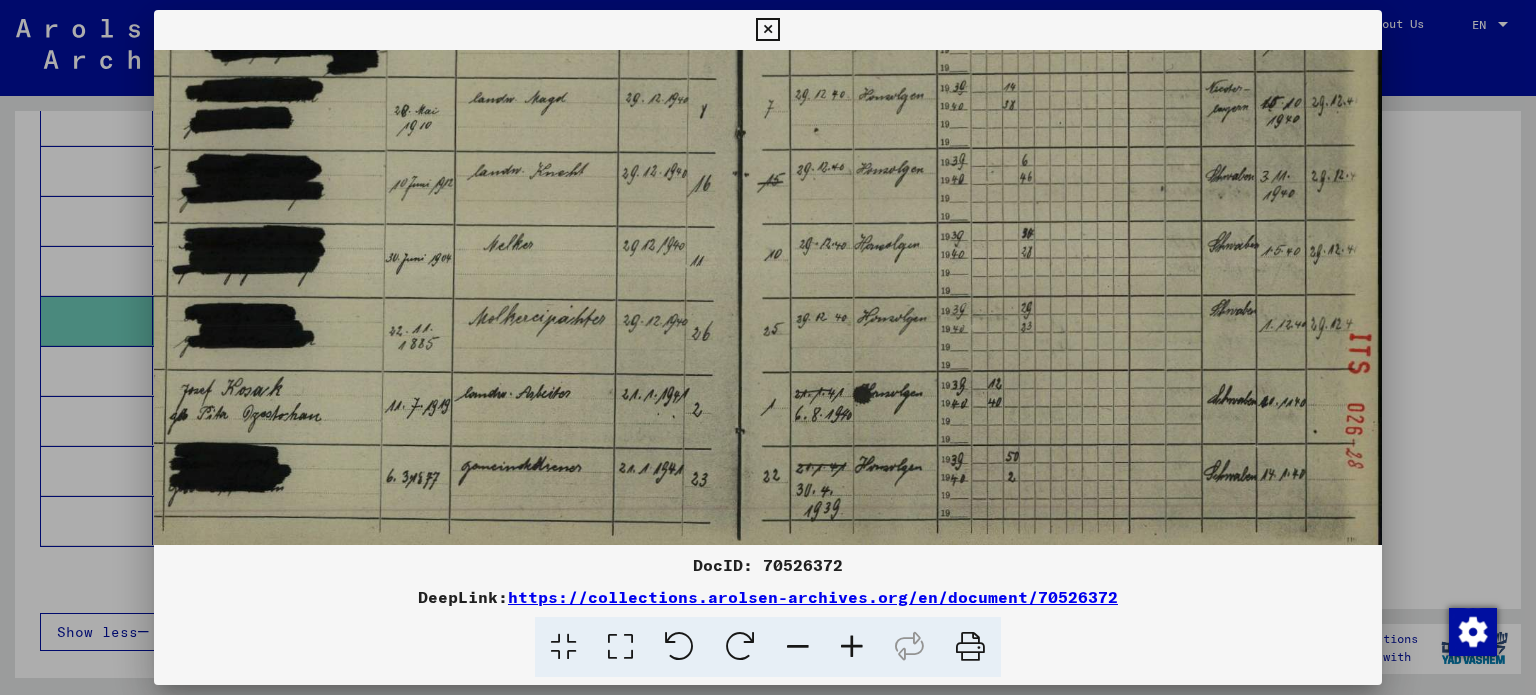 scroll, scrollTop: 400, scrollLeft: 28, axis: both 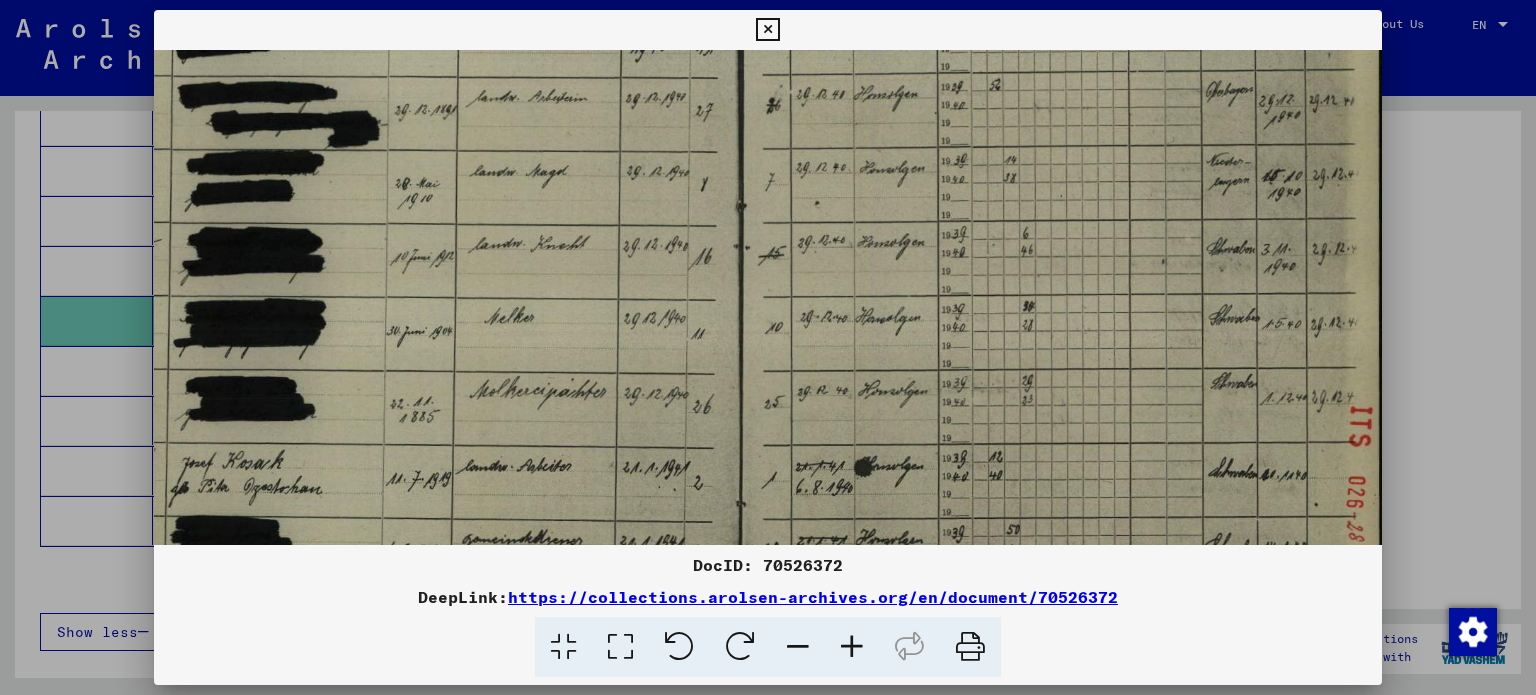 drag, startPoint x: 1014, startPoint y: 284, endPoint x: 949, endPoint y: 372, distance: 109.40292 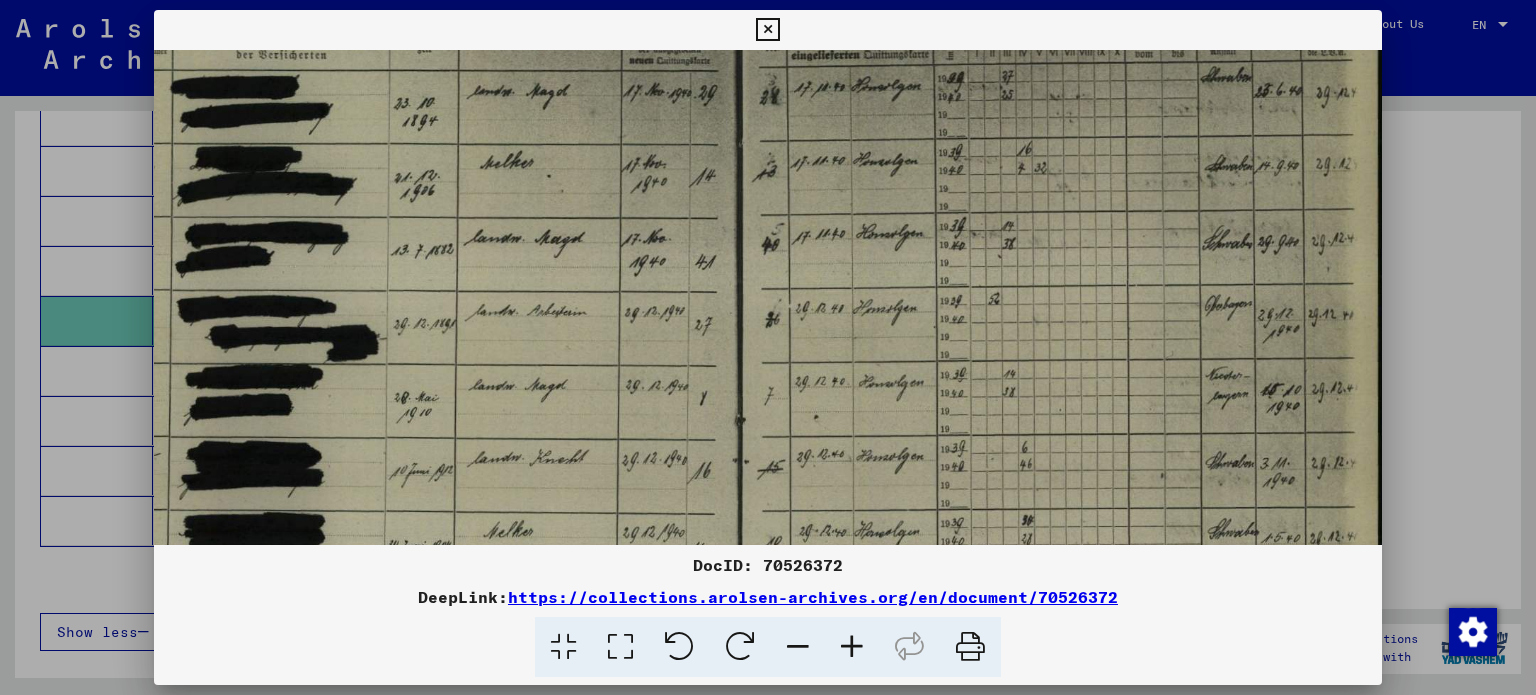 scroll, scrollTop: 96, scrollLeft: 28, axis: both 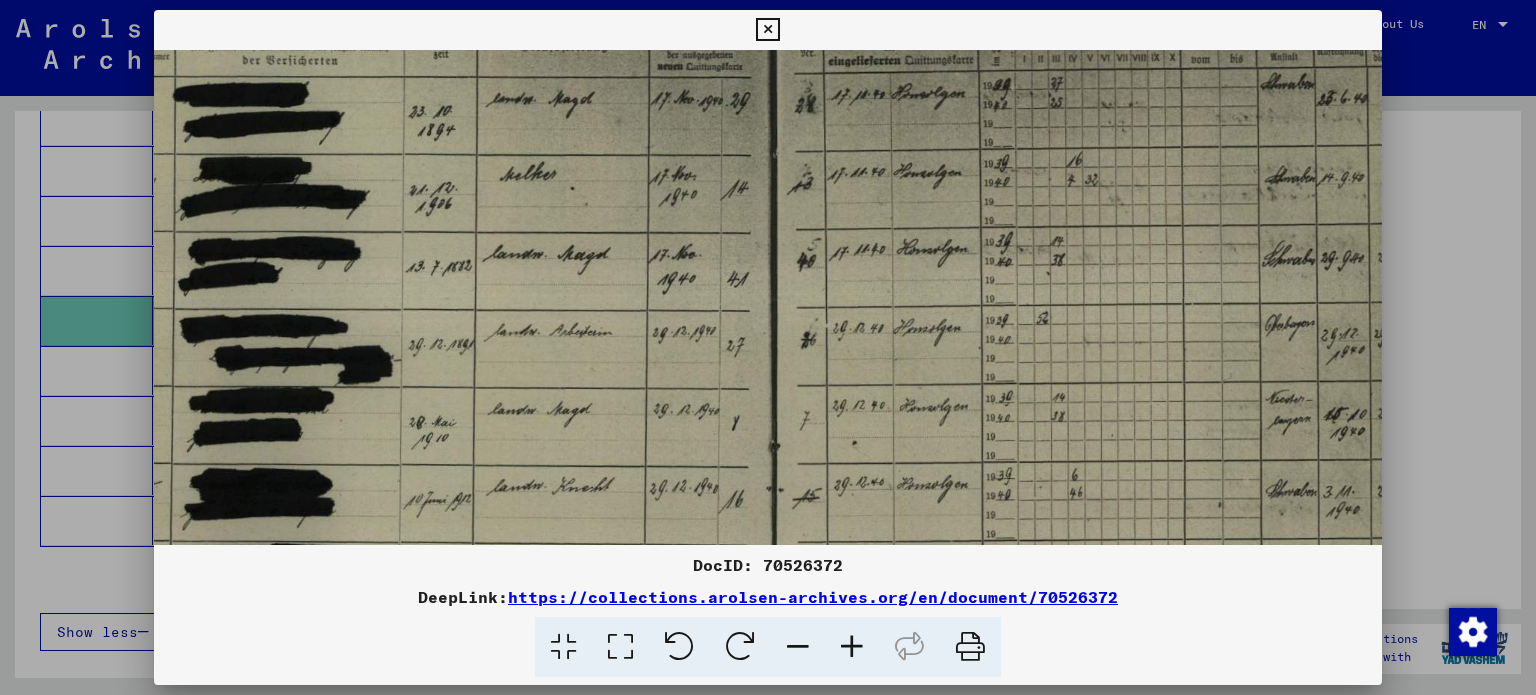 click at bounding box center [852, 647] 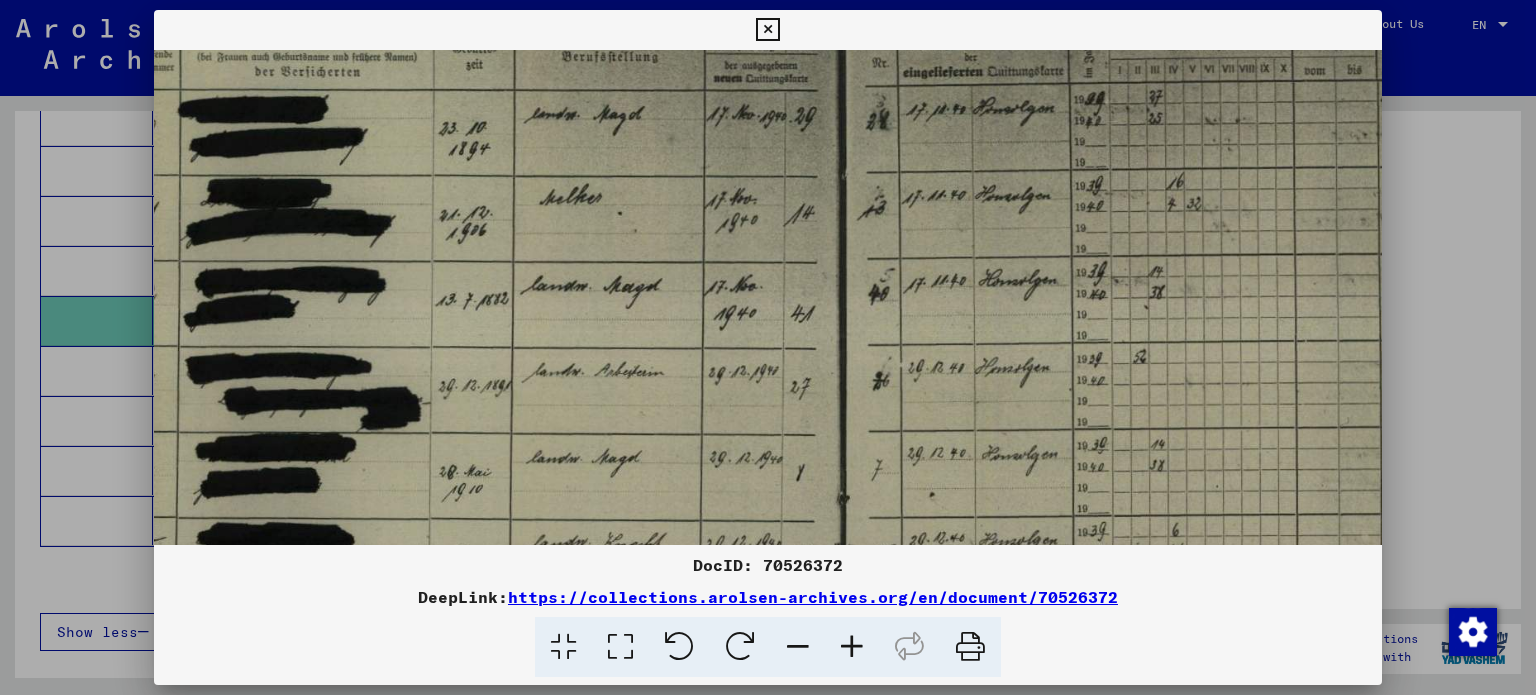 click at bounding box center (852, 647) 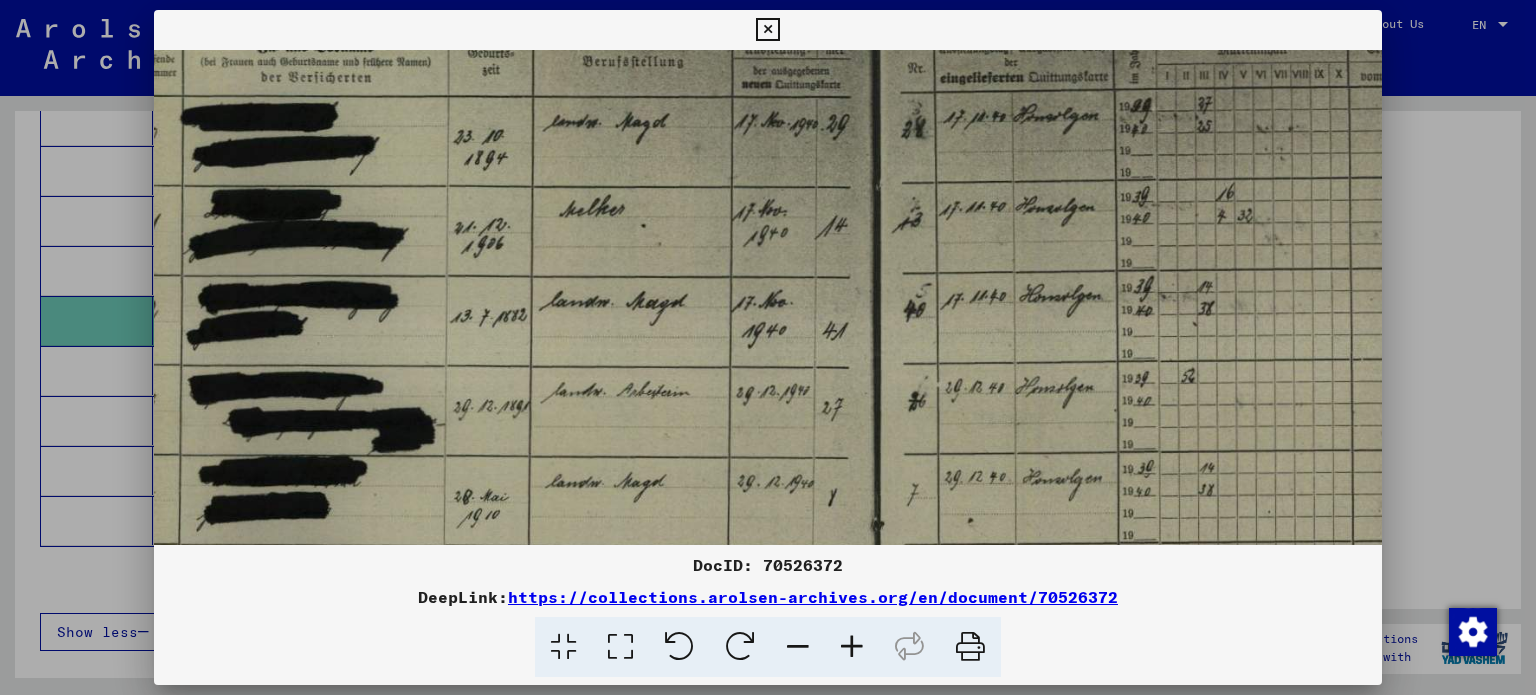 click at bounding box center (852, 647) 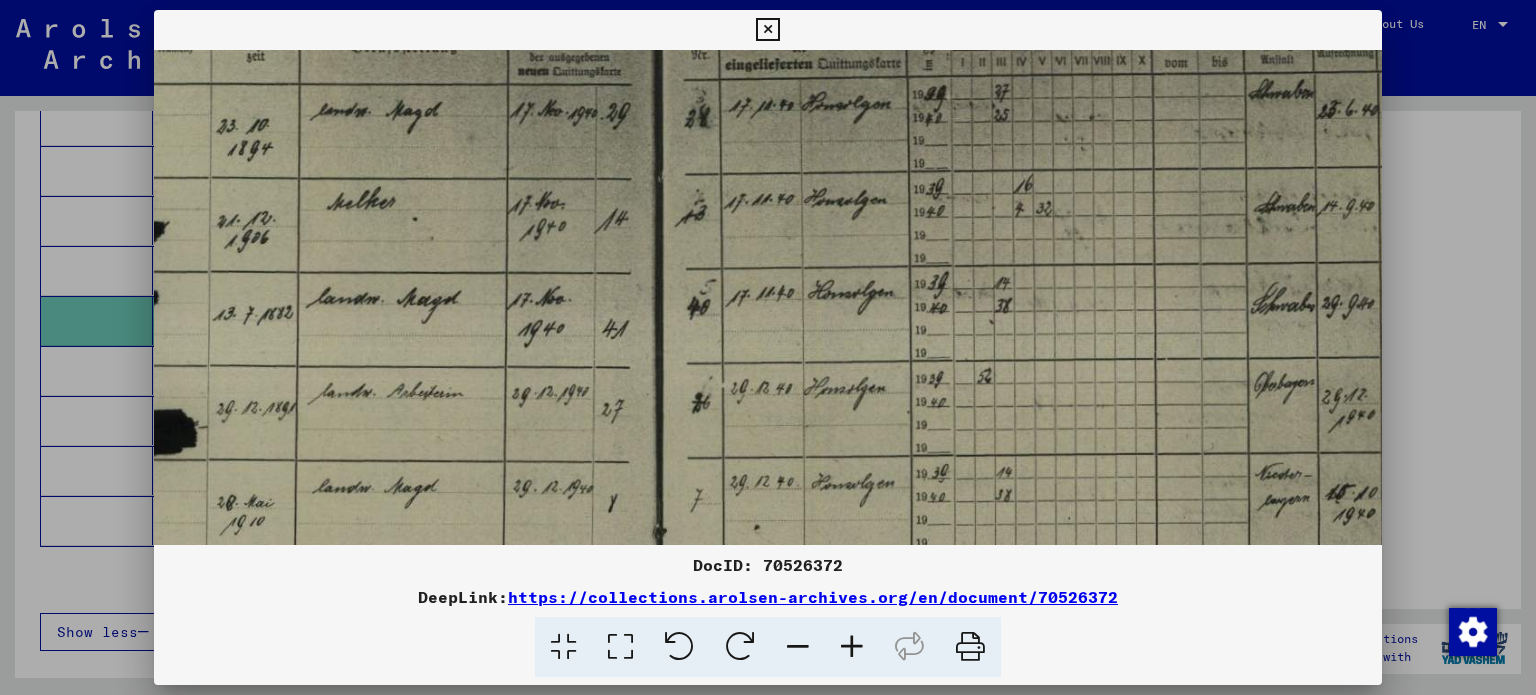 scroll, scrollTop: 121, scrollLeft: 325, axis: both 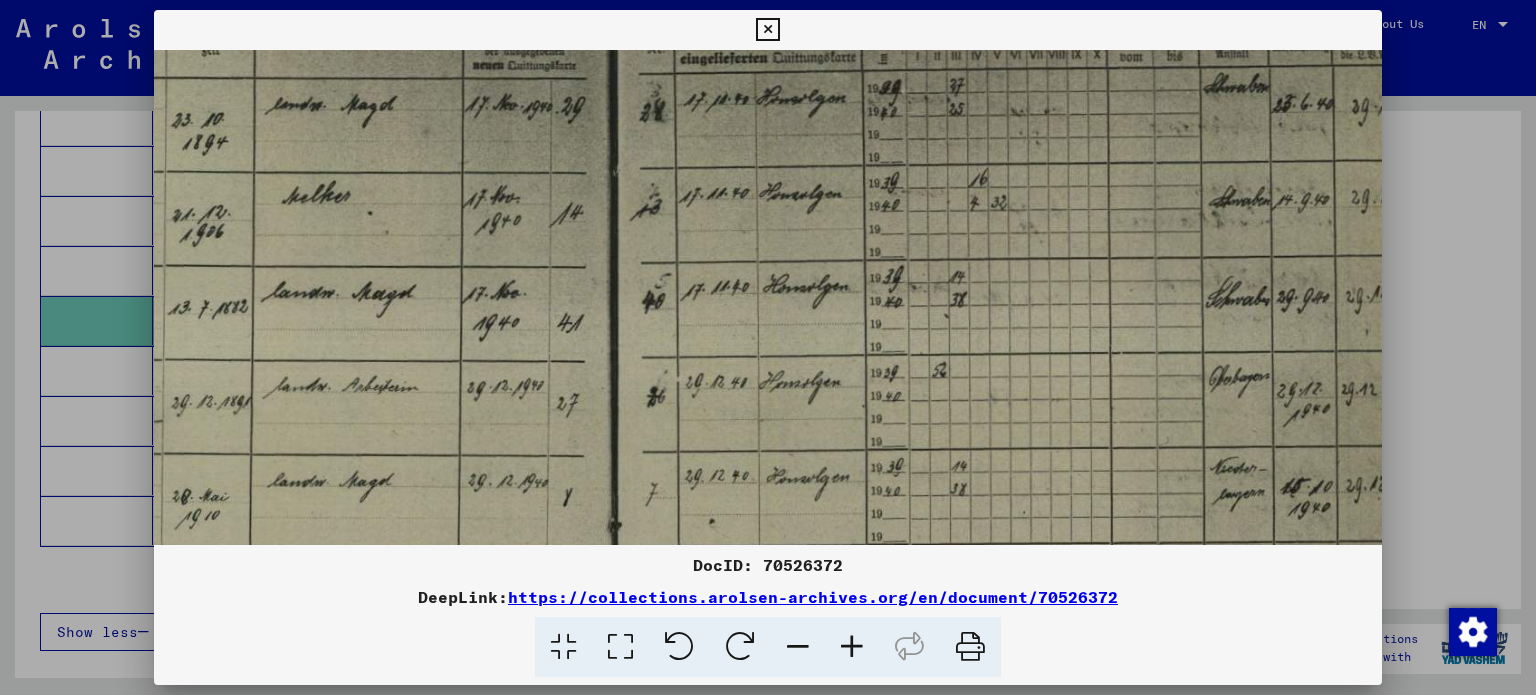 drag, startPoint x: 1195, startPoint y: 406, endPoint x: 899, endPoint y: 387, distance: 296.60916 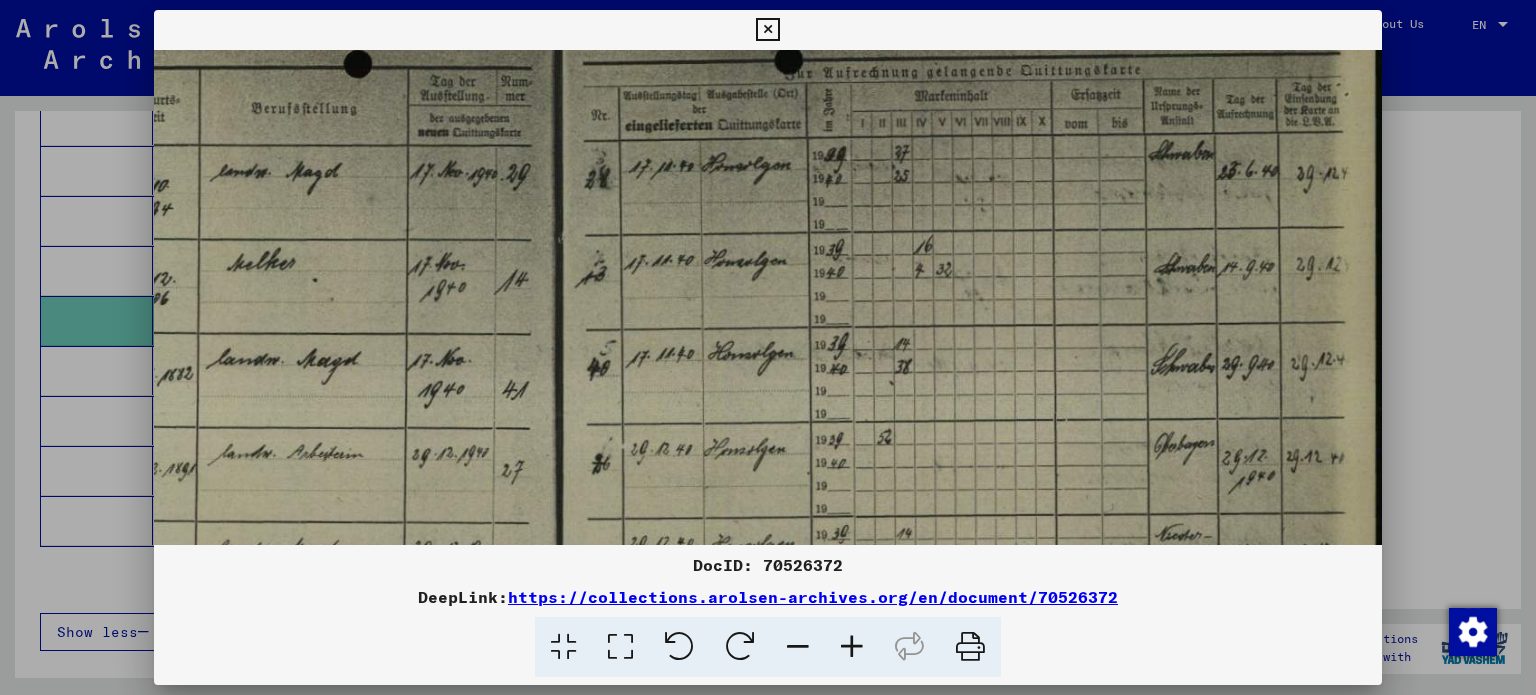 scroll, scrollTop: 53, scrollLeft: 380, axis: both 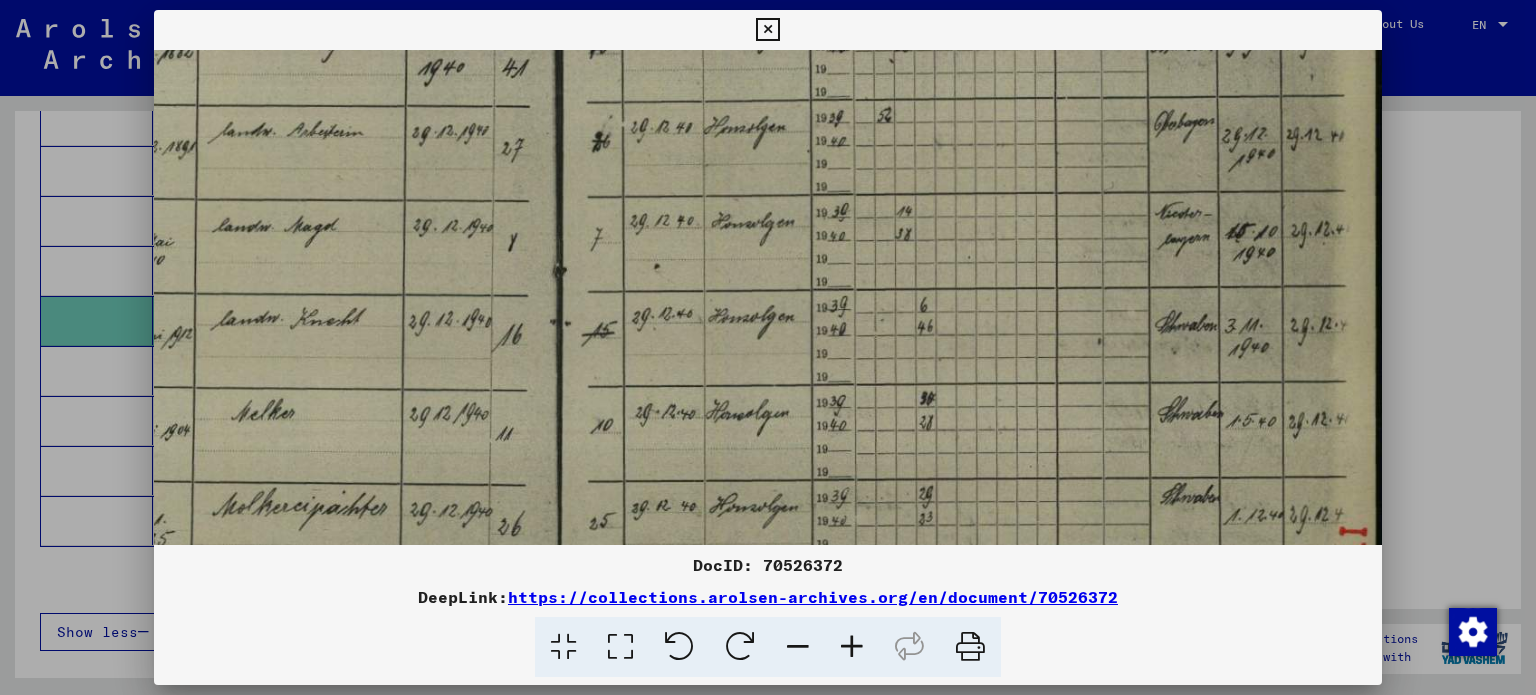 drag, startPoint x: 1127, startPoint y: 369, endPoint x: 1052, endPoint y: 74, distance: 304.3846 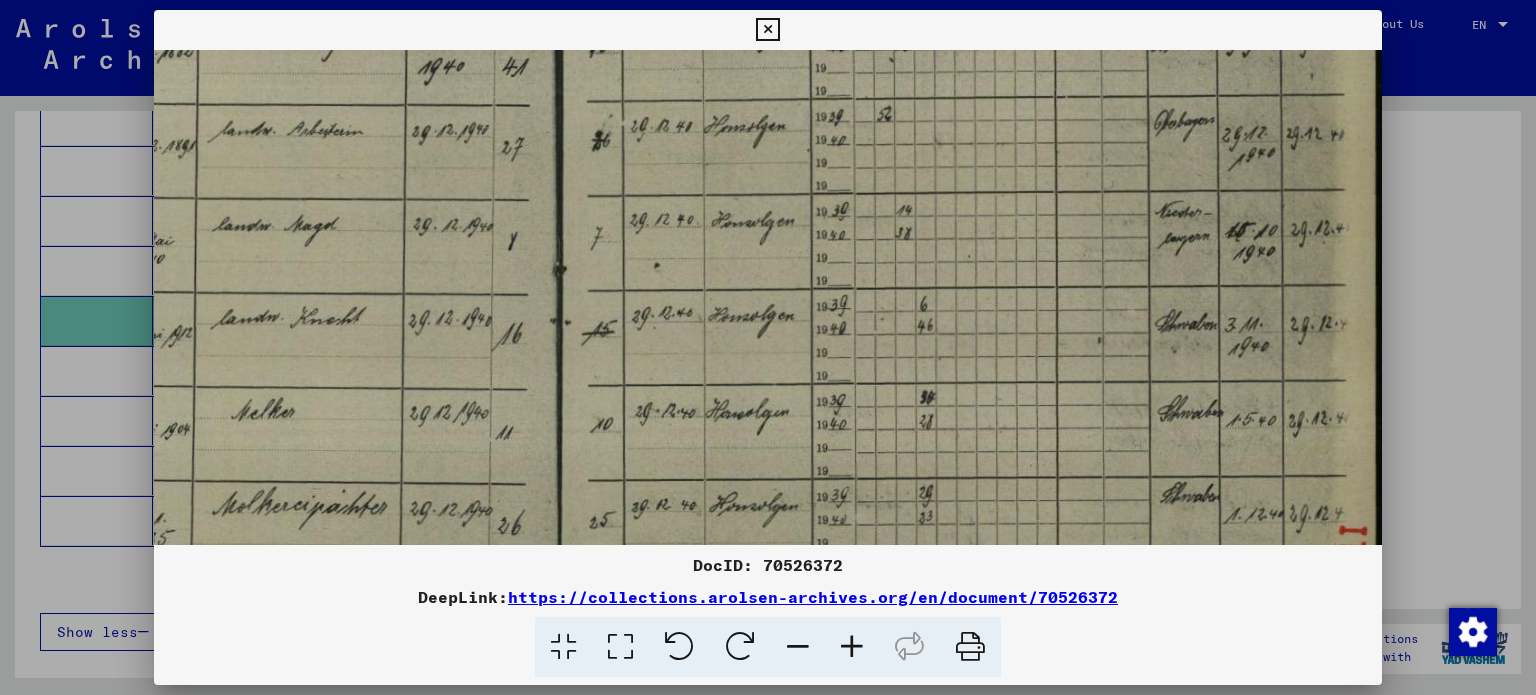 click at bounding box center (767, 30) 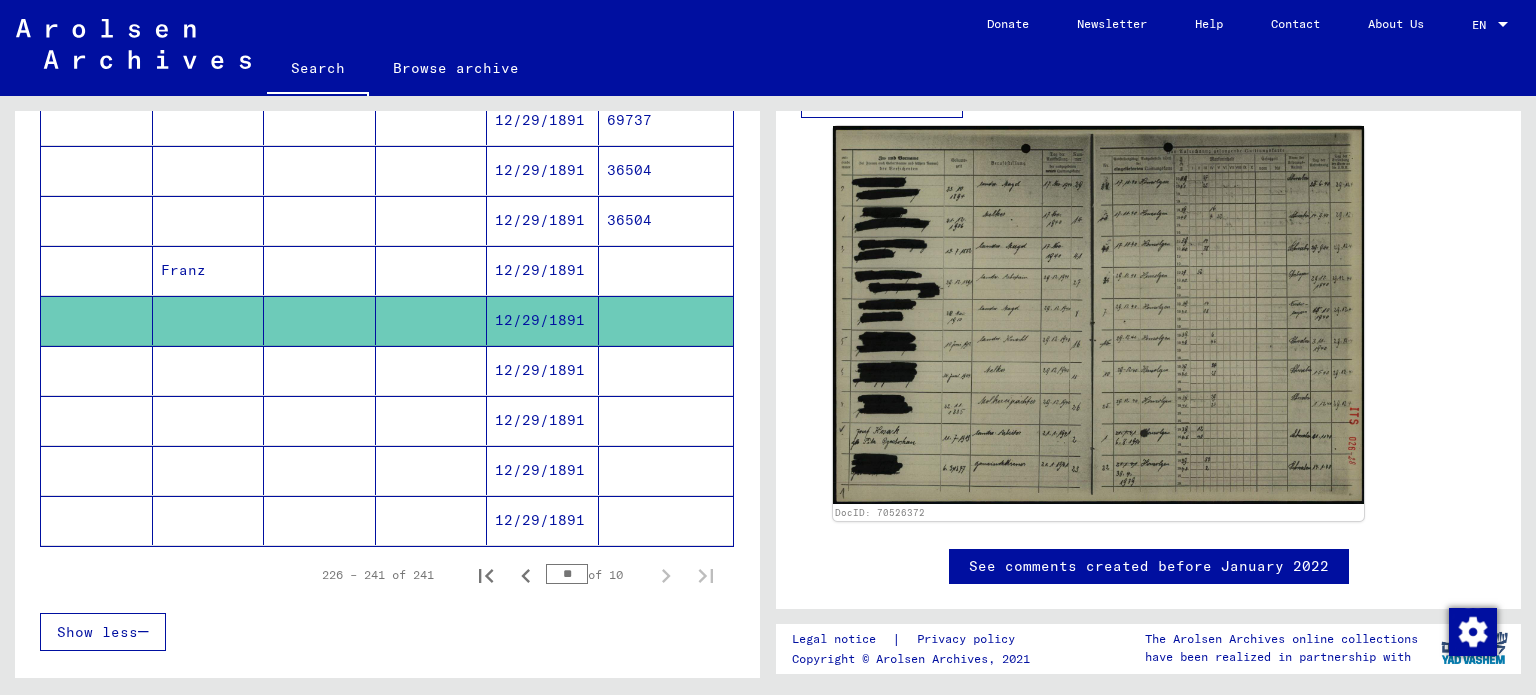click on "12/29/1891" at bounding box center [543, 420] 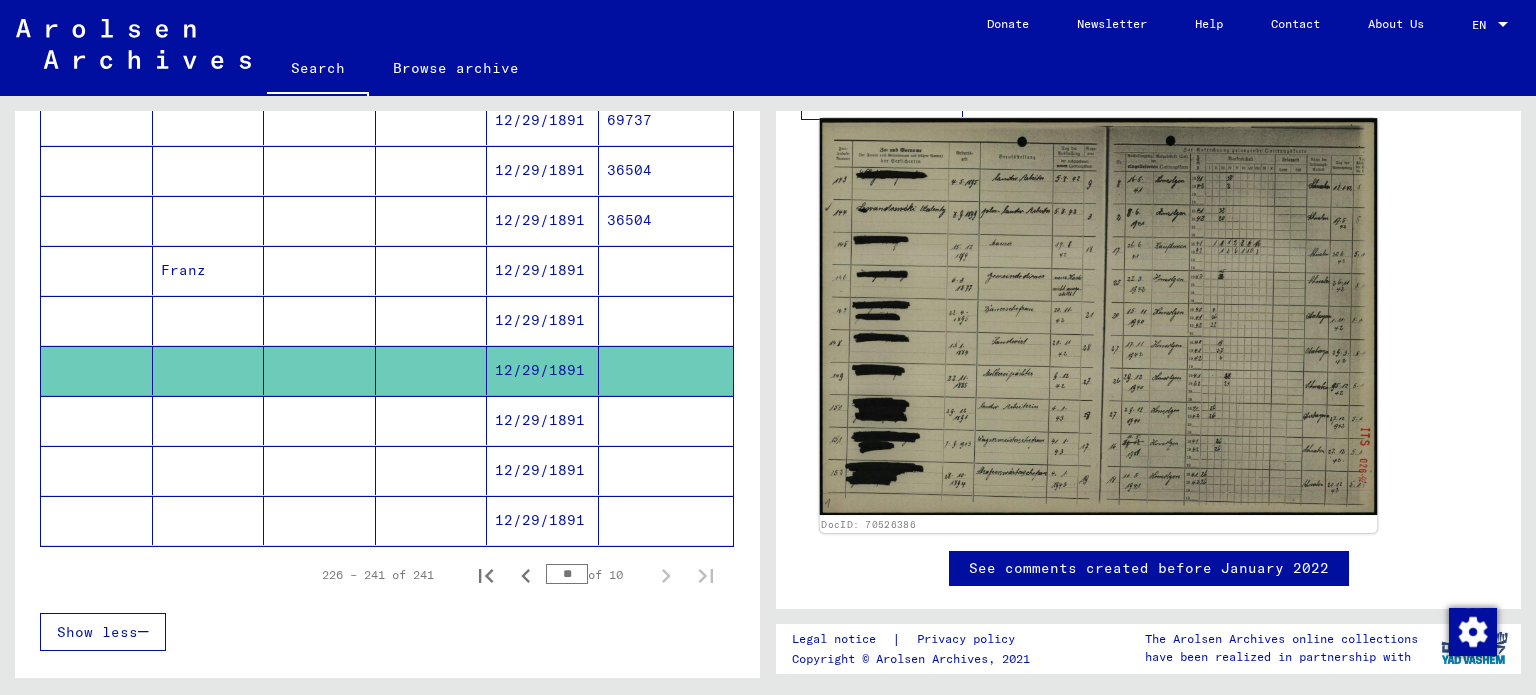 scroll, scrollTop: 740, scrollLeft: 0, axis: vertical 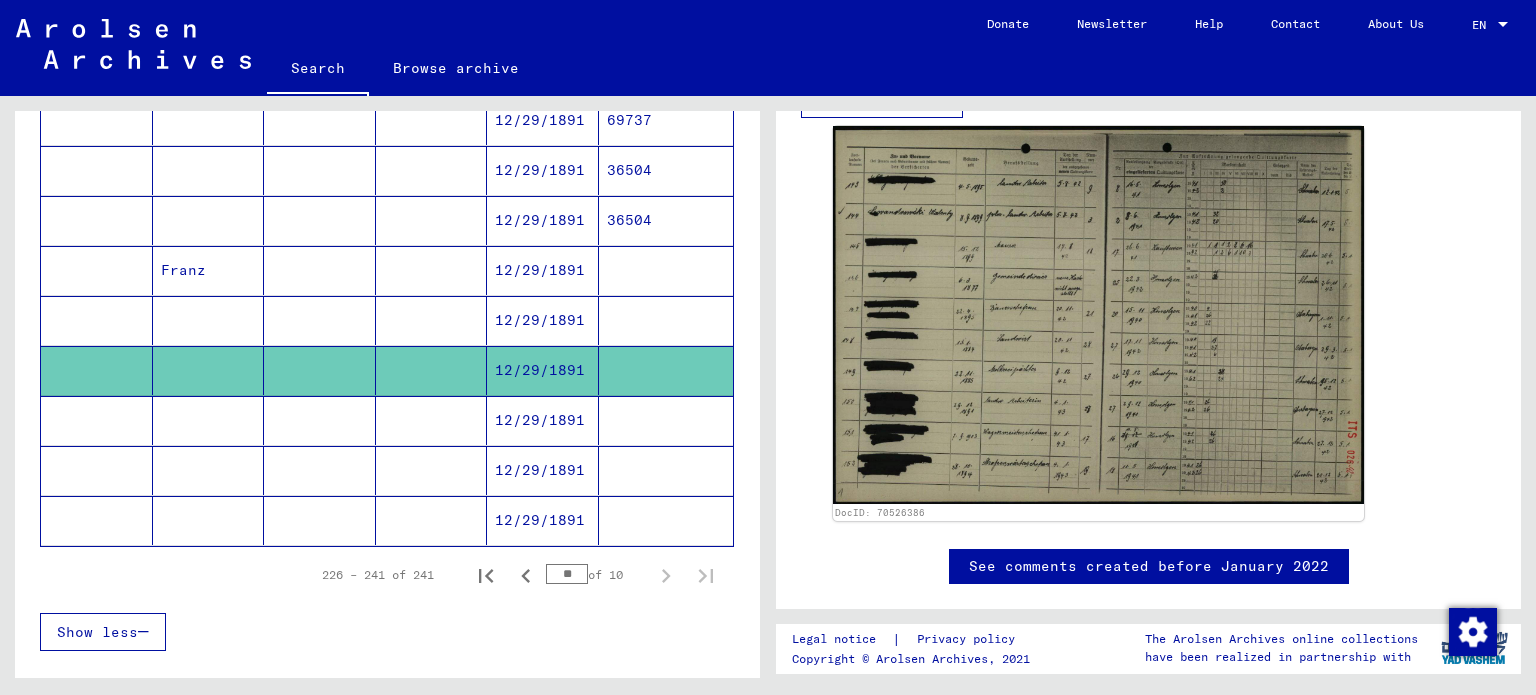 click on "12/29/1891" at bounding box center [543, 470] 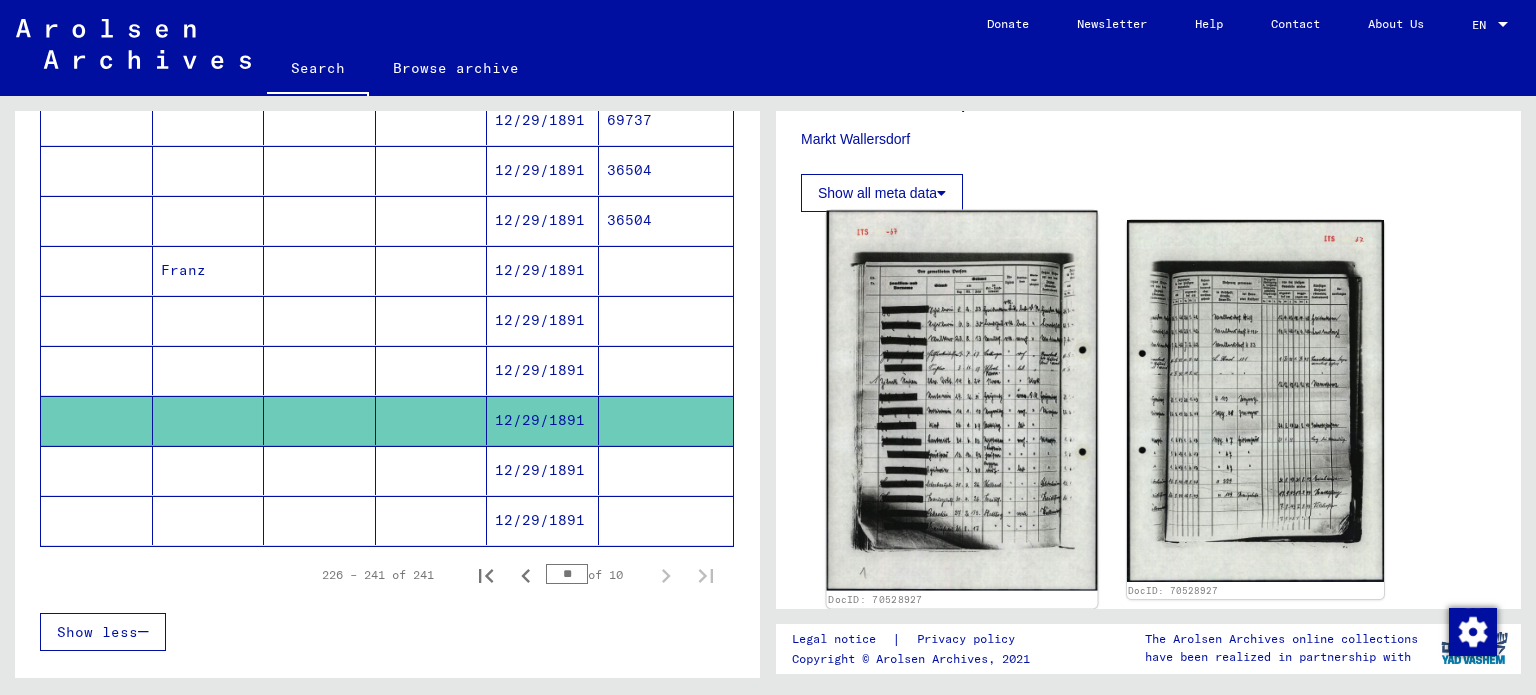 scroll, scrollTop: 600, scrollLeft: 0, axis: vertical 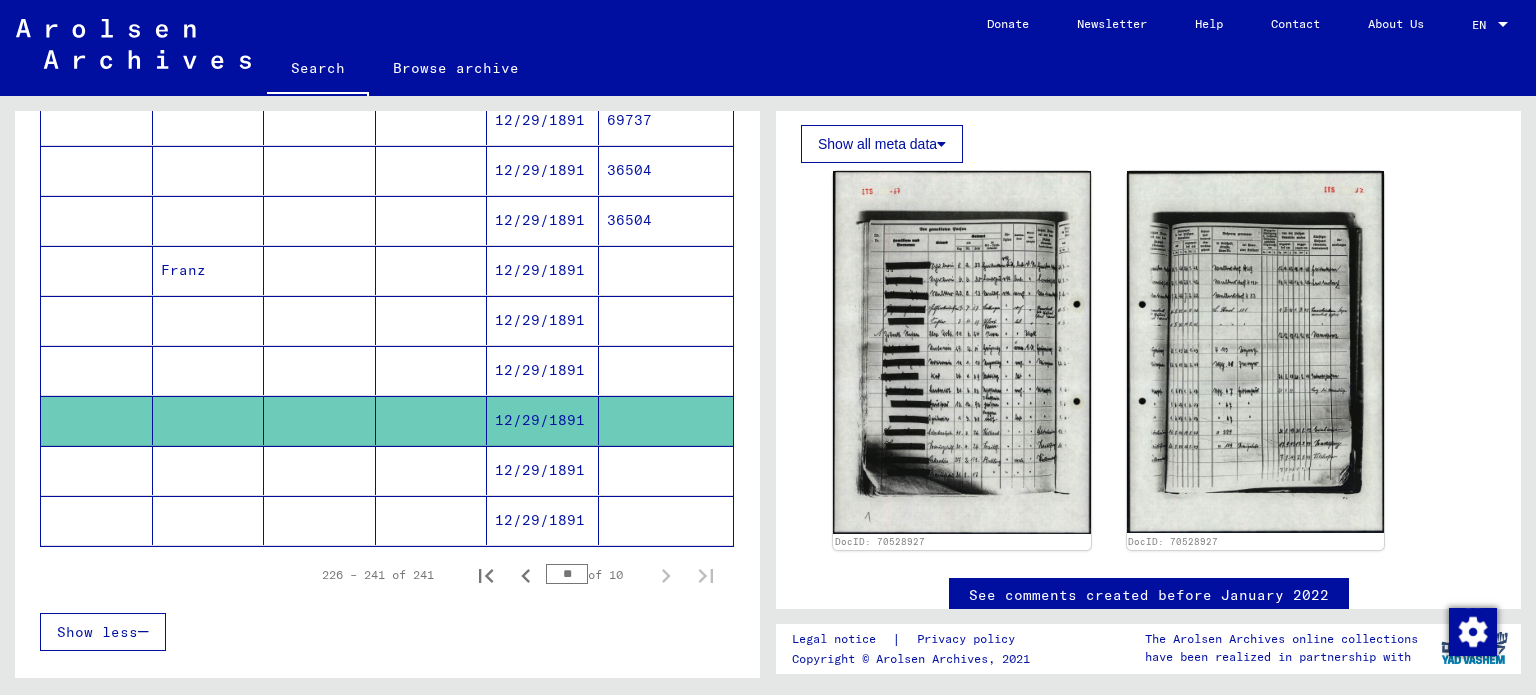 click on "12/29/1891" at bounding box center (543, 520) 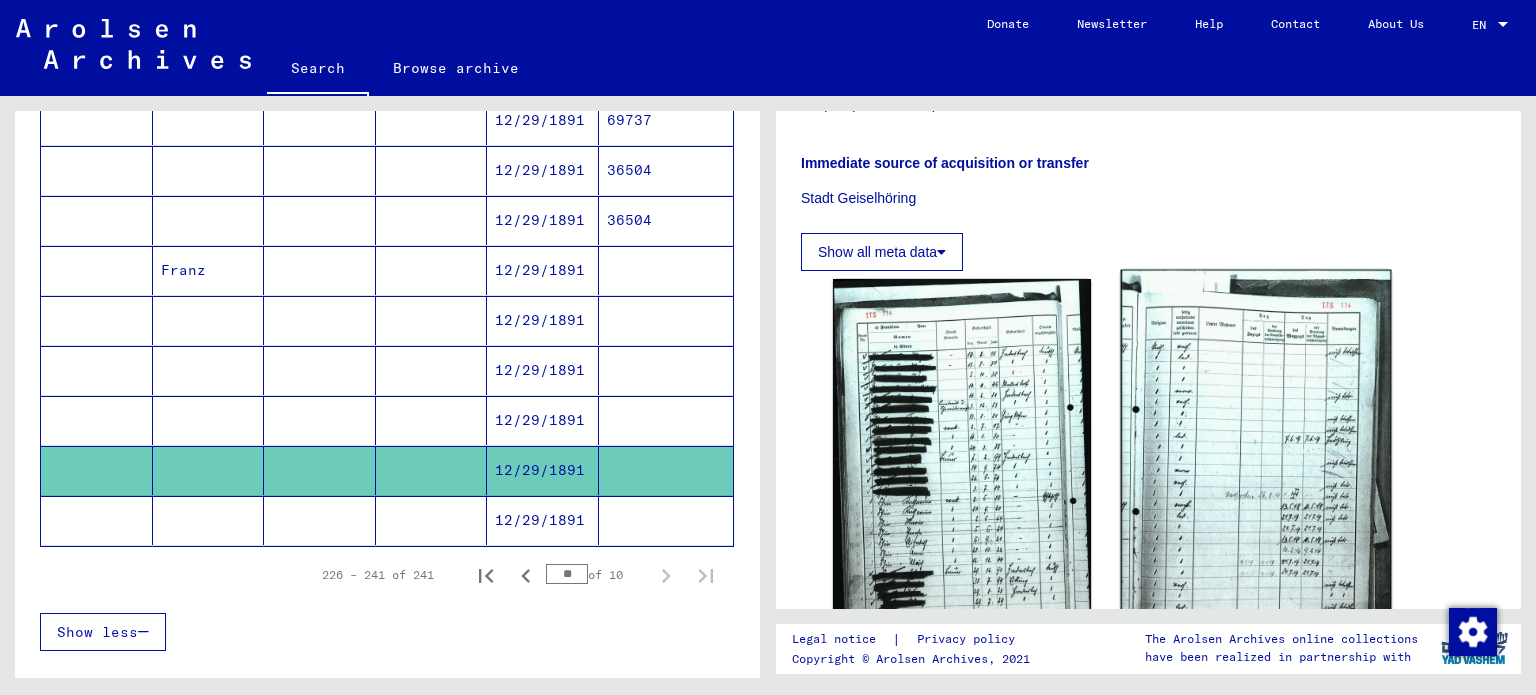 scroll, scrollTop: 900, scrollLeft: 0, axis: vertical 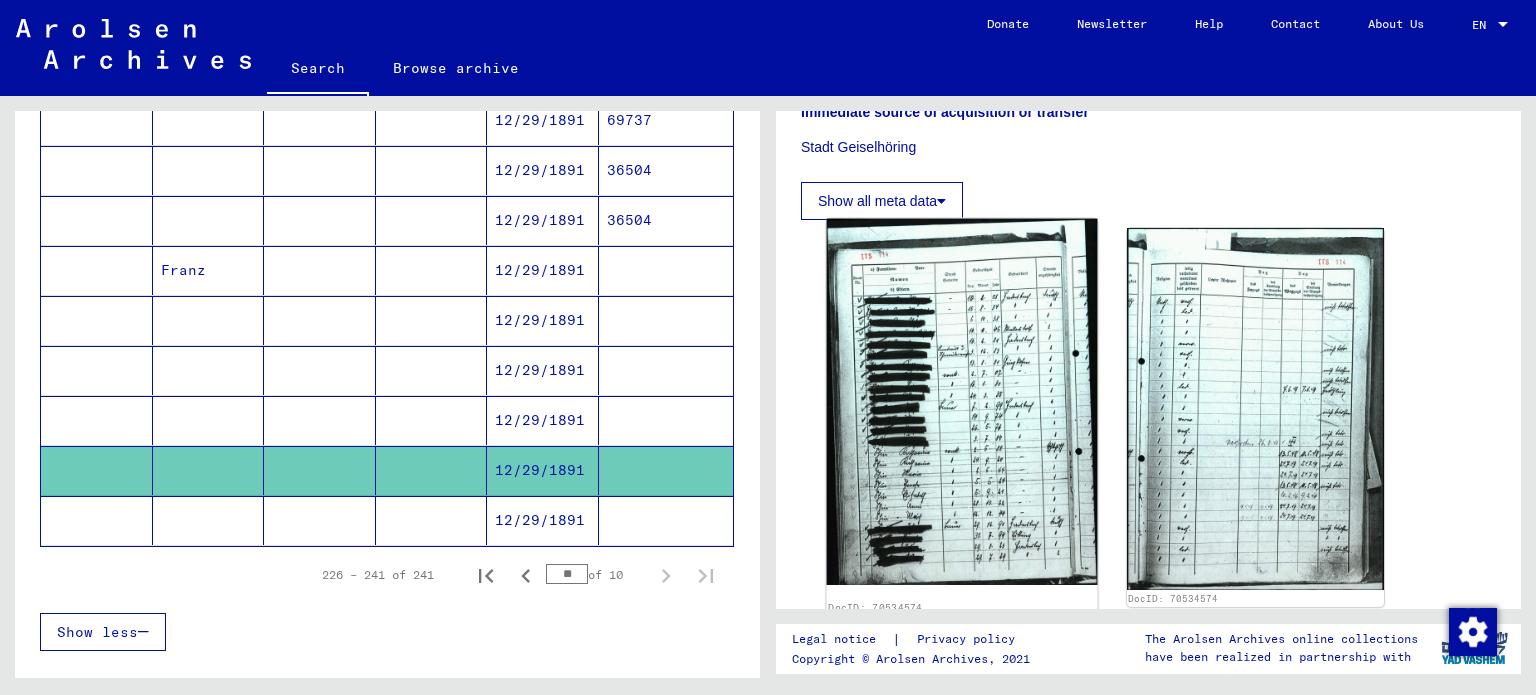 click 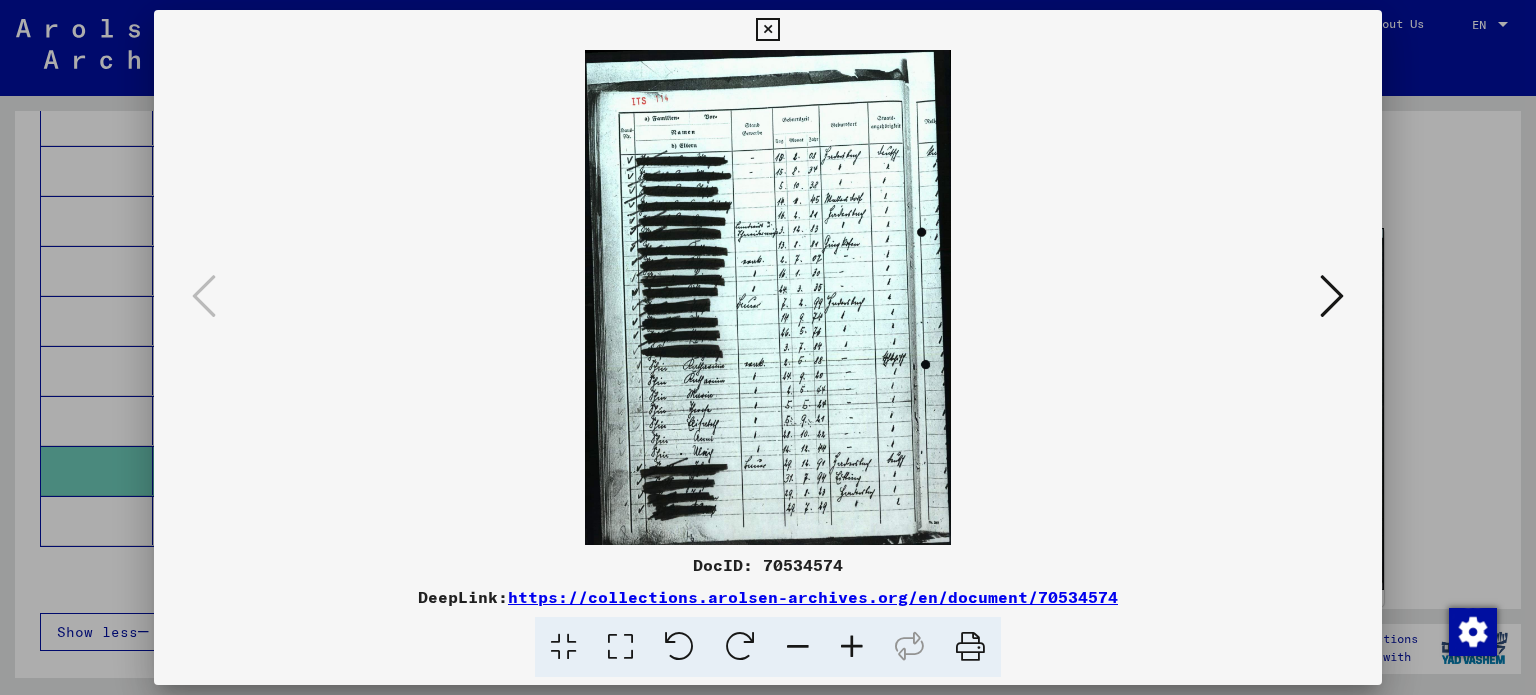 click at bounding box center (852, 647) 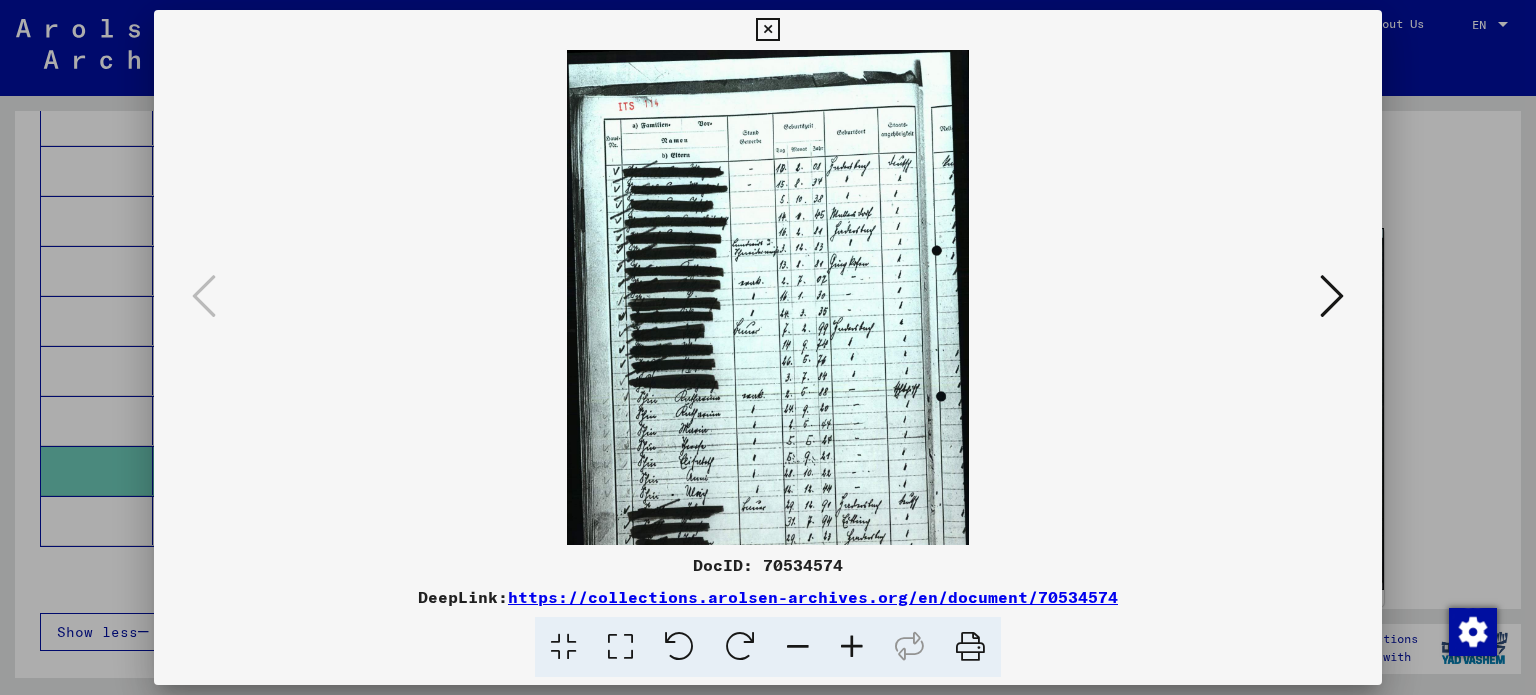 click at bounding box center [852, 647] 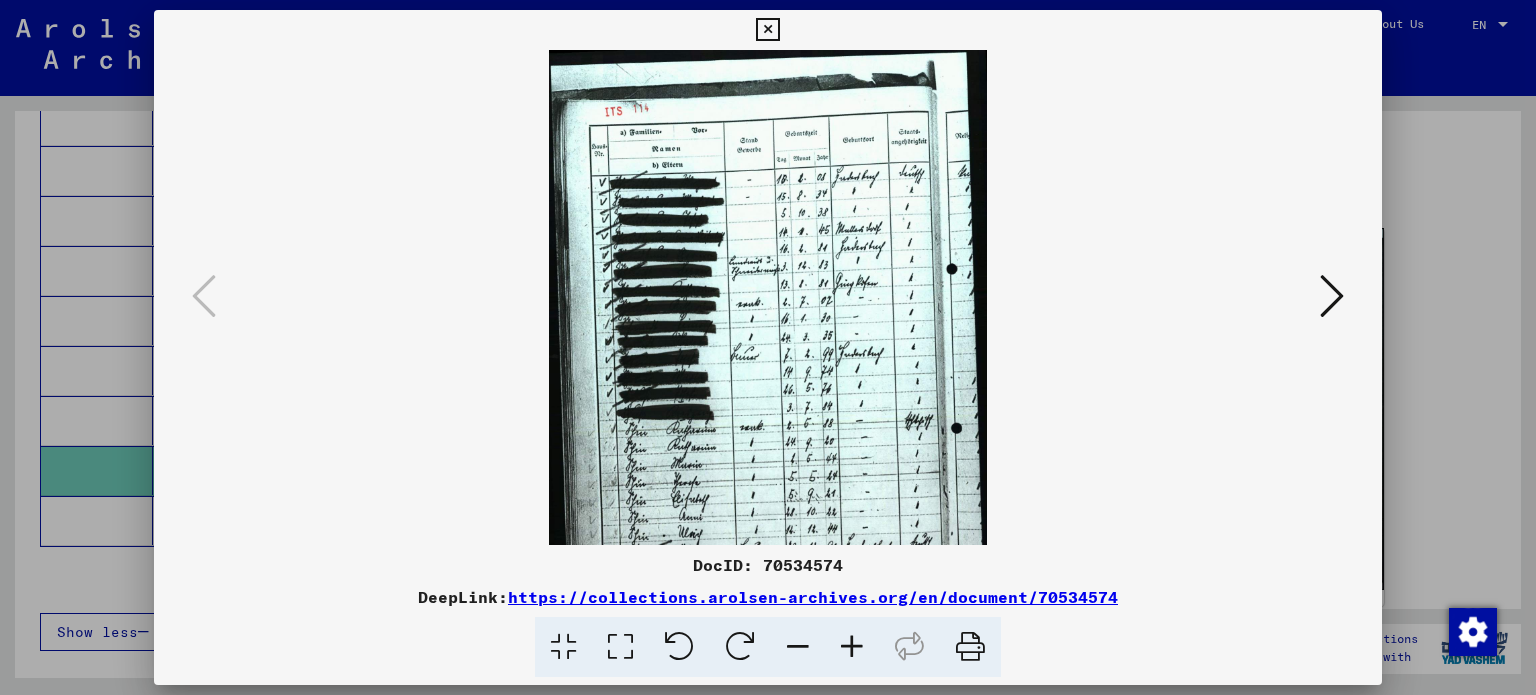 click at bounding box center [852, 647] 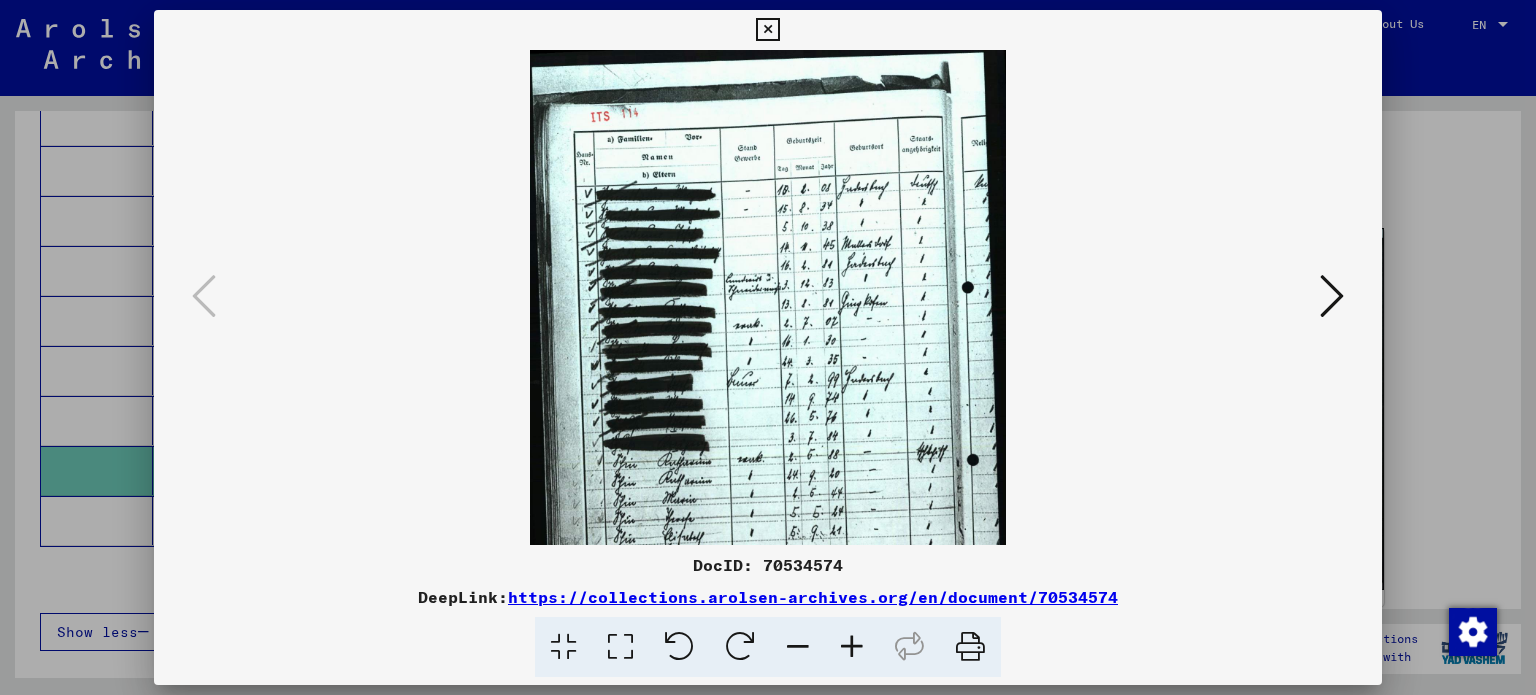 click at bounding box center [852, 647] 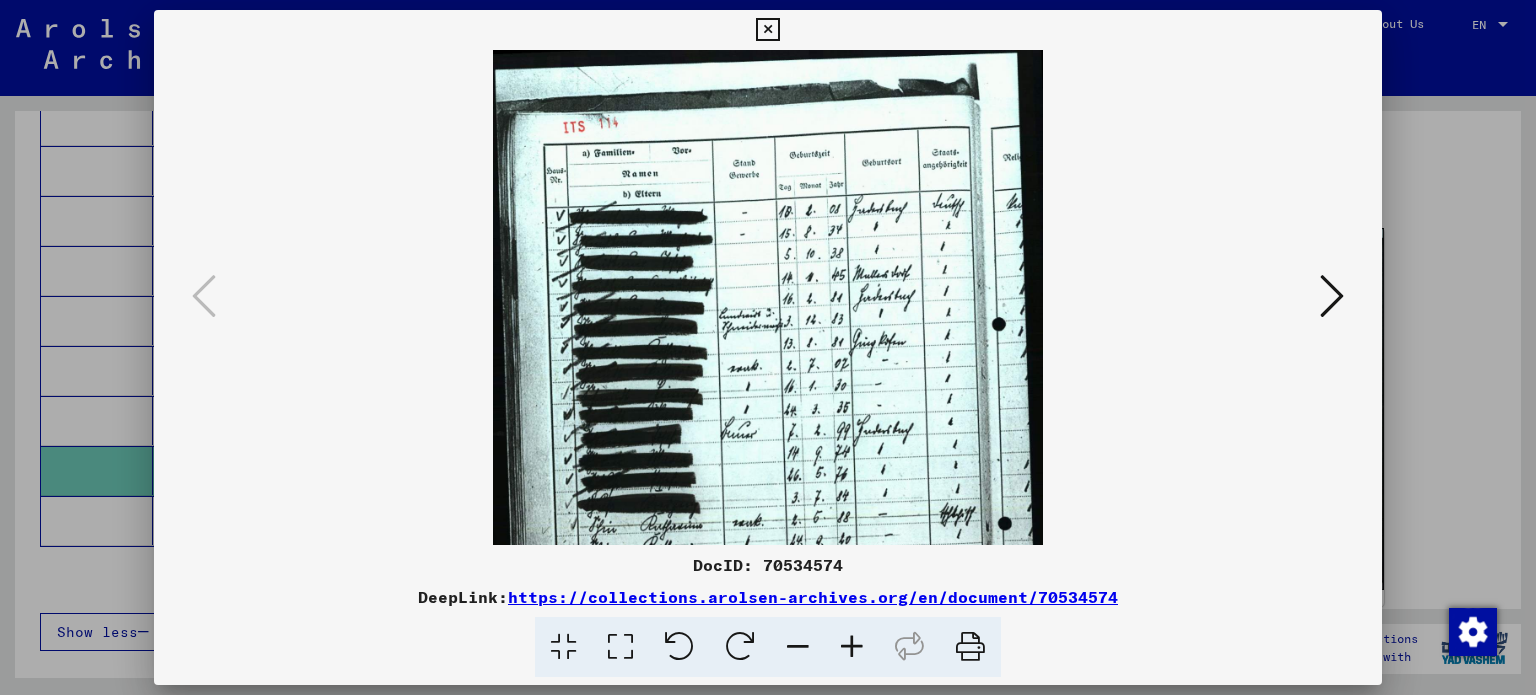 click at bounding box center [852, 647] 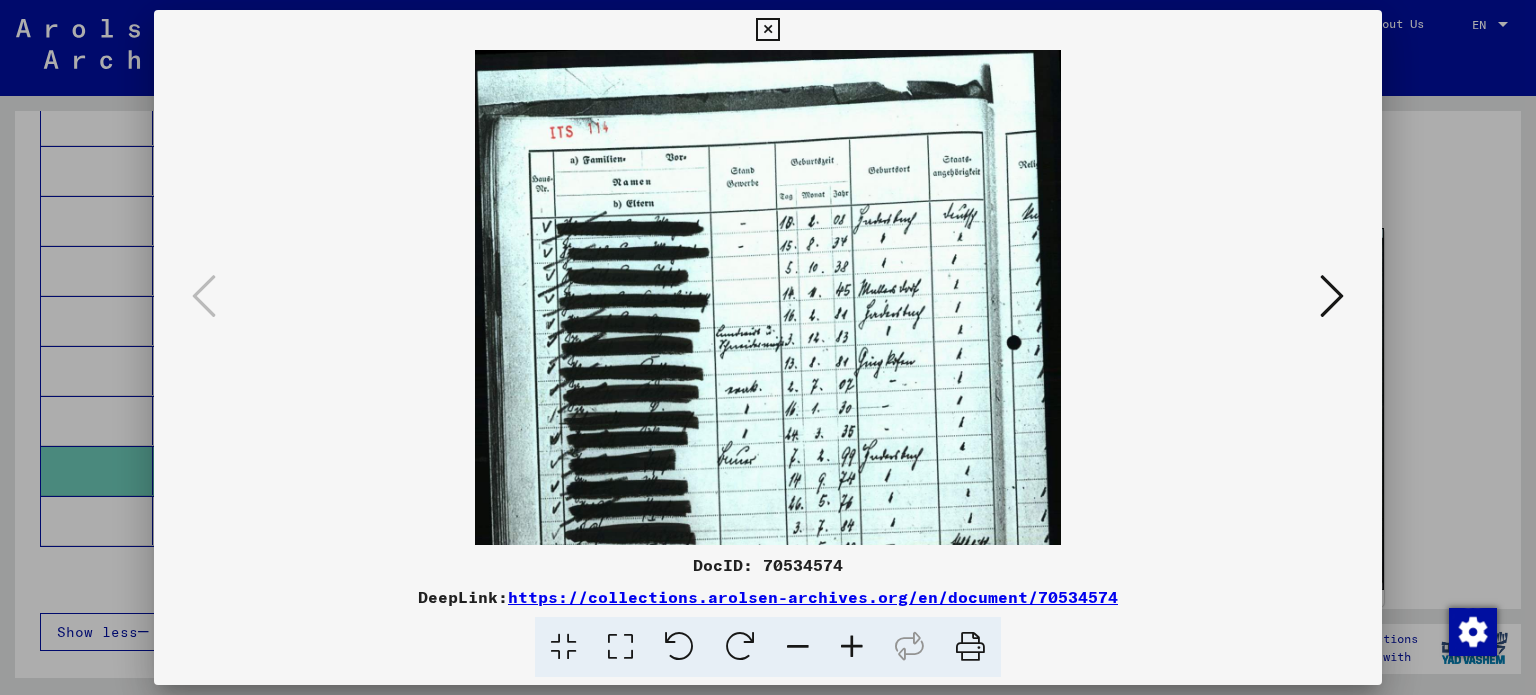 click at bounding box center [852, 647] 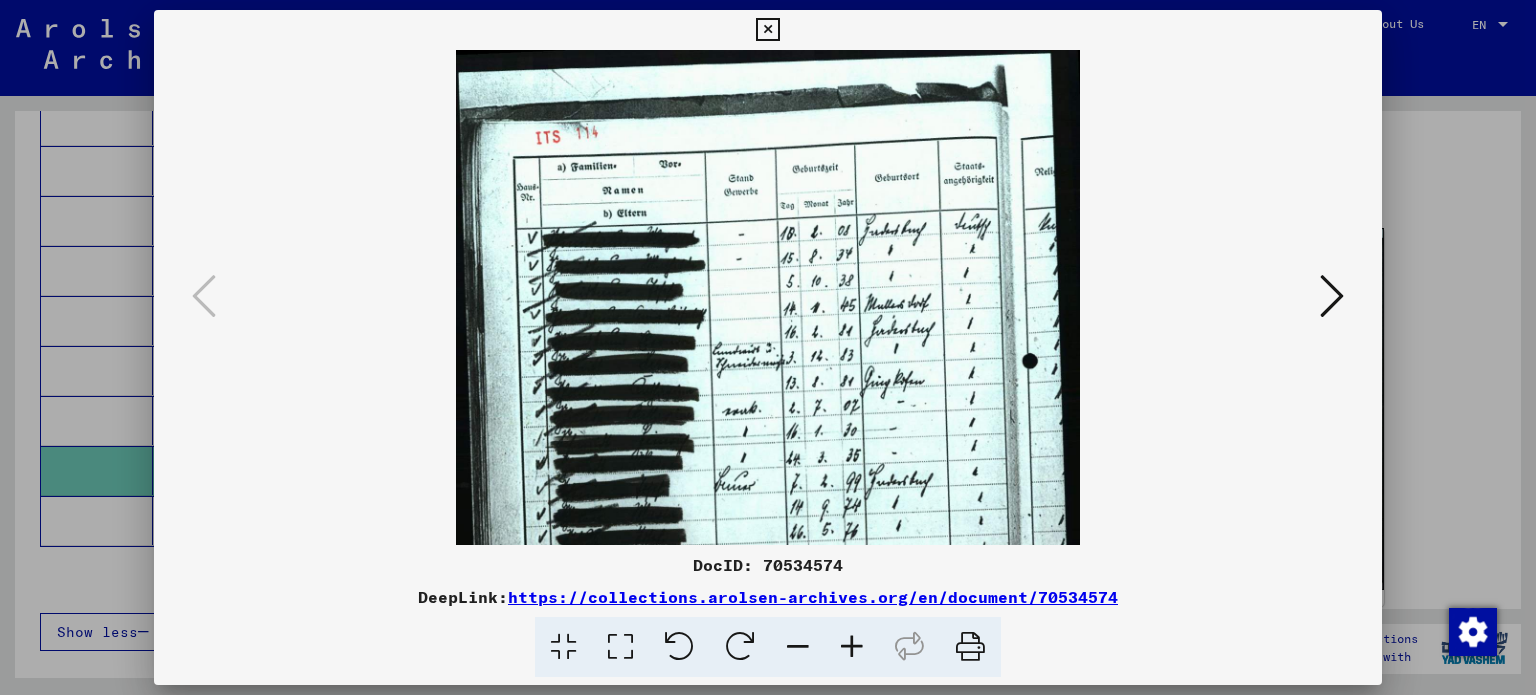 click at bounding box center [852, 647] 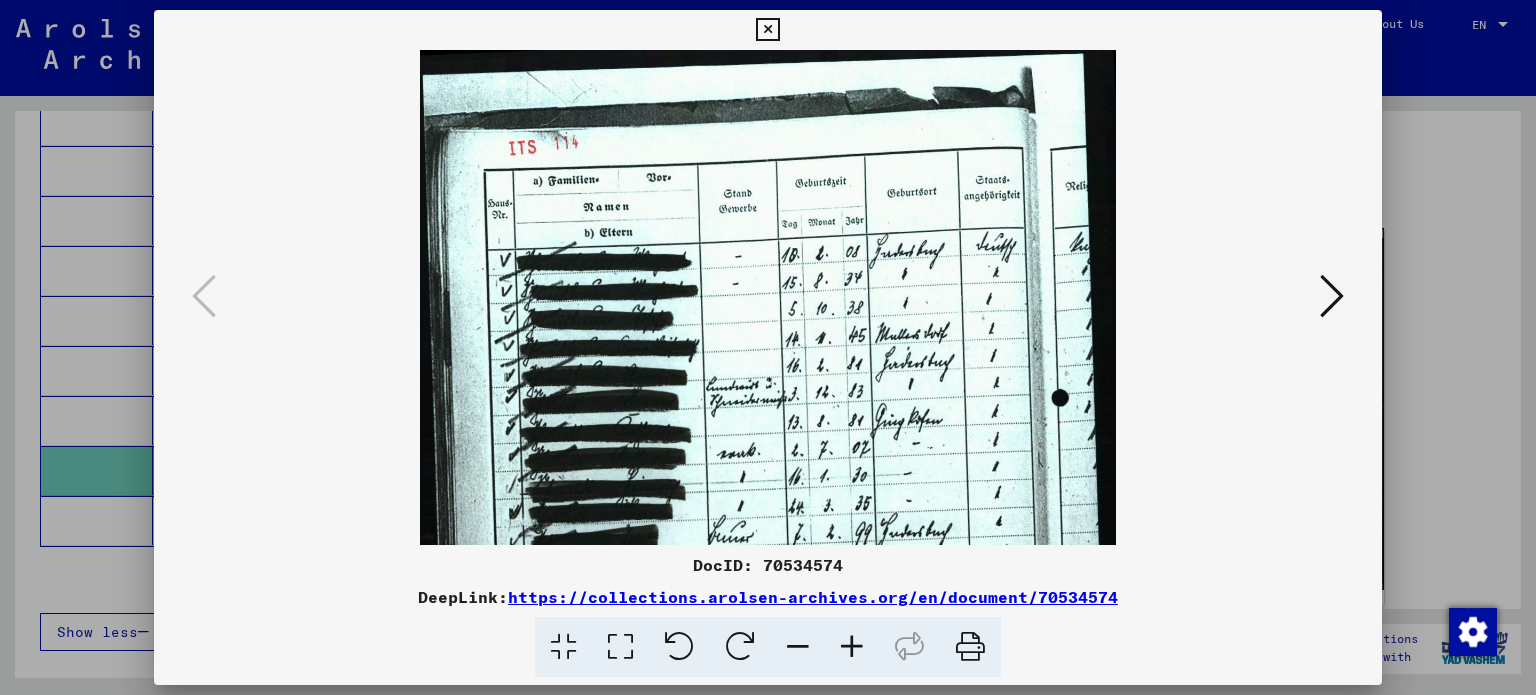 click at bounding box center (852, 647) 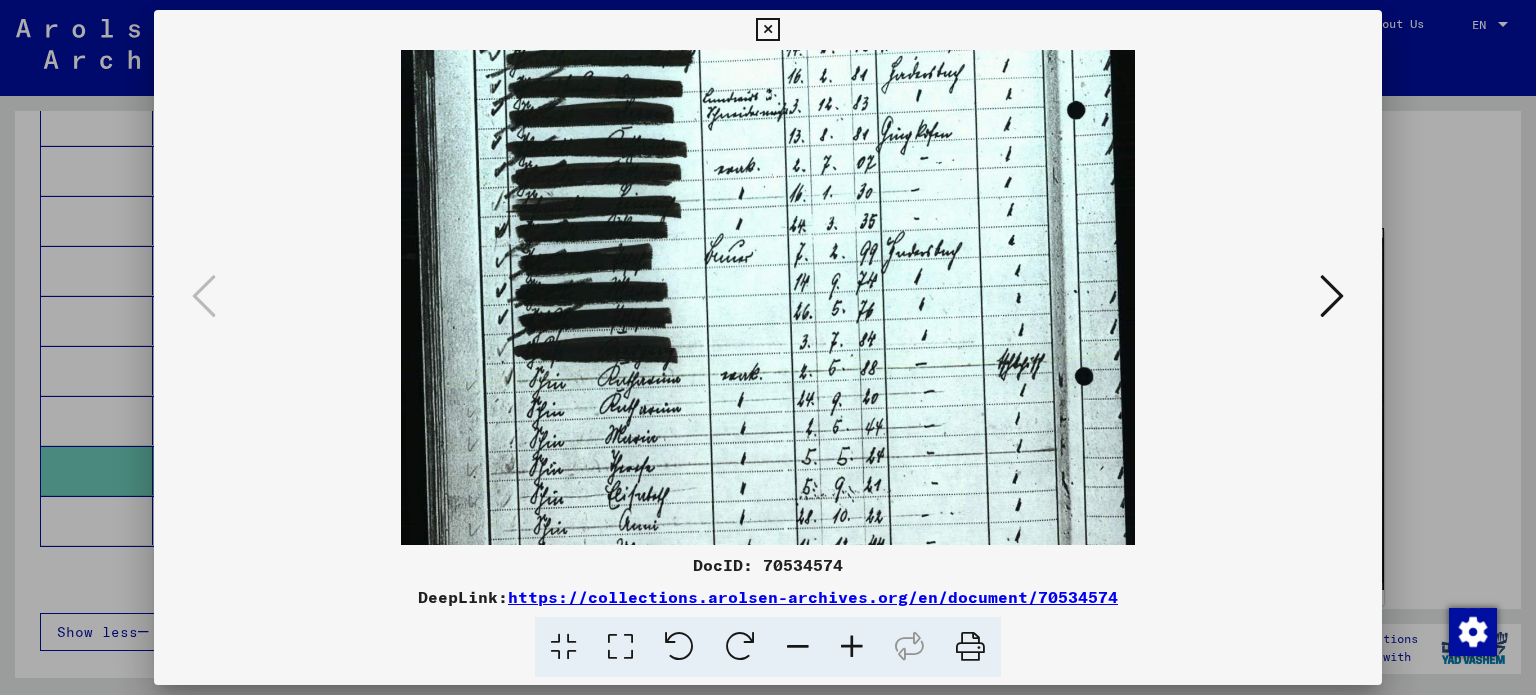 scroll, scrollTop: 307, scrollLeft: 0, axis: vertical 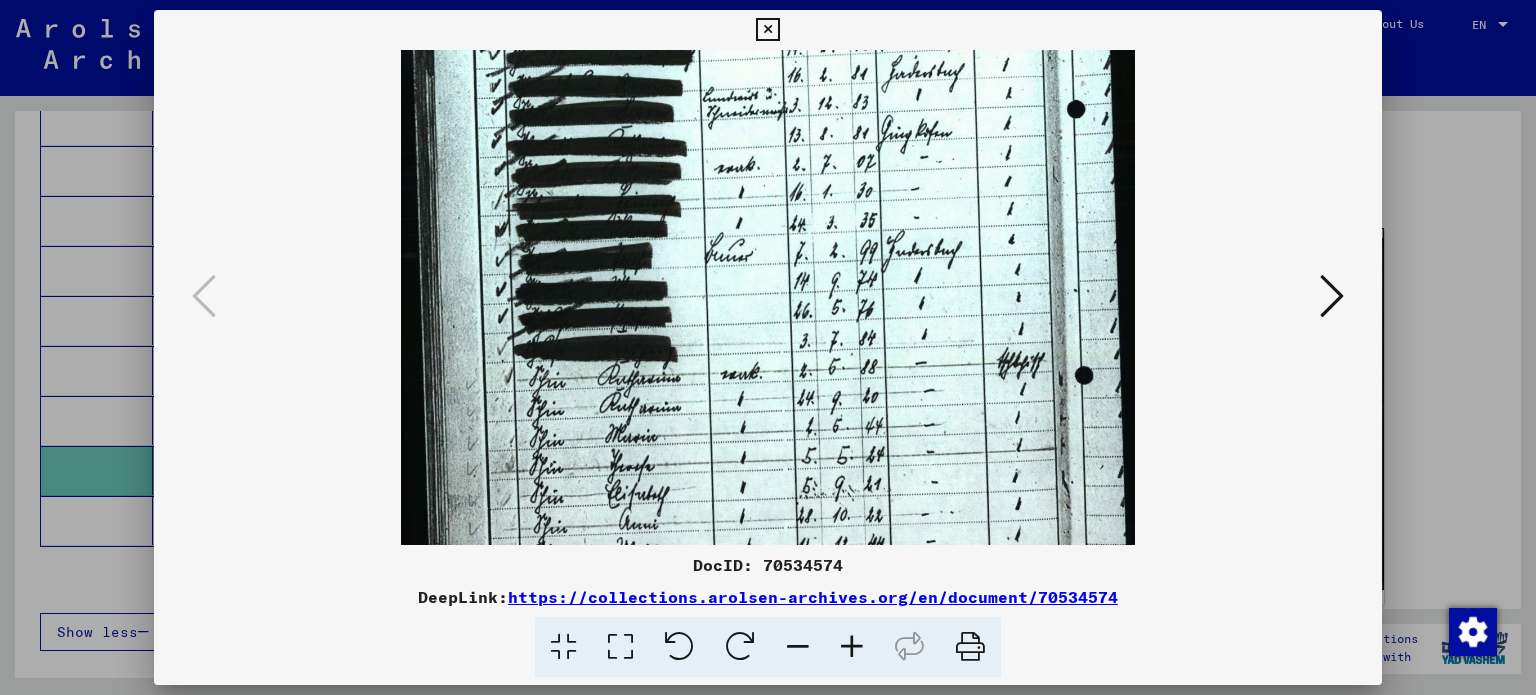 drag, startPoint x: 827, startPoint y: 405, endPoint x: 804, endPoint y: 99, distance: 306.86316 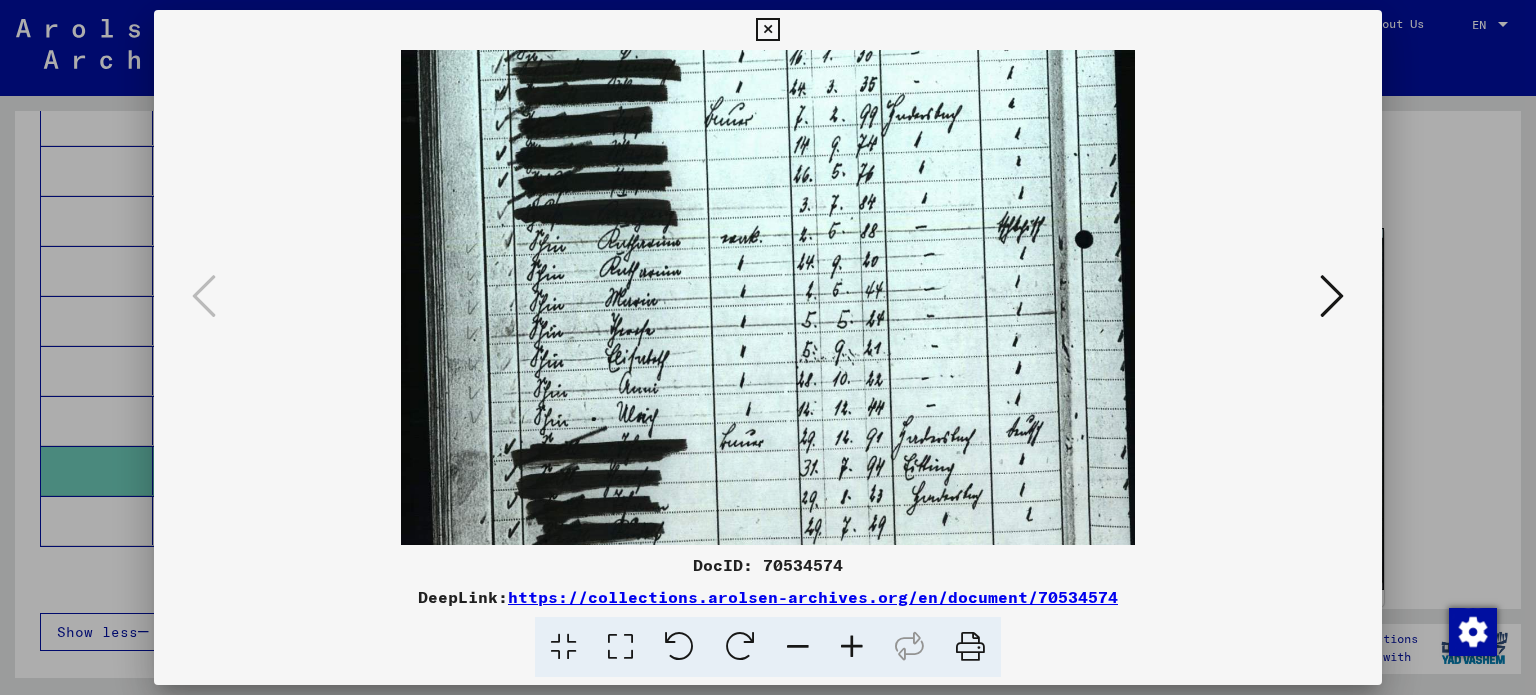 scroll, scrollTop: 500, scrollLeft: 0, axis: vertical 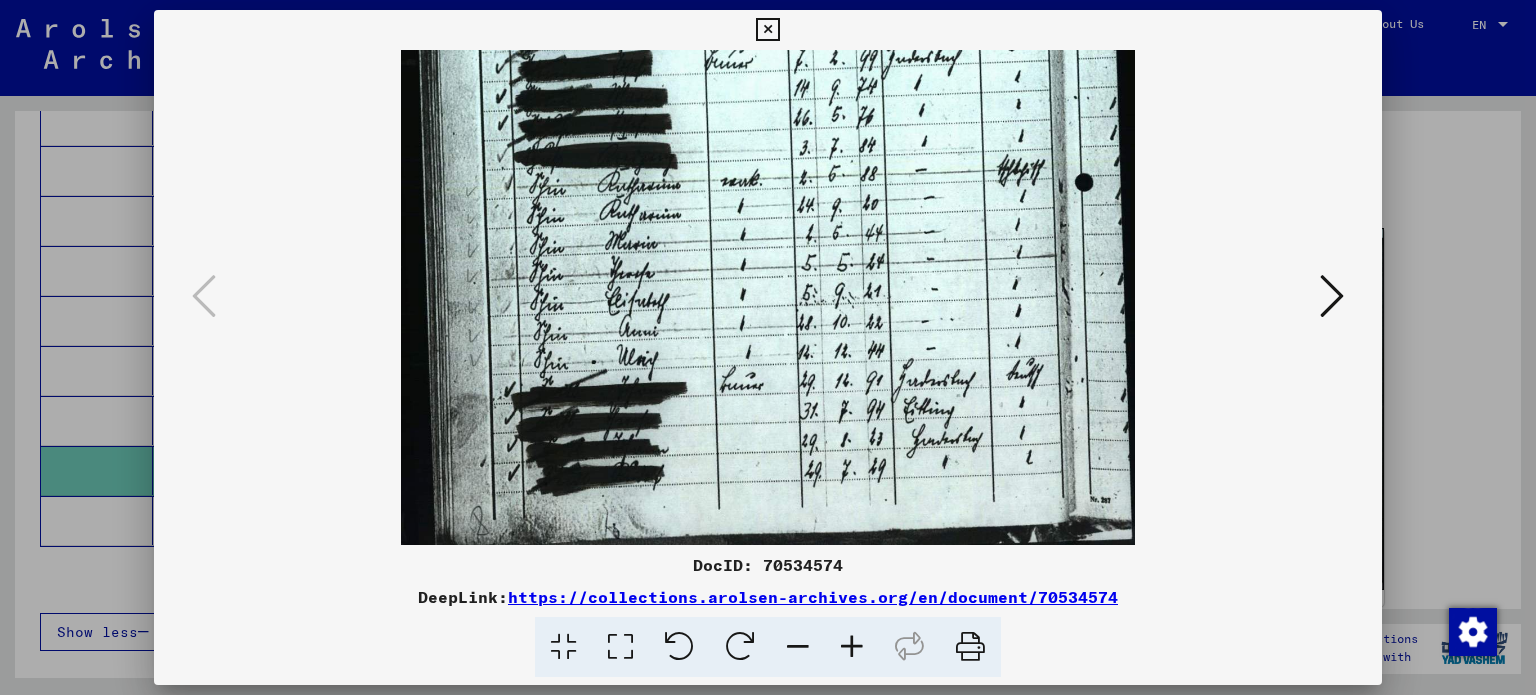 drag, startPoint x: 841, startPoint y: 453, endPoint x: 819, endPoint y: 238, distance: 216.12265 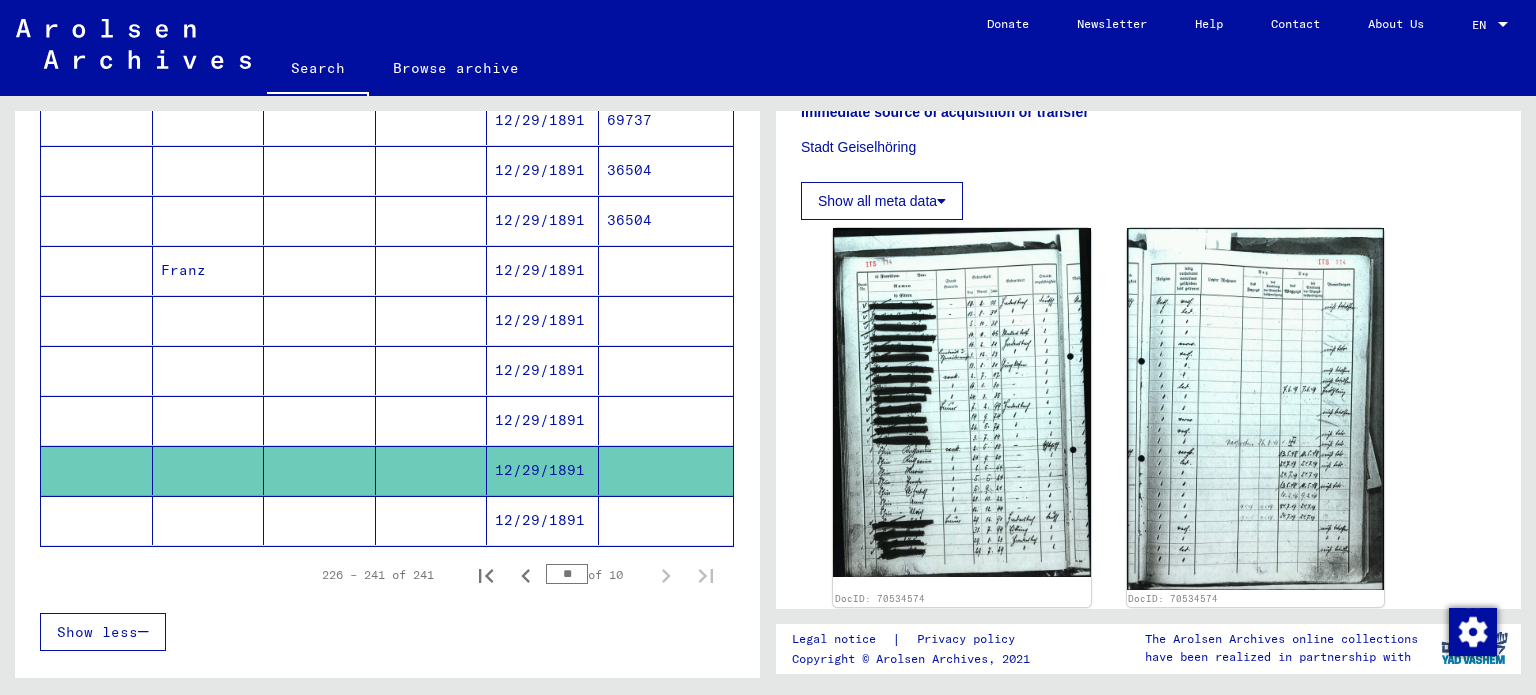 click on "12/29/1891" 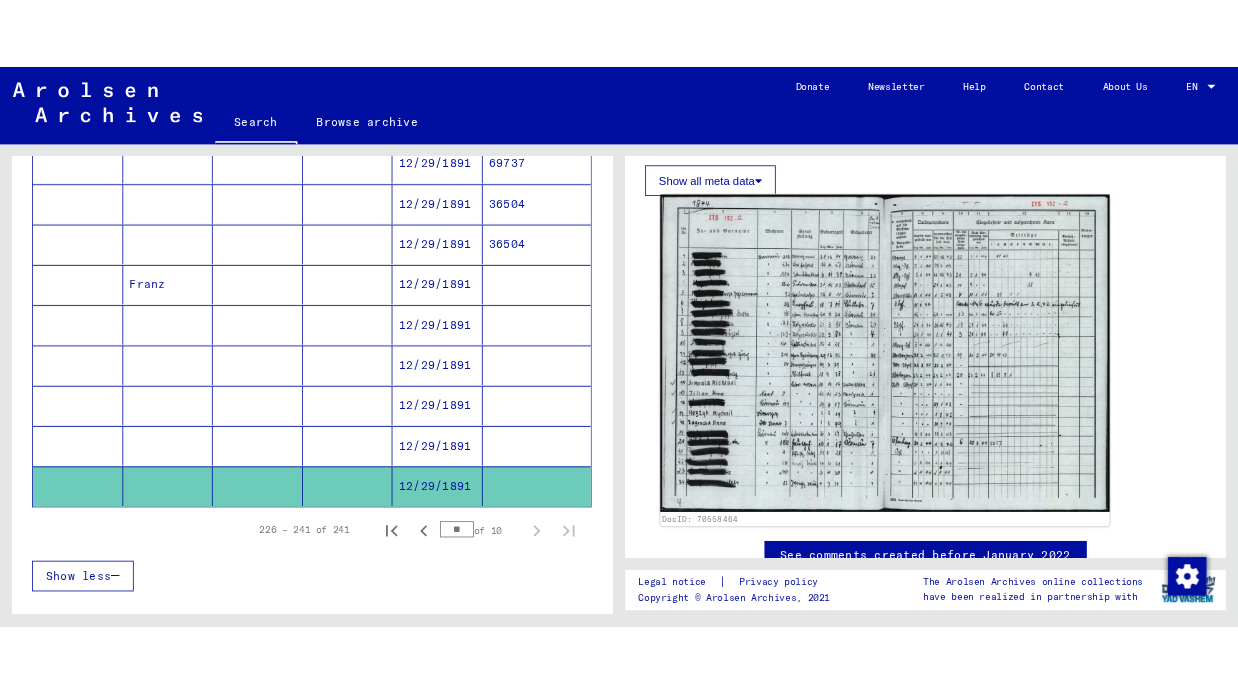 scroll, scrollTop: 798, scrollLeft: 0, axis: vertical 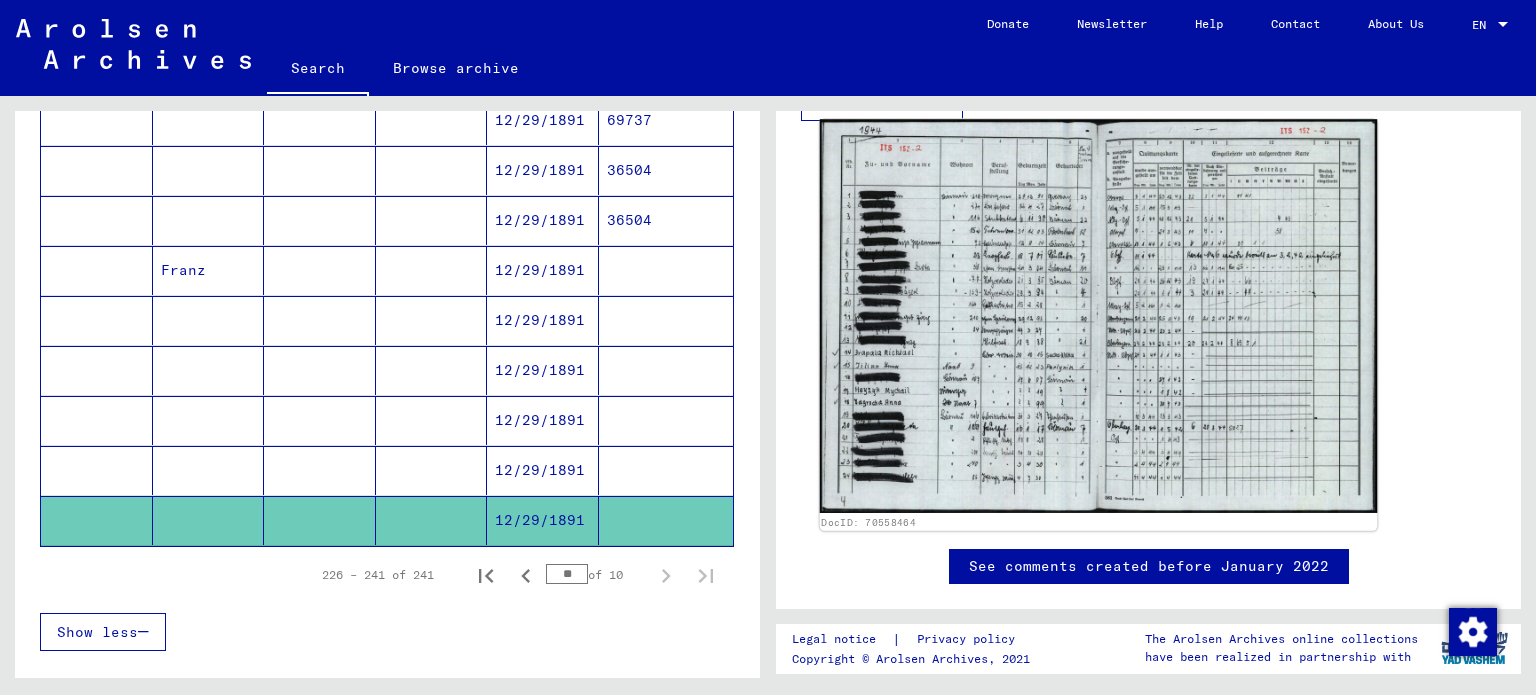click 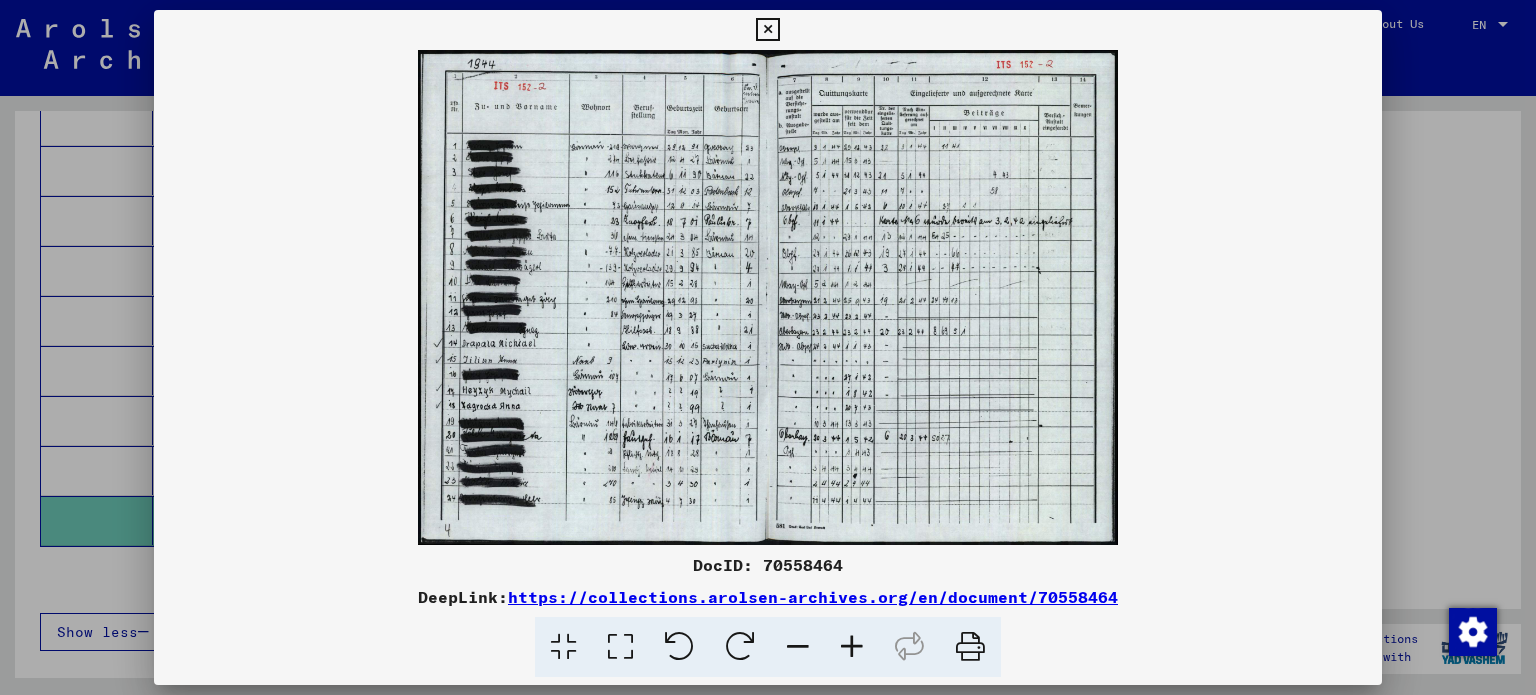 click at bounding box center [852, 647] 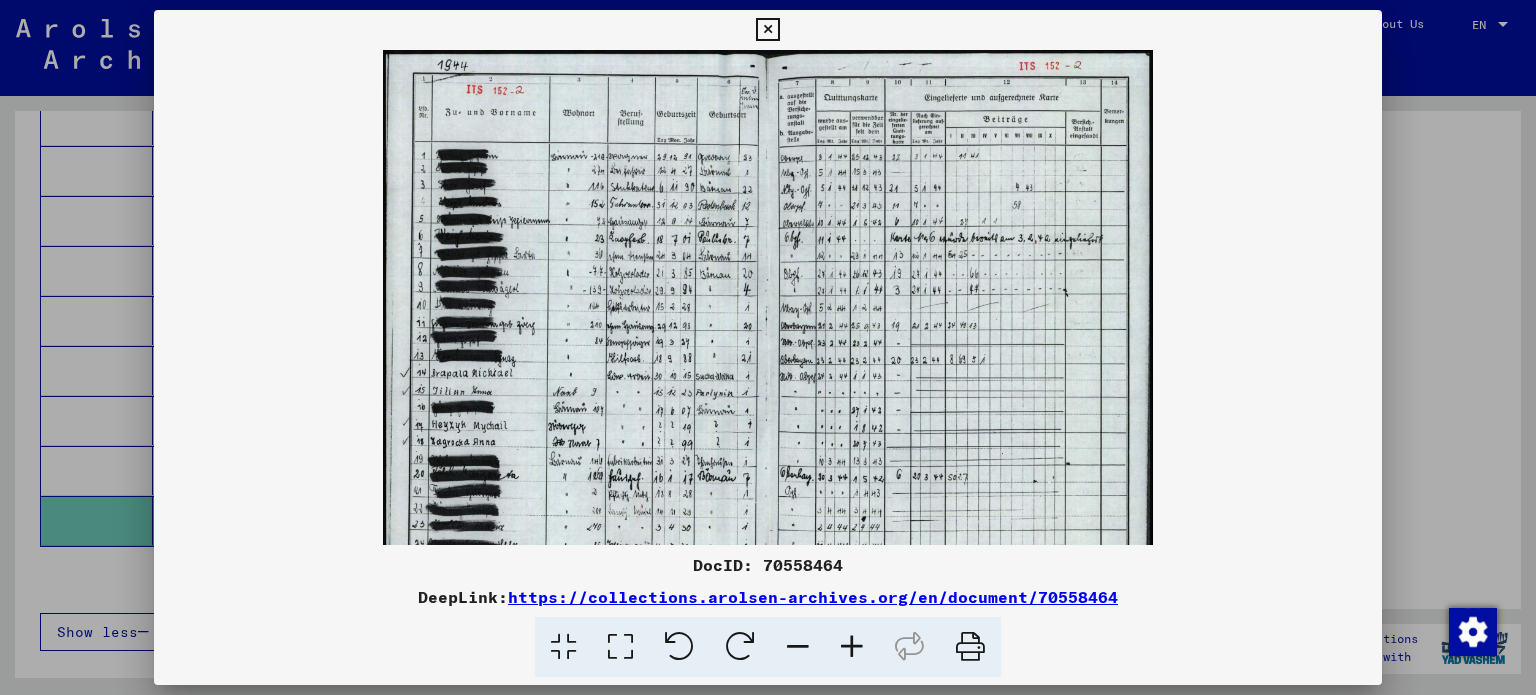 click at bounding box center [852, 647] 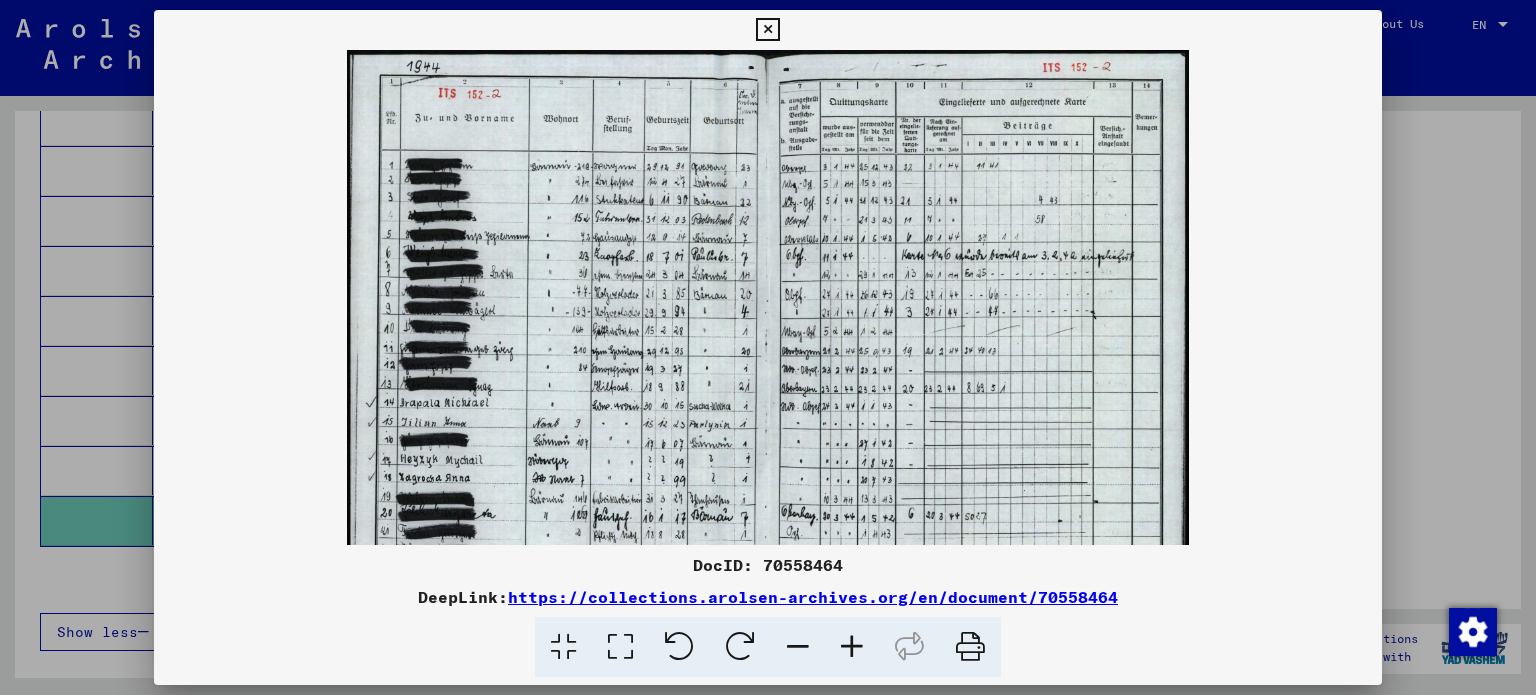 click at bounding box center (852, 647) 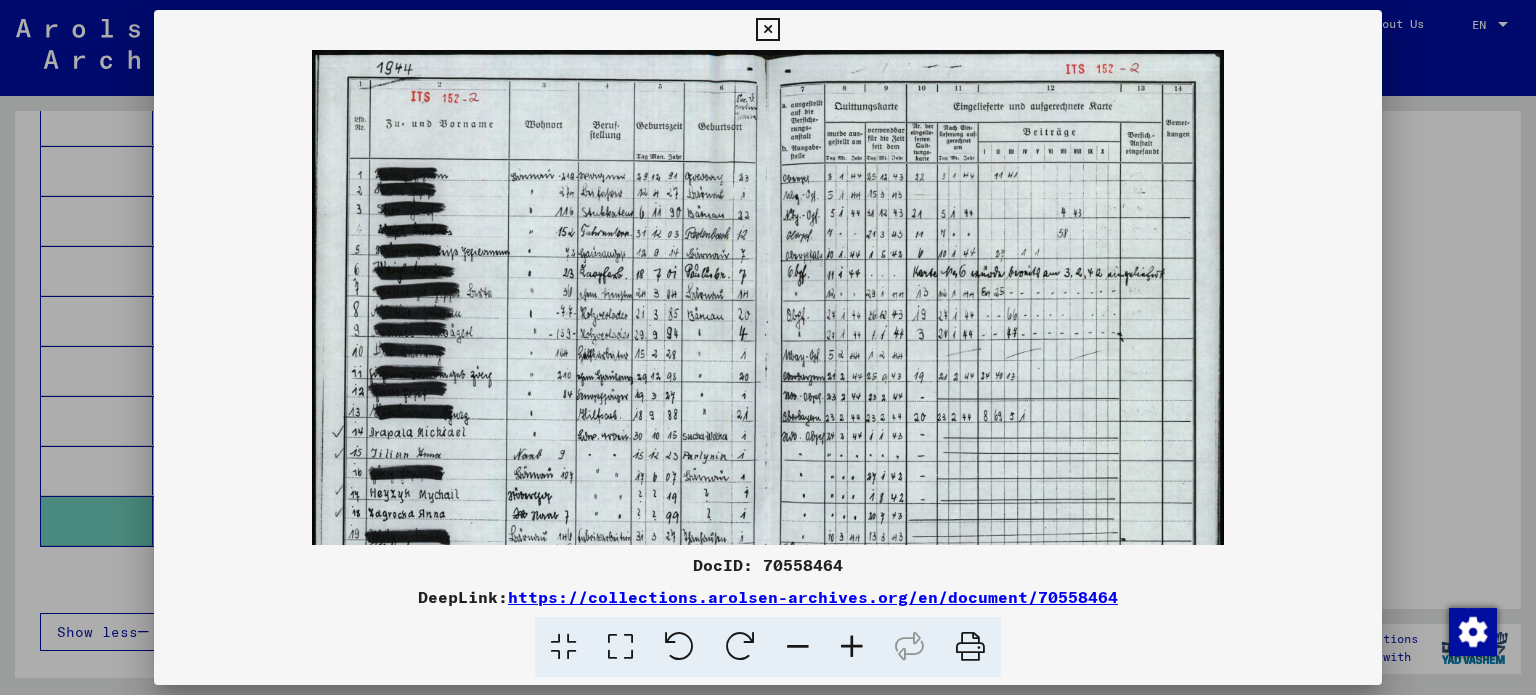 click at bounding box center [852, 647] 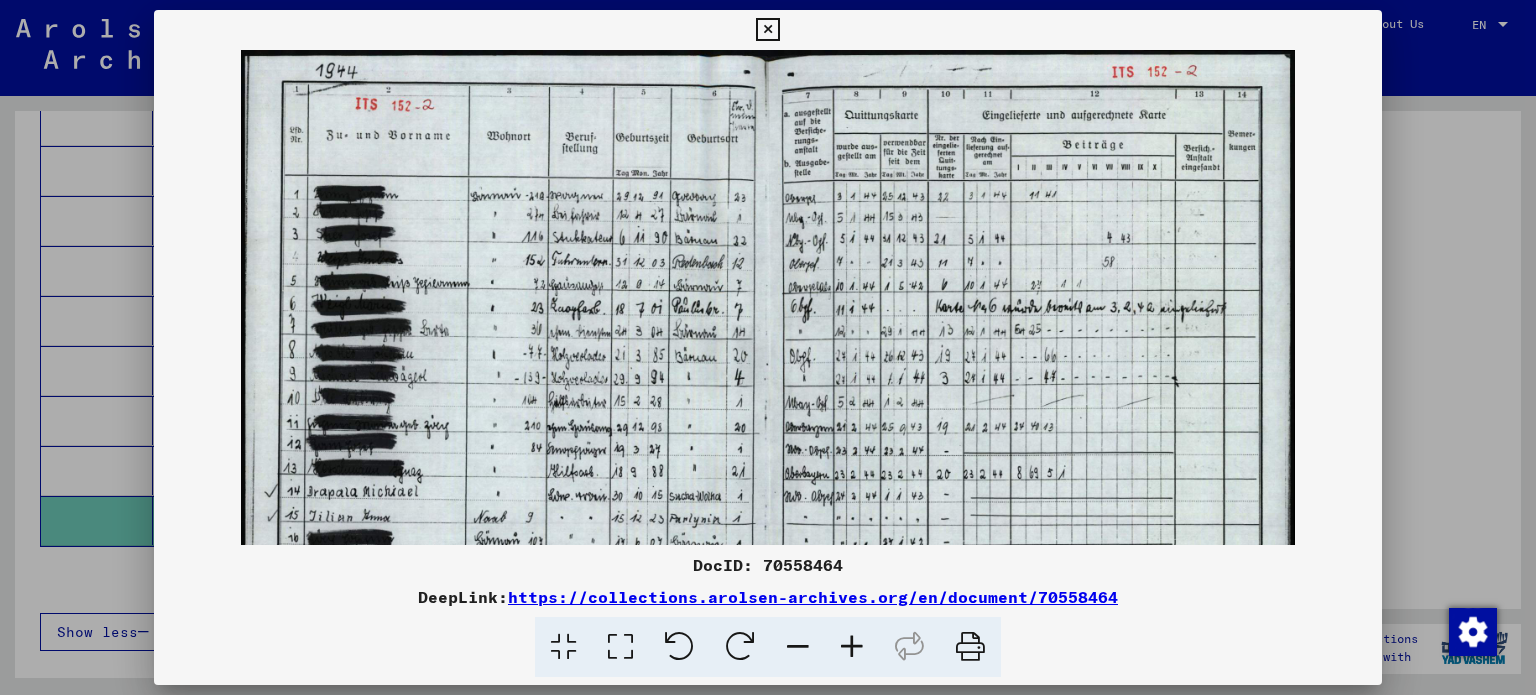 click at bounding box center (852, 647) 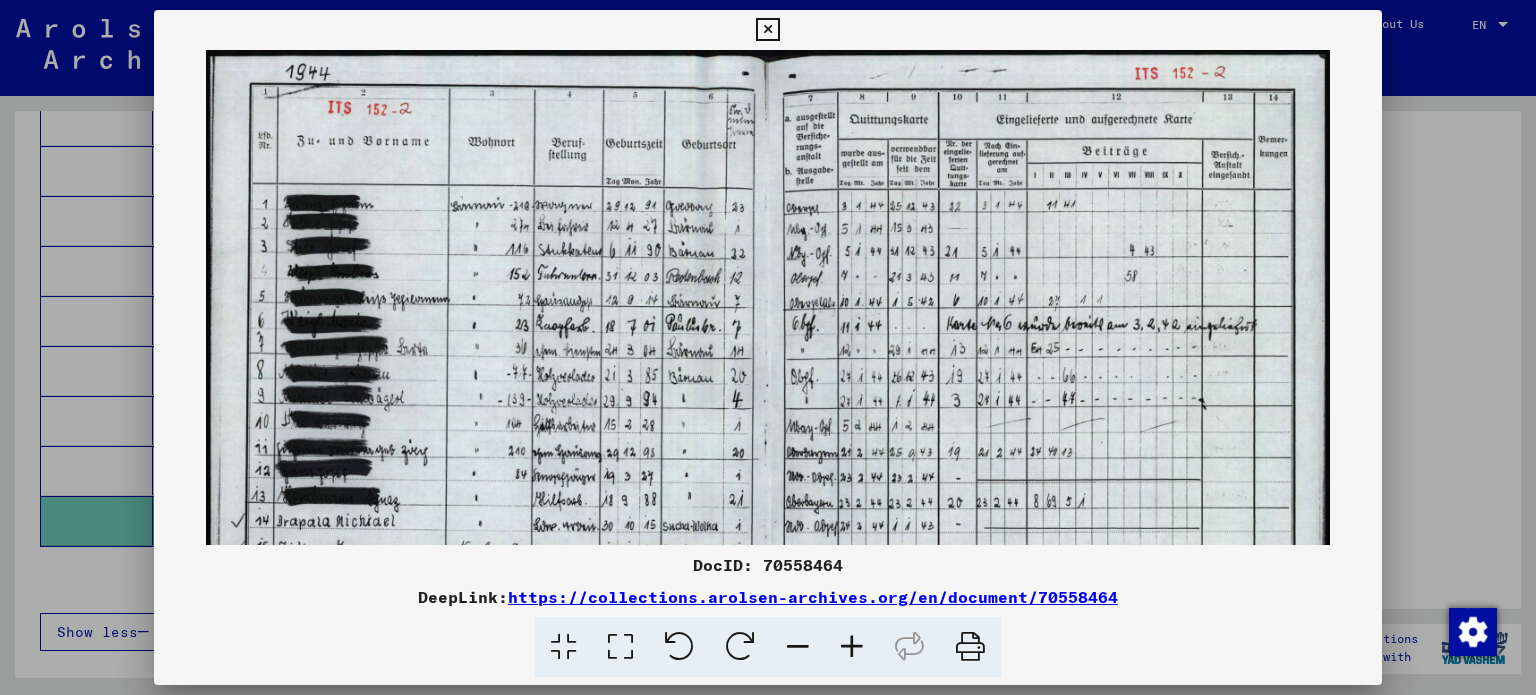 click at bounding box center [852, 647] 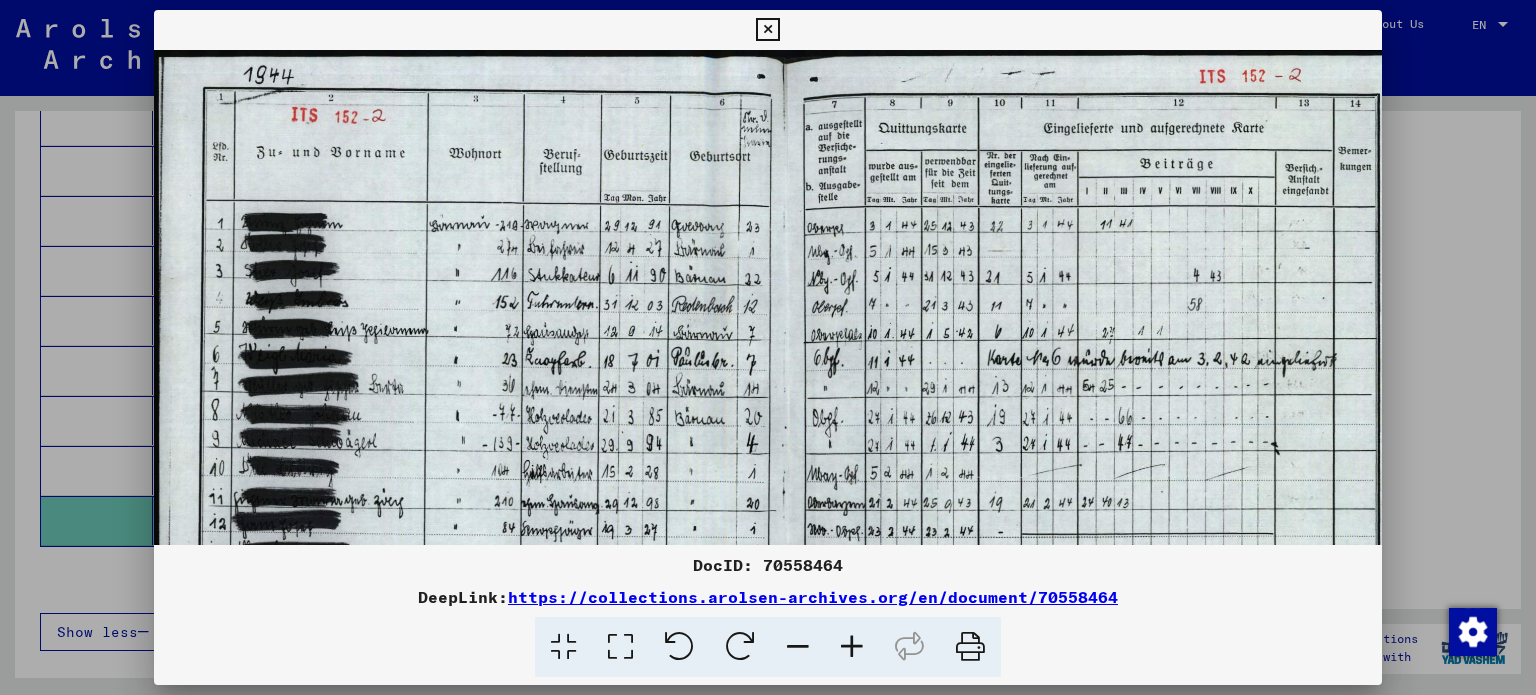 click at bounding box center [852, 647] 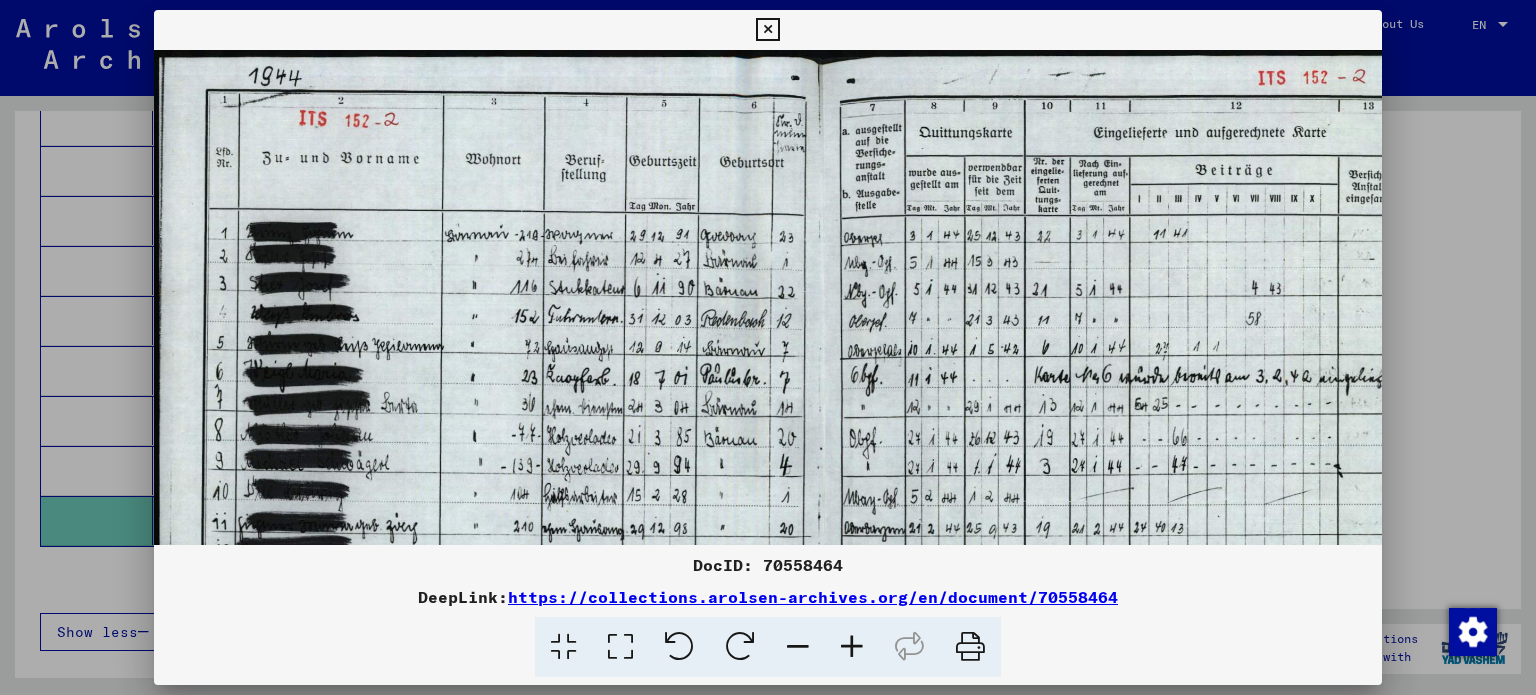 click at bounding box center (852, 647) 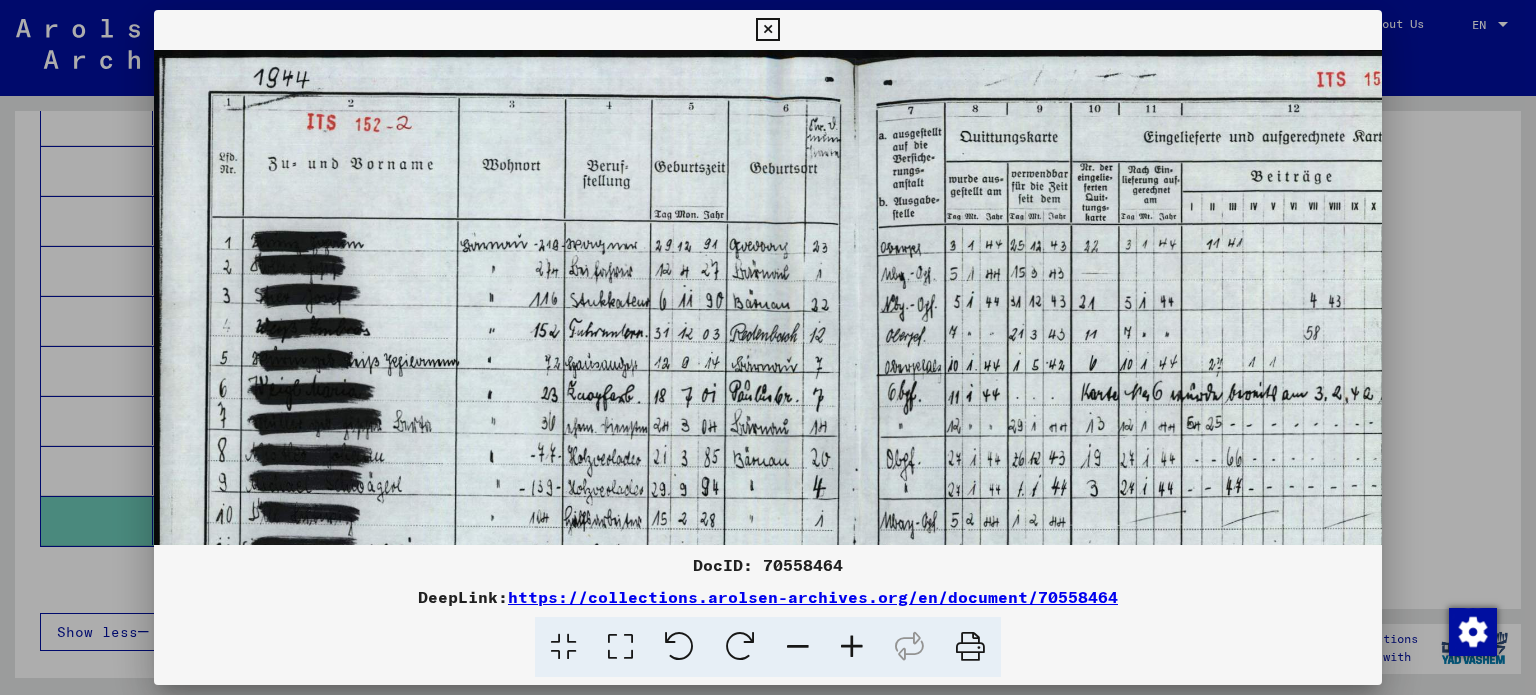 click at bounding box center [852, 647] 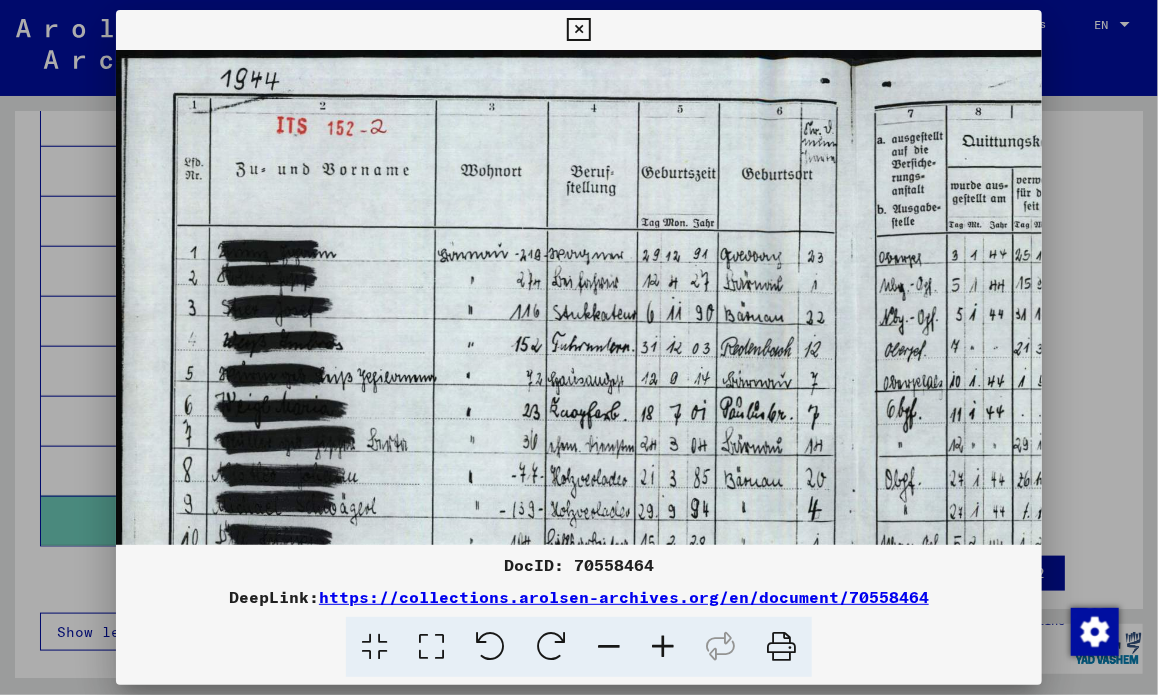 scroll, scrollTop: 752, scrollLeft: 0, axis: vertical 